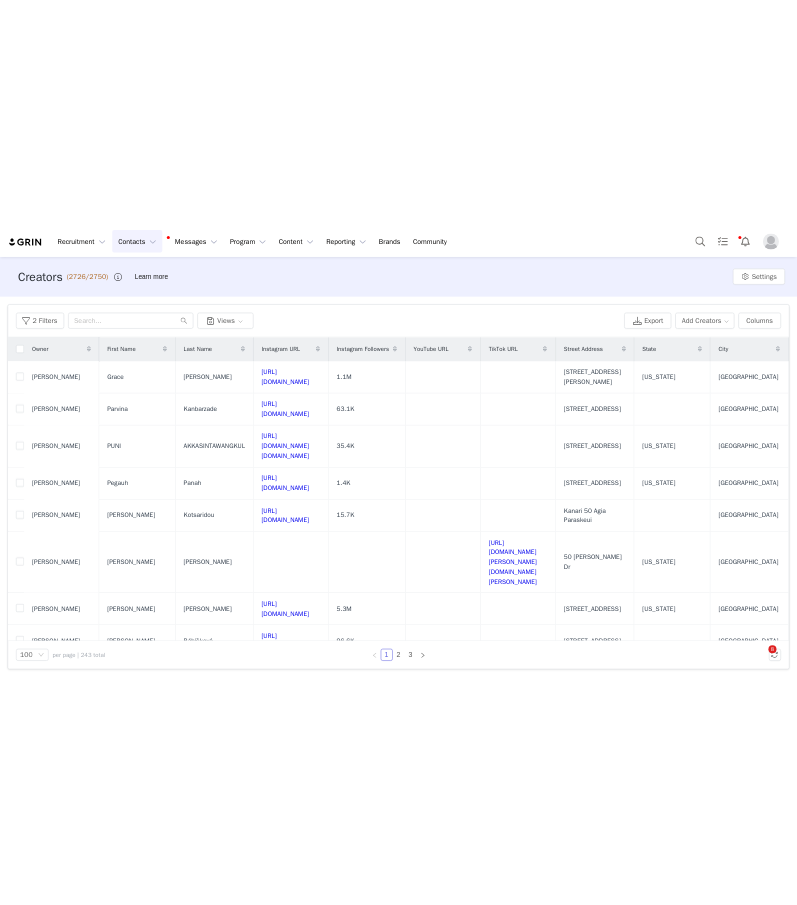 scroll, scrollTop: 0, scrollLeft: 0, axis: both 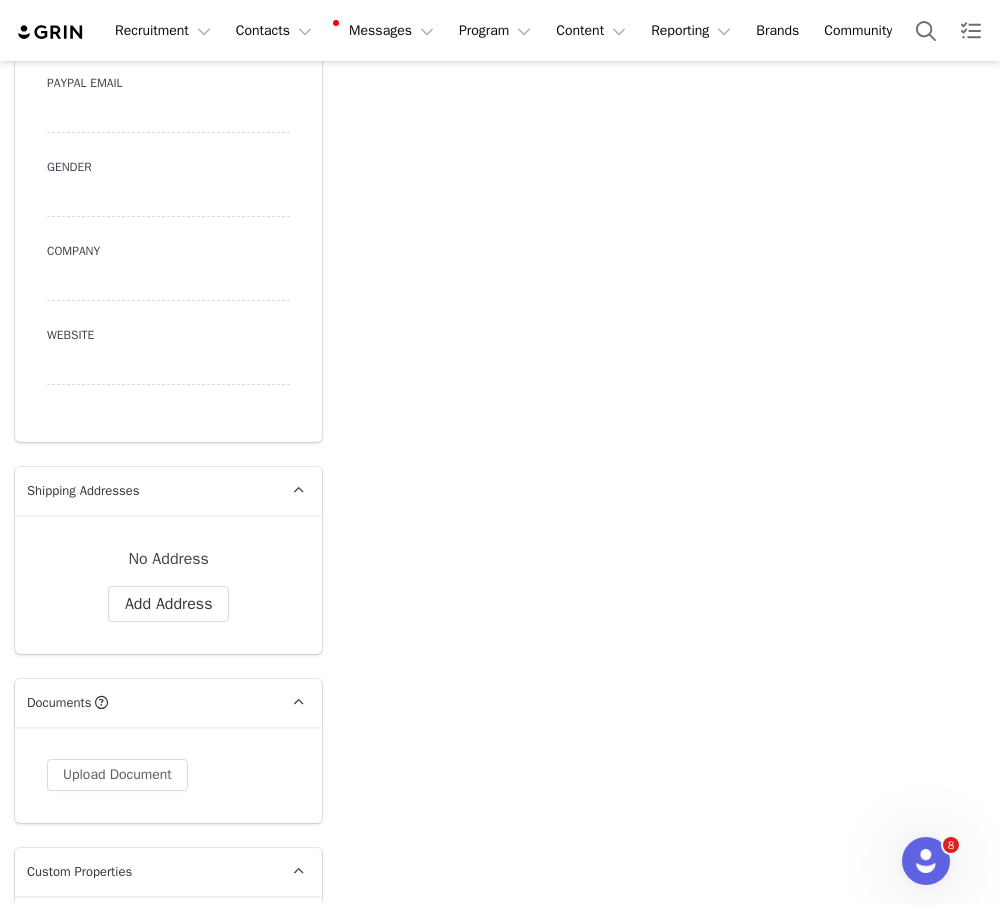 click on "No Address  Label   First Name  [PERSON_NAME]  Last Name  Branduardi  Email  [EMAIL_ADDRESS][DOMAIN_NAME]  Phone  +1 ([GEOGRAPHIC_DATA]) +93 ([GEOGRAPHIC_DATA]) +358 ([GEOGRAPHIC_DATA]) +355 ([GEOGRAPHIC_DATA]) +213 ([GEOGRAPHIC_DATA]) +376 ([GEOGRAPHIC_DATA]) +244 ([GEOGRAPHIC_DATA]) +1264 ([GEOGRAPHIC_DATA]) +1268 ([GEOGRAPHIC_DATA]) +54 ([GEOGRAPHIC_DATA]) +374 ([GEOGRAPHIC_DATA]) +297 ([GEOGRAPHIC_DATA]) +61 ([GEOGRAPHIC_DATA]) +43 ([GEOGRAPHIC_DATA]) +994 ([GEOGRAPHIC_DATA]) +1242 ([GEOGRAPHIC_DATA]) +973 ([GEOGRAPHIC_DATA]) +880 ([GEOGRAPHIC_DATA]) +1246 ([GEOGRAPHIC_DATA]) +375 ([GEOGRAPHIC_DATA]) +32 ([GEOGRAPHIC_DATA]) +501 ([GEOGRAPHIC_DATA]) +229 ([GEOGRAPHIC_DATA]) +1441 ([GEOGRAPHIC_DATA]) +975 ([GEOGRAPHIC_DATA]) +591 ([GEOGRAPHIC_DATA]) +599 [GEOGRAPHIC_DATA]) +387 ([GEOGRAPHIC_DATA]) +267 ([GEOGRAPHIC_DATA]) +0 ([GEOGRAPHIC_DATA]) +55 ([GEOGRAPHIC_DATA]) +673 ([GEOGRAPHIC_DATA]) +359 ([GEOGRAPHIC_DATA]) +226 ([GEOGRAPHIC_DATA]) +257 ([GEOGRAPHIC_DATA]) +855 ([GEOGRAPHIC_DATA]) +1 ([GEOGRAPHIC_DATA]) +238 ([GEOGRAPHIC_DATA]) +1345 ([GEOGRAPHIC_DATA]) +236 ([GEOGRAPHIC_DATA]) +235 ([GEOGRAPHIC_DATA]) +56 ([GEOGRAPHIC_DATA]) +86 ([GEOGRAPHIC_DATA]) +61 ([GEOGRAPHIC_DATA]) +672 ([GEOGRAPHIC_DATA]) +57 ([GEOGRAPHIC_DATA]) +269 ([GEOGRAPHIC_DATA]) +242 ([GEOGRAPHIC_DATA]) +243 ([GEOGRAPHIC_DATA], [GEOGRAPHIC_DATA]) +682 ([GEOGRAPHIC_DATA]) +385 ([GEOGRAPHIC_DATA])" at bounding box center [168, 584] 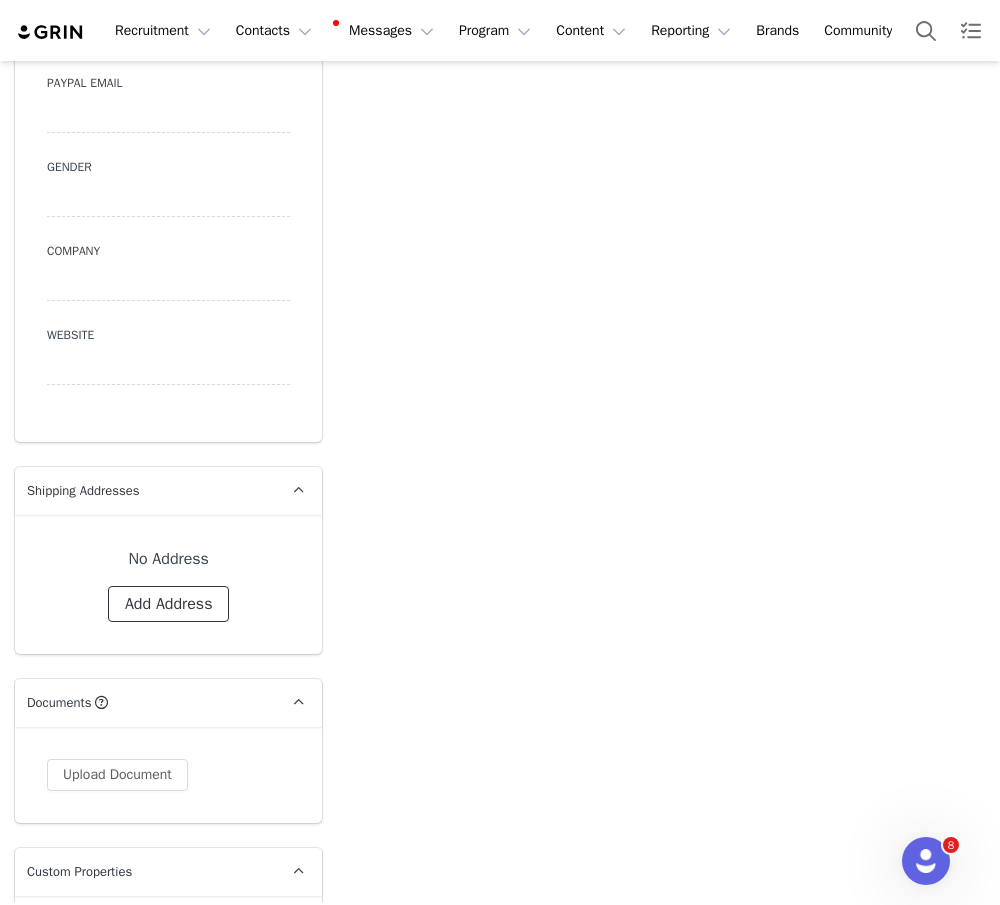 click on "Add Address" at bounding box center (169, 604) 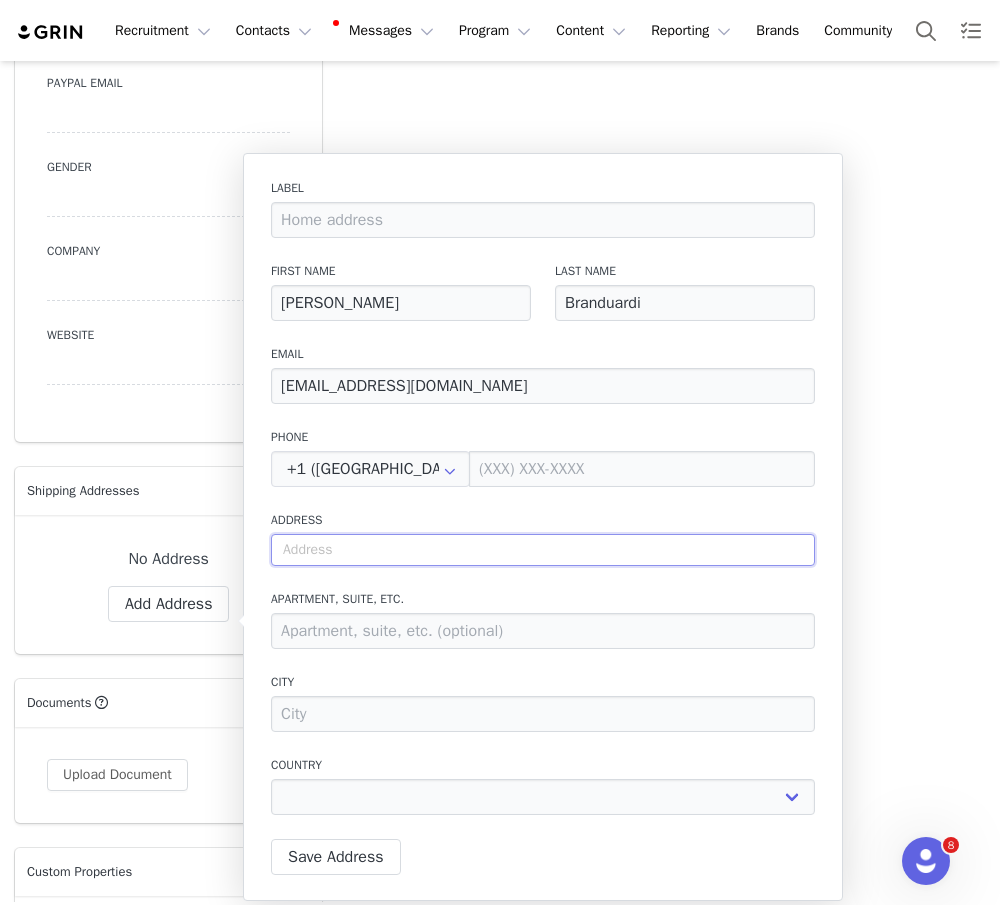 click at bounding box center [543, 550] 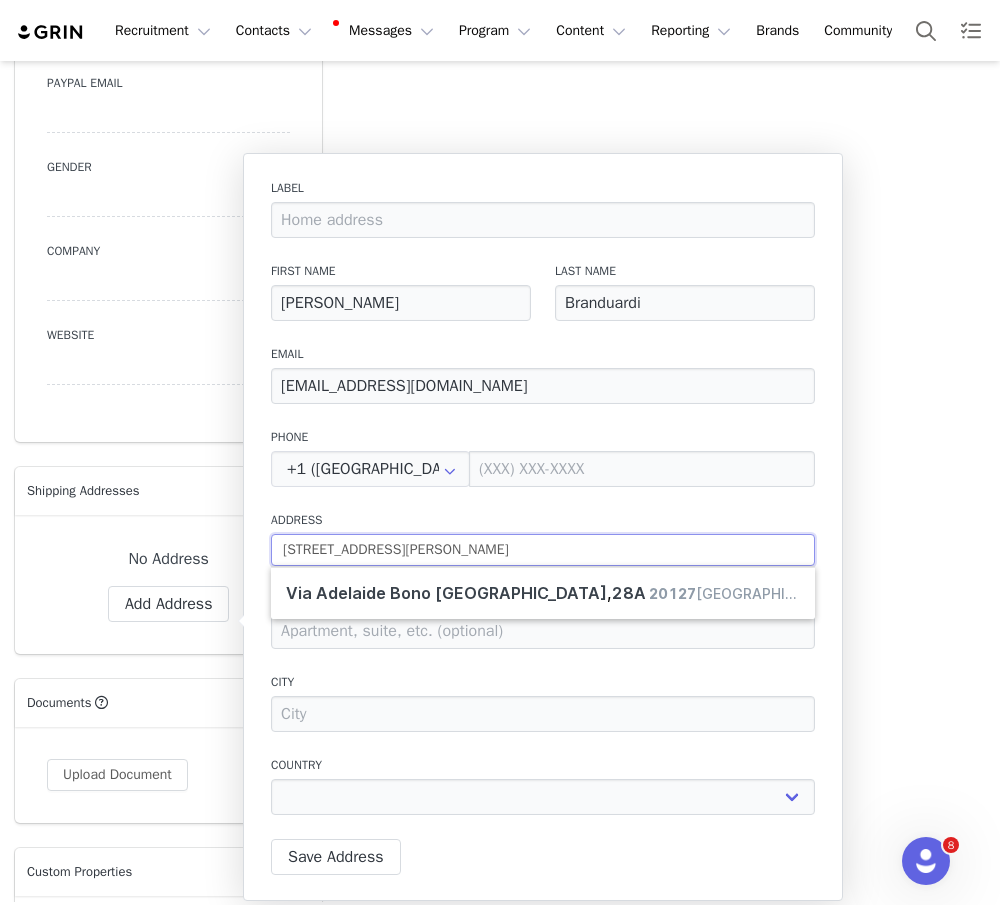 click on "Via Adelaide Bono Cairoli, 28A - 20127 - Milano" at bounding box center (543, 550) 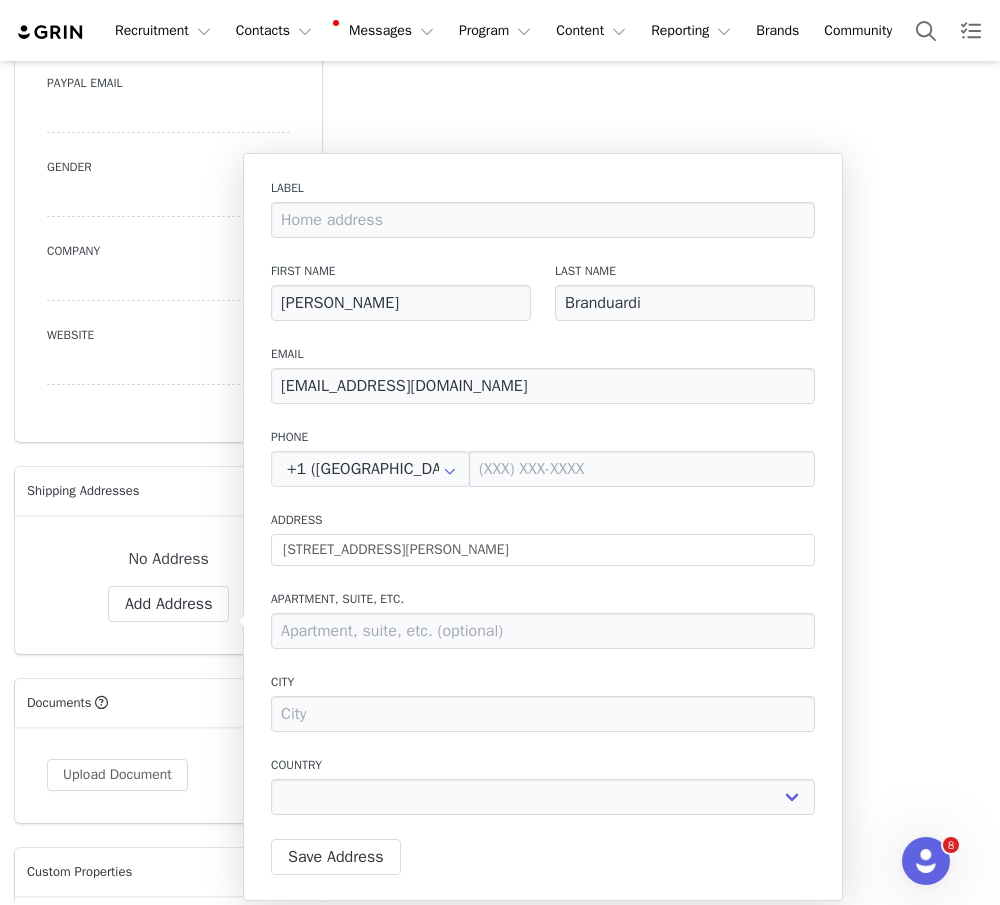type on "28A Via Adelaide Bono Cairoli" 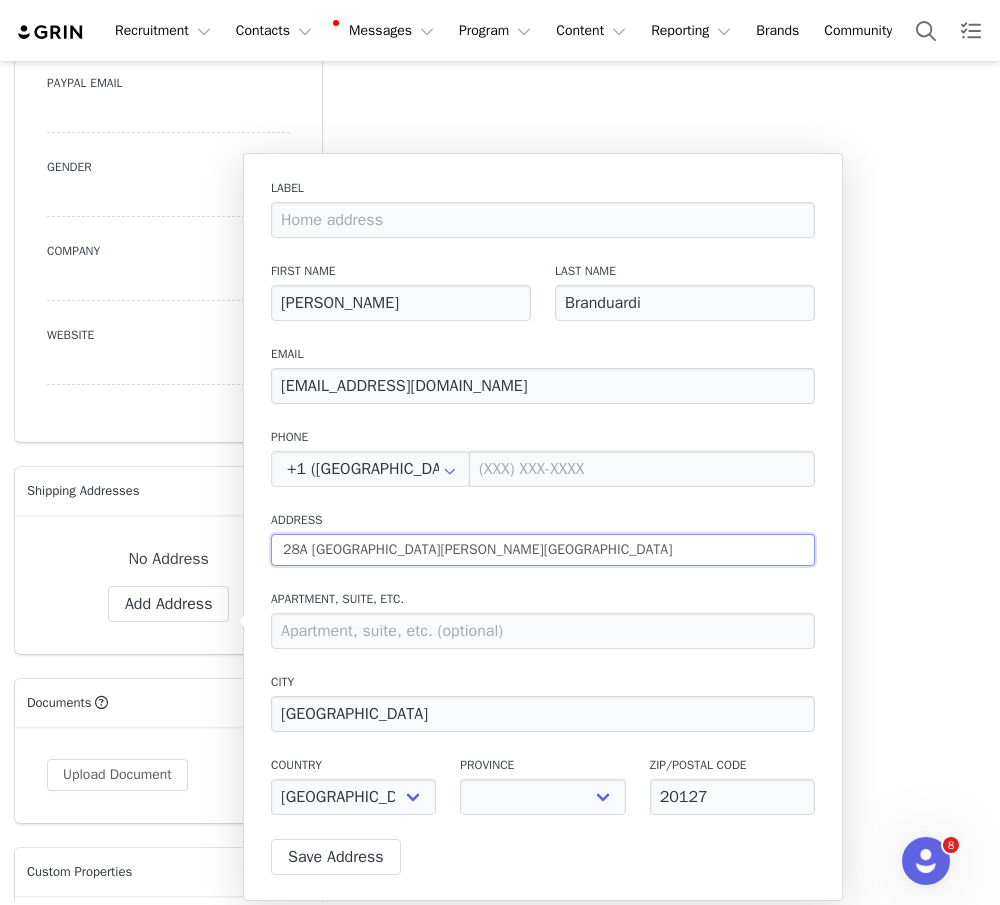 click on "28A Via Adelaide Bono Cairoli" at bounding box center [543, 550] 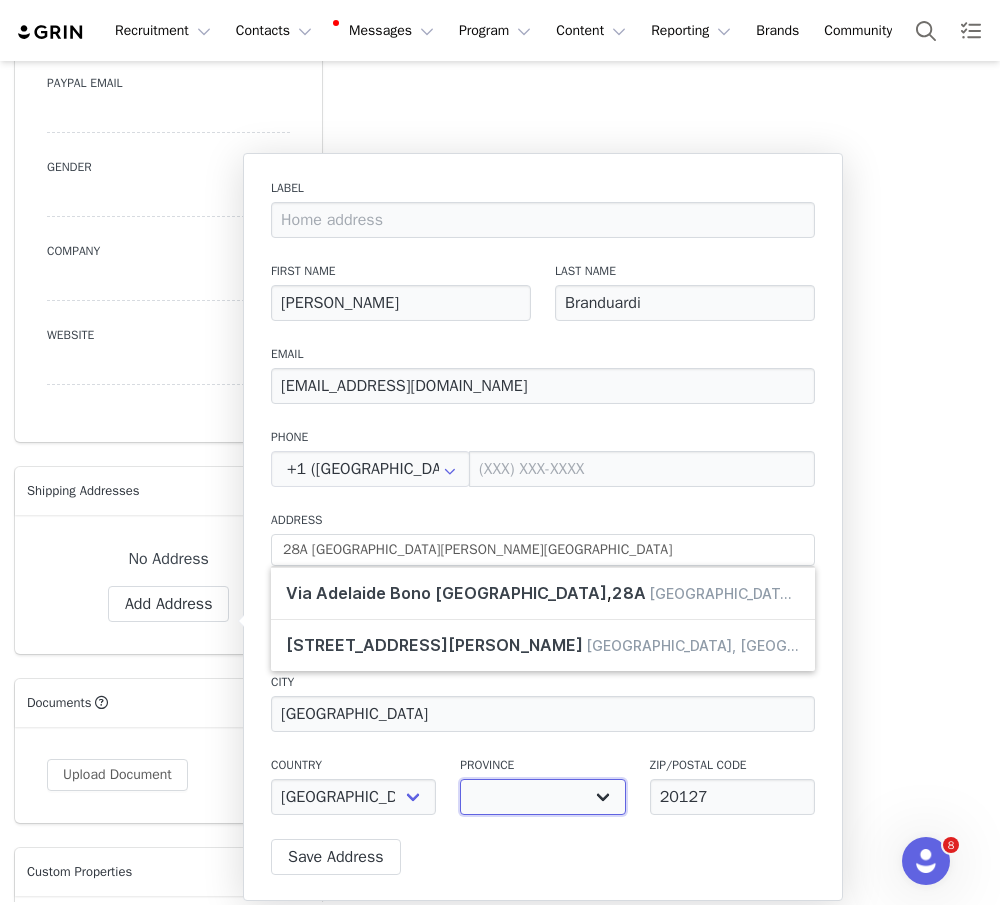 click on "Agrigento   Alessandria   Ancona   Aosta   Arezzo   Ascoli Piceno   Asti   Avellino   Bari   Barletta-Andria-Trani   Belluno   Benevento   Bergamo   Biella   Bologna   Bolzano   Brescia   Brindisi   Cagliari   Caltanissetta   Campobasso   Carbonia-Iglesias   Caserta   Catania   Catanzaro   Chieti   Como   Cosenza   Cremona   Crotone   Cuneo   Enna   Fermo   Ferrara   Firenze   Foggia   Forlì-Cesena   Frosinone   Genova   Gorizia   Grosseto   Imperia   Isernia   L'Aquila   La Spezia   Latina   Lecce   Lecco   Livorno   Lodi   Lucca   Macerata   Mantova   Massa-Carrara   Matera   Medio Campidano   Messina   Milano   Modena   Monza e Brianza   Napoli   Novara   Nuoro   Ogliastra   Olbia-Tempio   Oristano   Padova   Palermo   Parma   Pavia   Perugia   Pesaro e Urbino   Pescara   Piacenza   Pisa   Pistoia   Pordenone   Potenza   Prato   Ragusa   Ravenna   Reggio Calabria   Reggio Emilia   Rieti   Rimini   Roma   Rovigo   Salerno   Sassari   Savona   Siena   Siracusa   Sondrio   Taranto   Teramo   Terni   Torino" at bounding box center [542, 797] 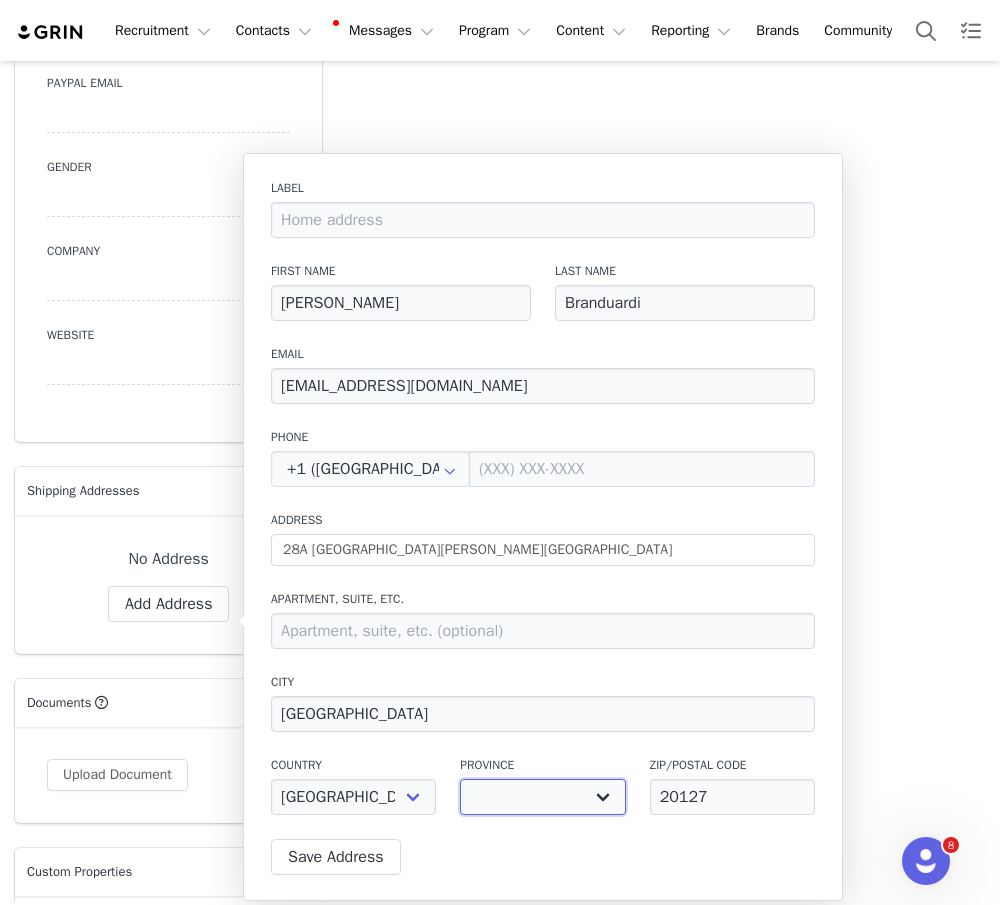 select on "[object Object]" 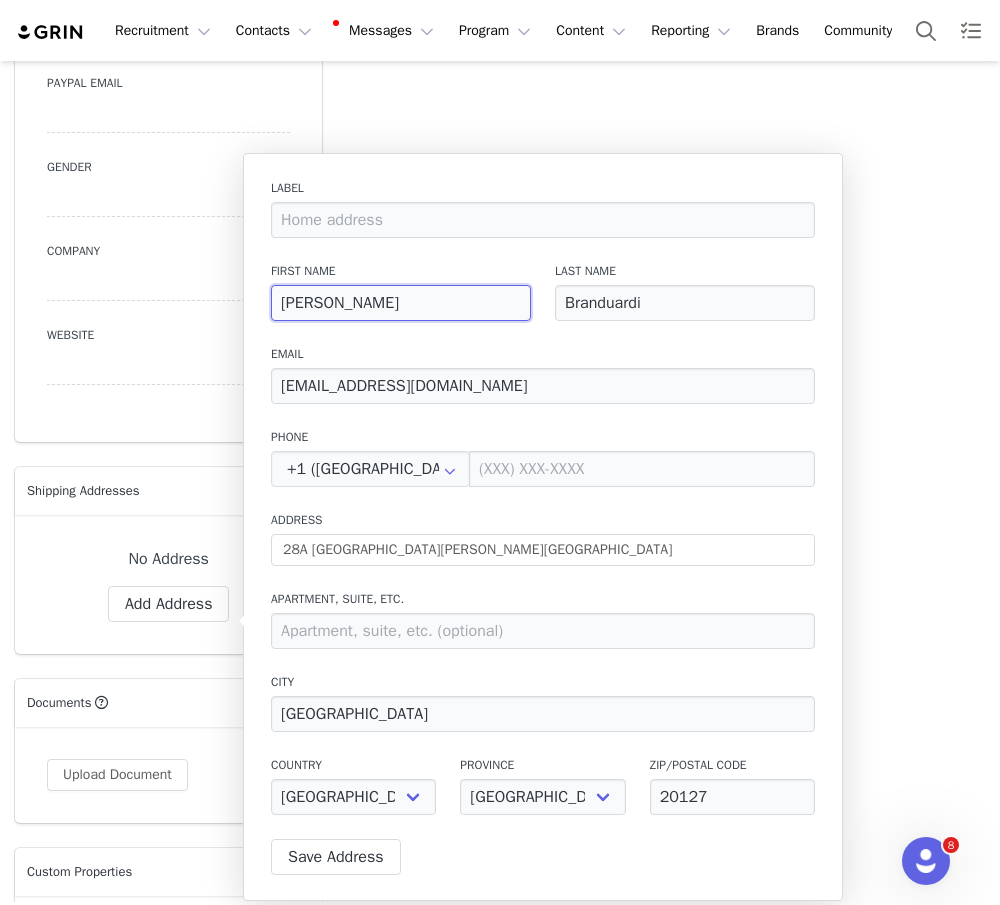 click on "Giorgio" at bounding box center (401, 303) 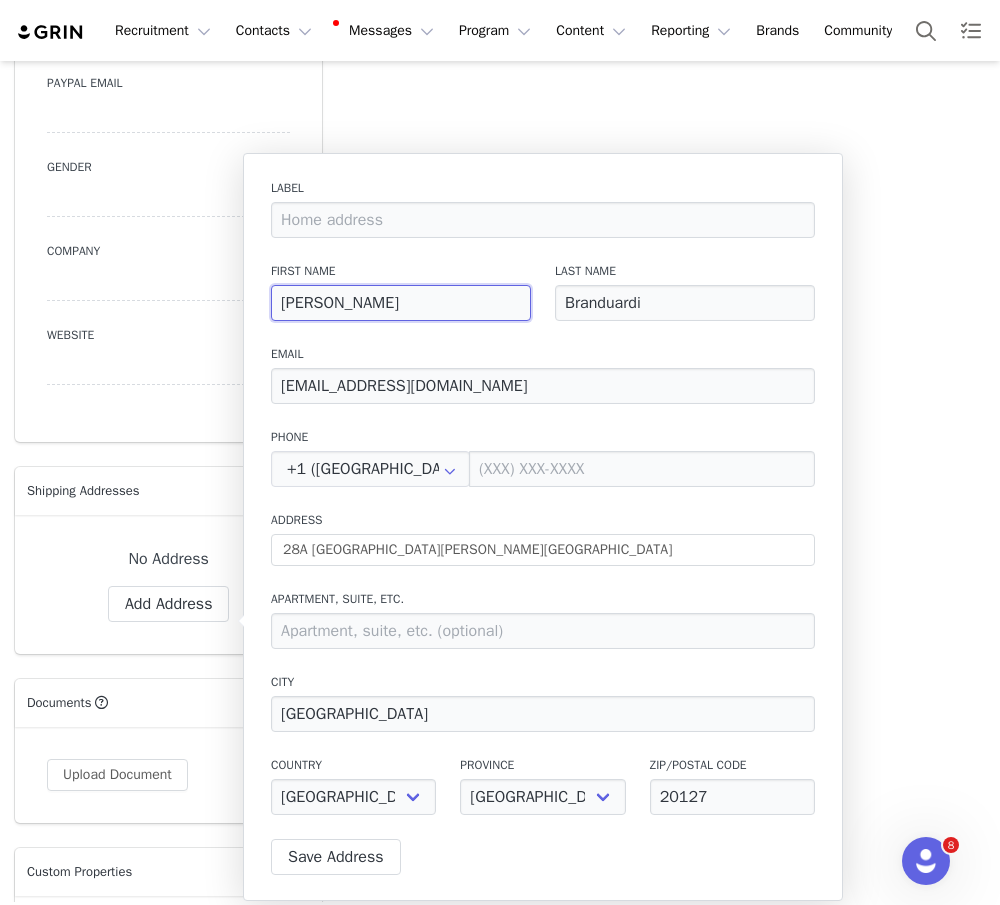type on "Nicola" 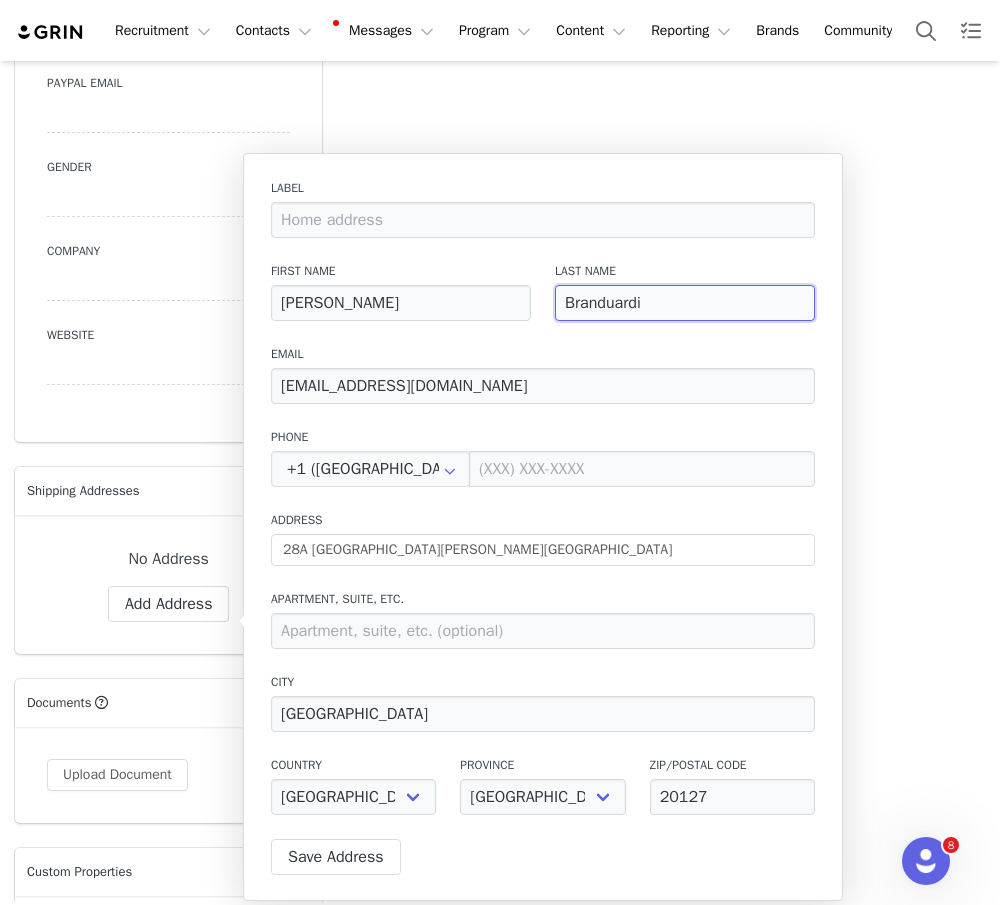 click on "Branduardi" at bounding box center [685, 303] 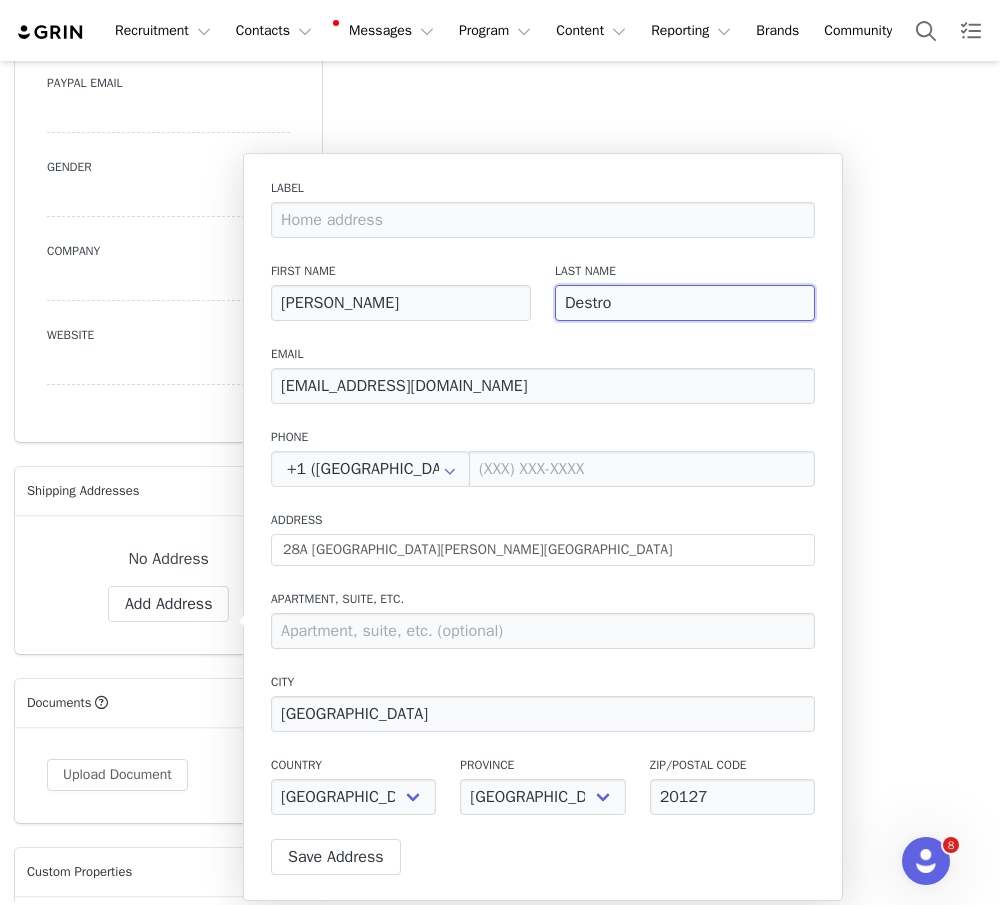 type on "Destro" 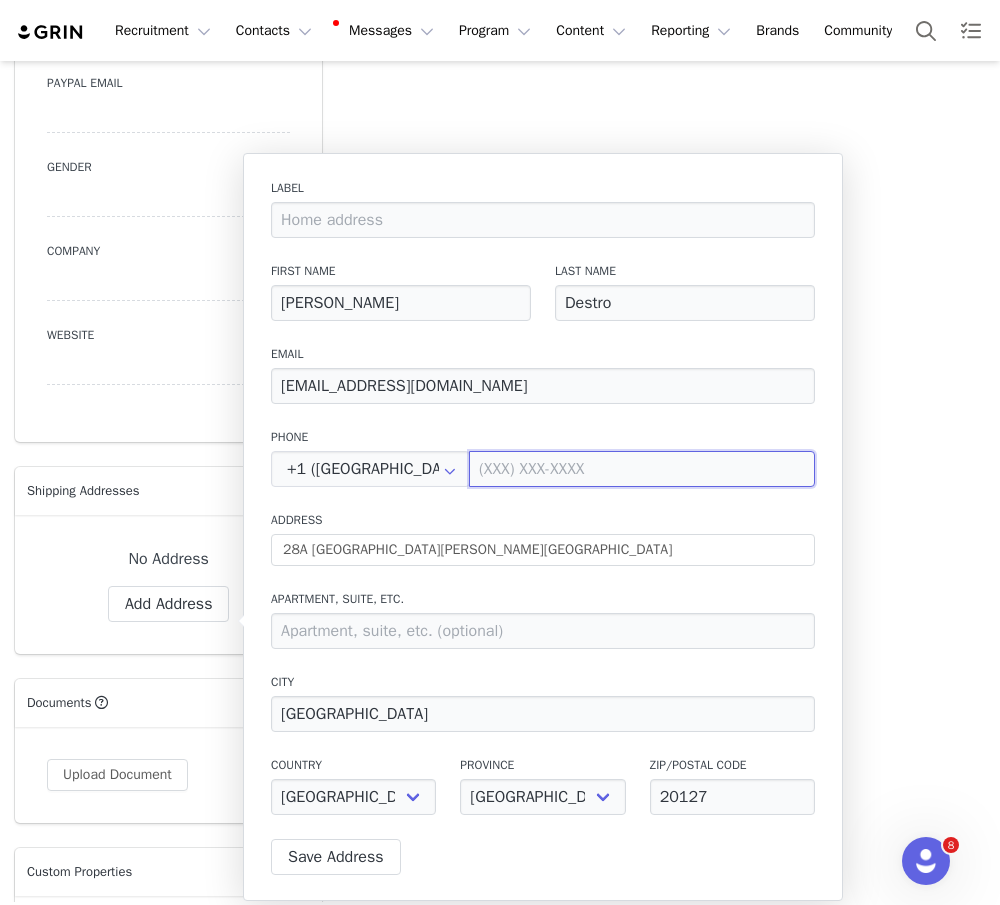 click at bounding box center (642, 469) 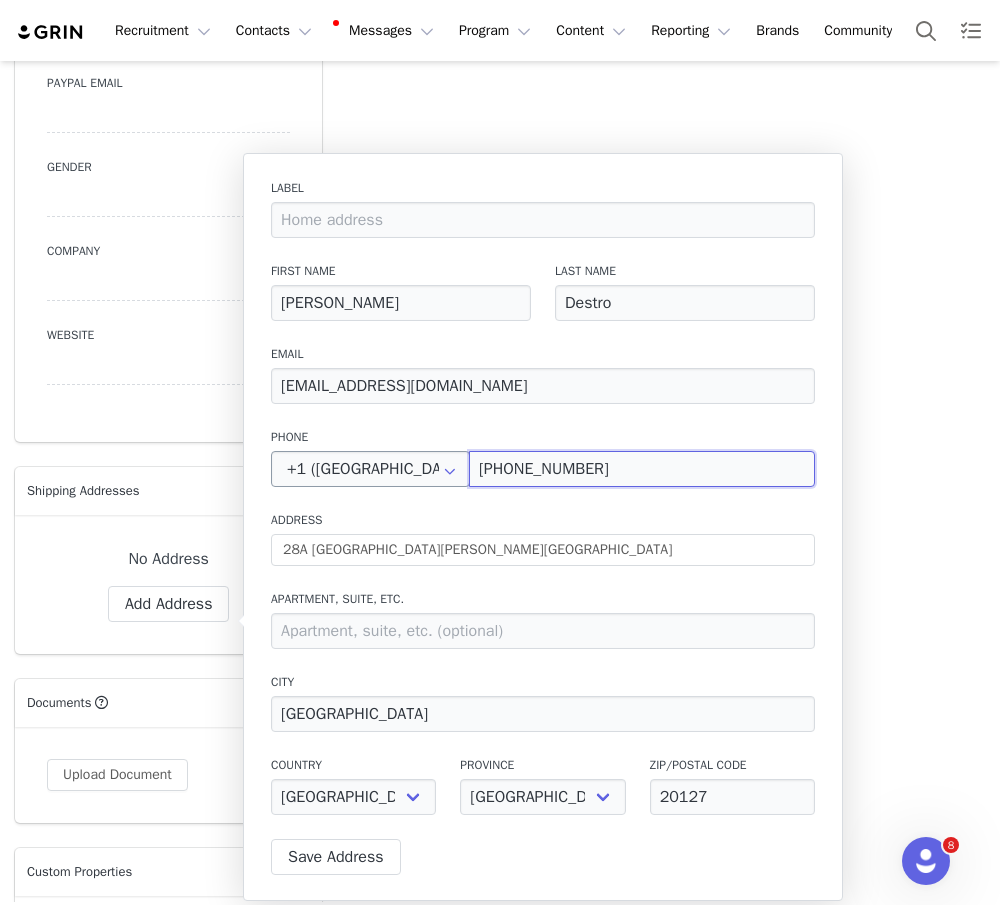 type on "+39 340 197 0499" 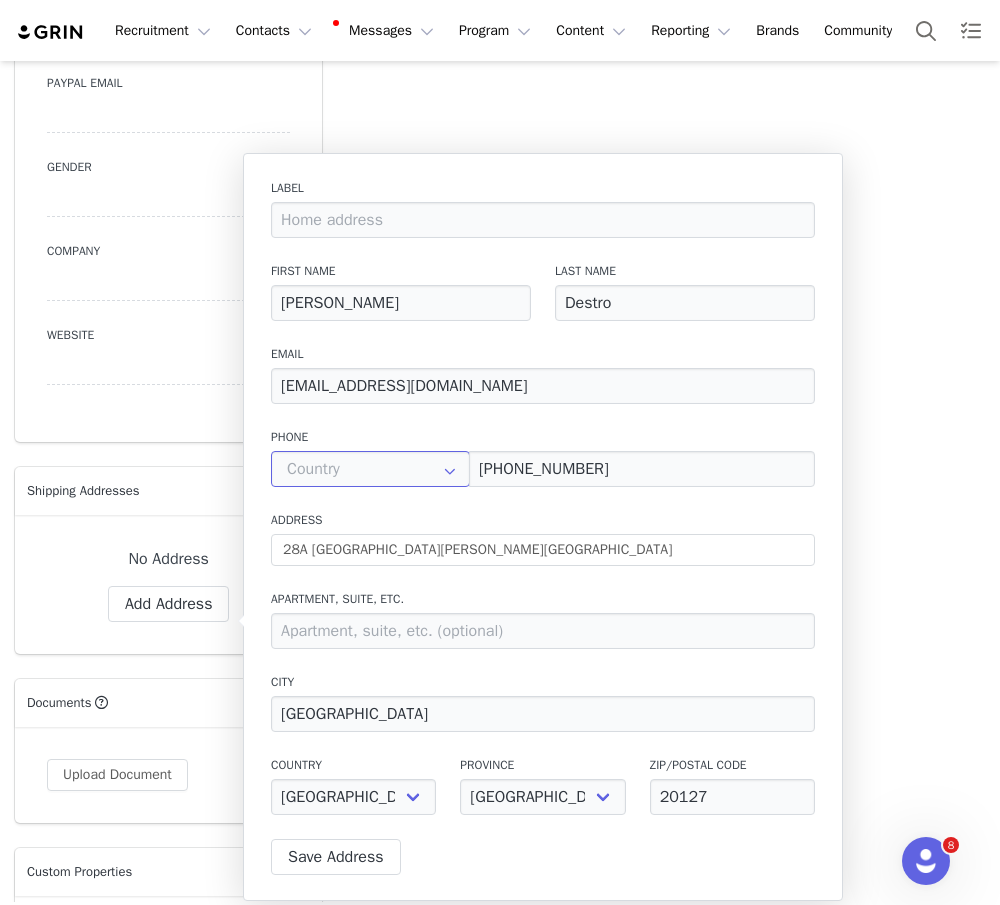 click at bounding box center [370, 469] 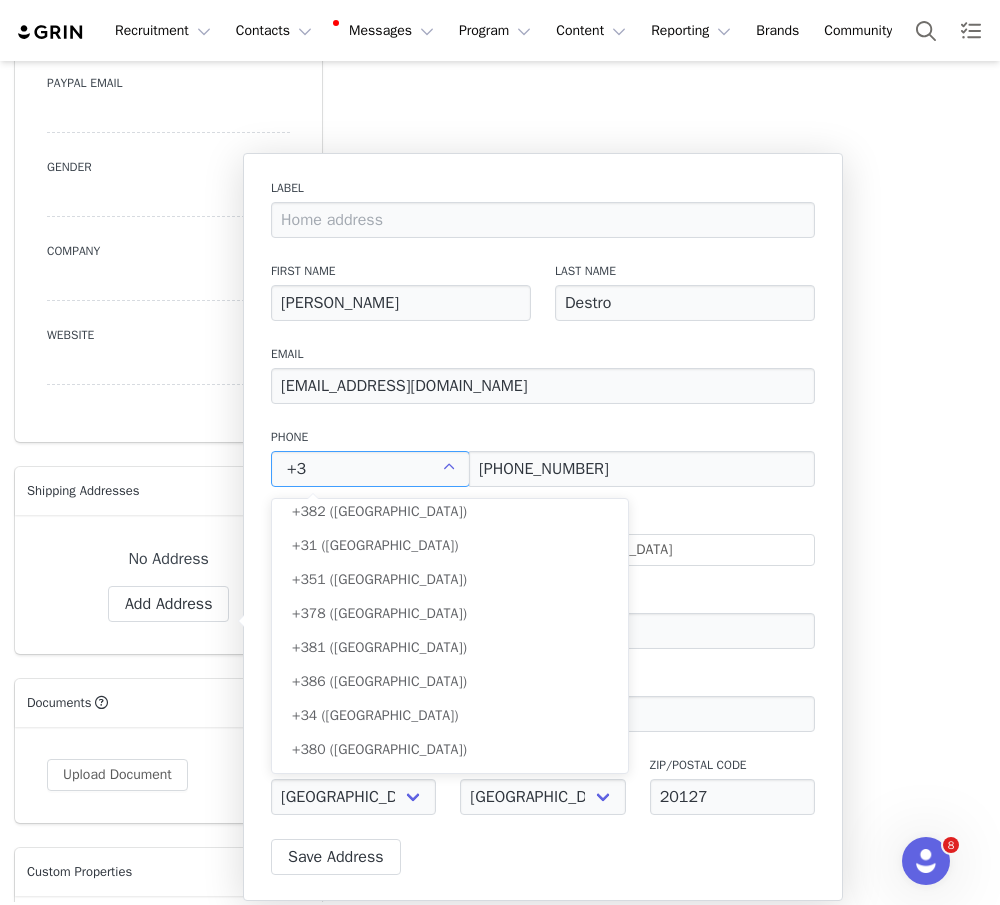scroll, scrollTop: 0, scrollLeft: 0, axis: both 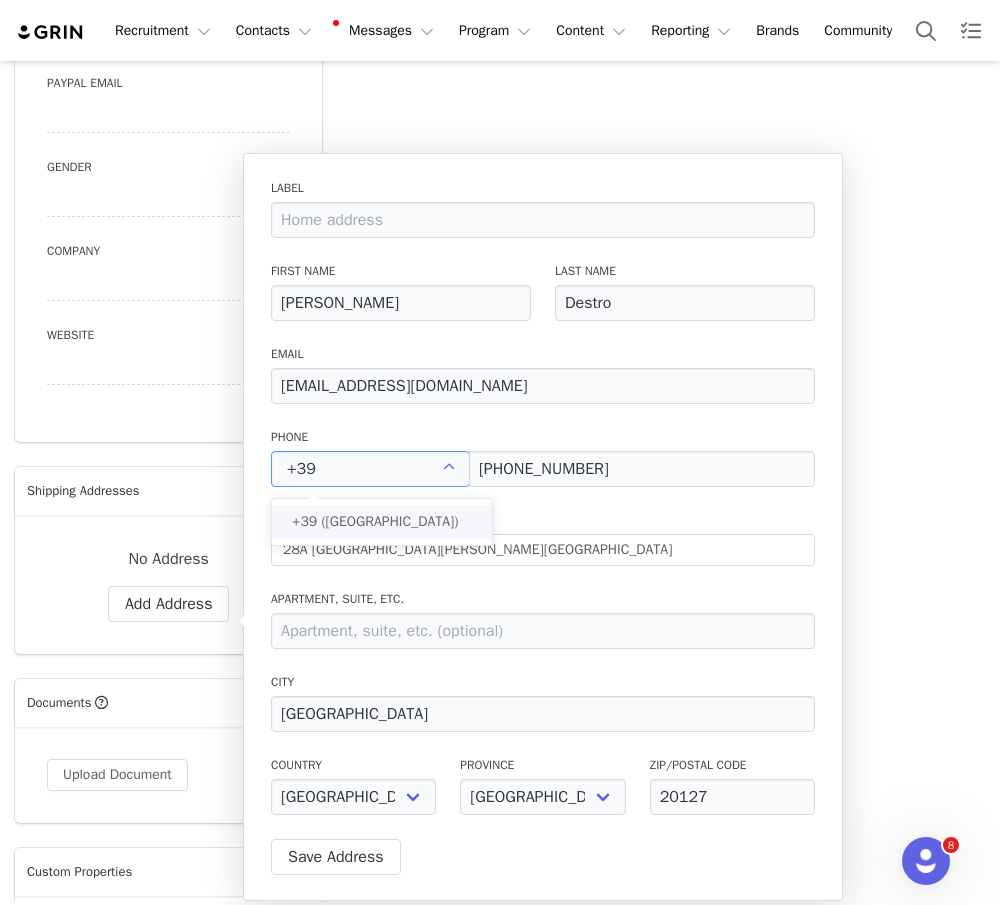 click on "+39 (Italy)" at bounding box center [382, 522] 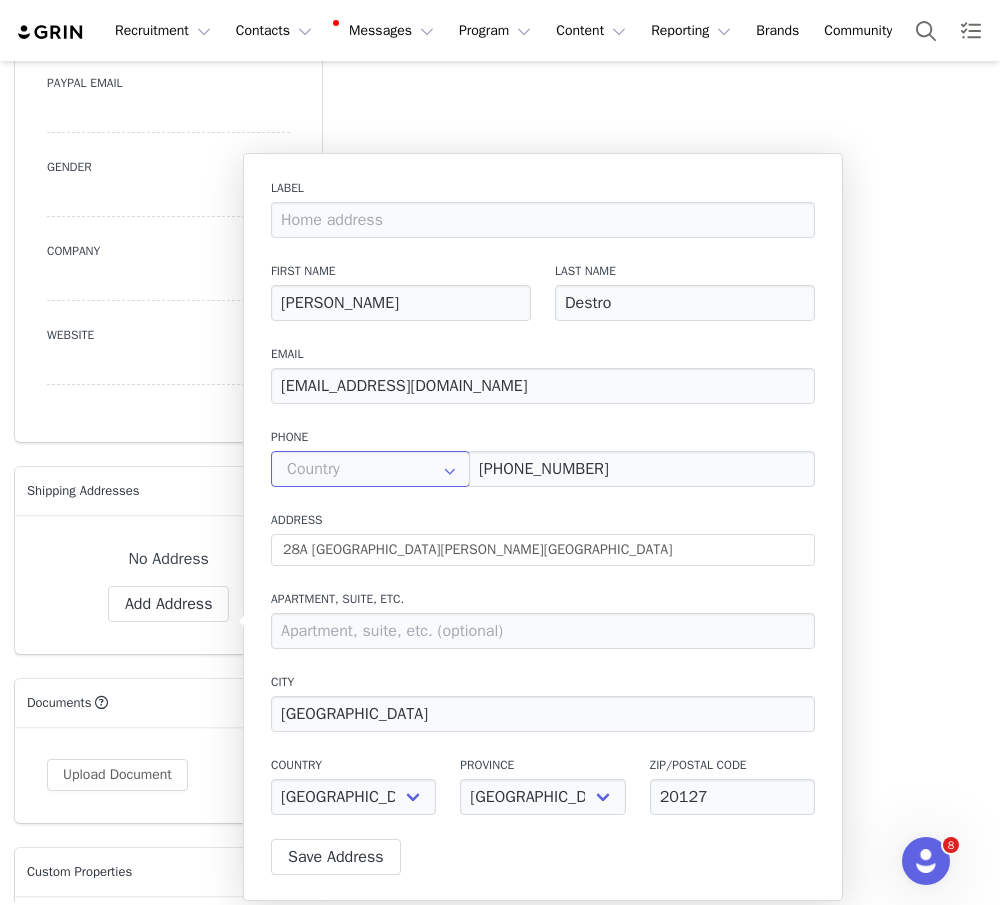 scroll, scrollTop: 3266, scrollLeft: 0, axis: vertical 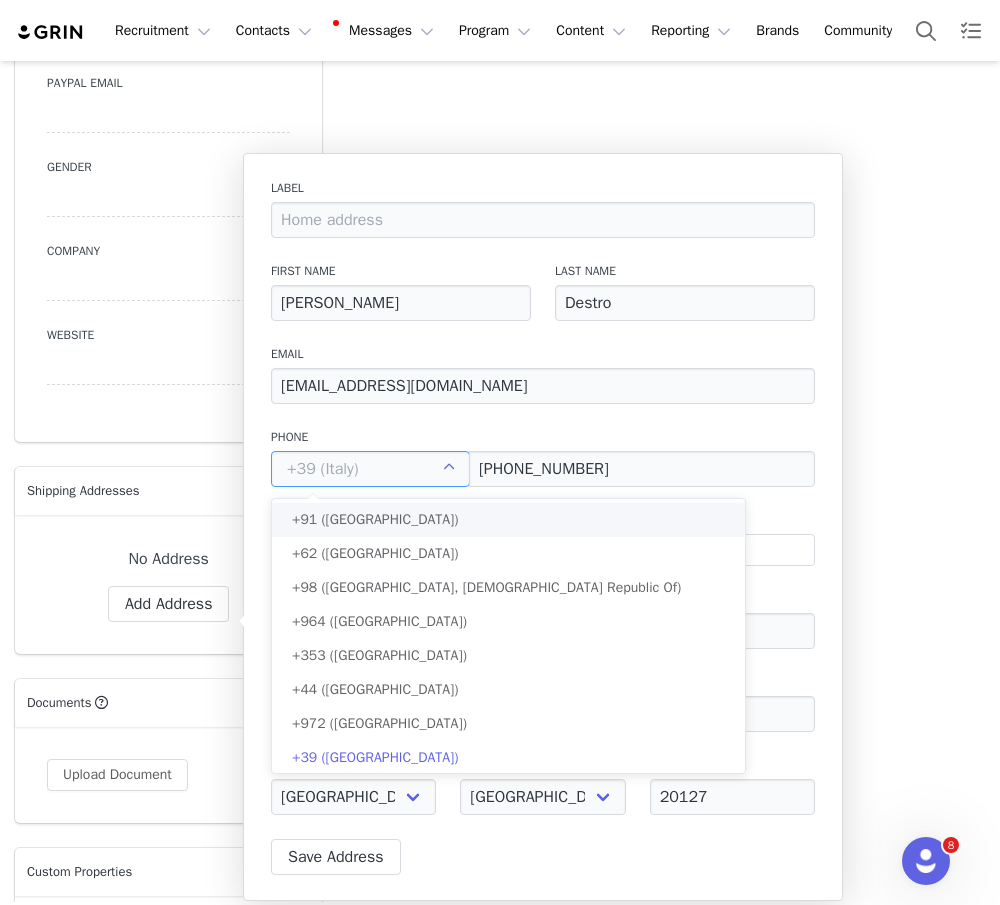 click on "Label   First Name  Nicola  Last Name  Destro  Email  info@giorgiobranduardi.com  Phone  +39 340 197 0499  Address  28A Via Adelaide Bono Cairoli  Apartment, suite, etc.   City  Milano  Country   Afghanistan   Aland Islands   Albania   Algeria   Andorra   Angola   Anguilla   Antigua And Barbuda   Argentina   Armenia   Aruba   Australia   Austria   Azerbaijan   Bahamas   Bahrain   Bangladesh   Barbados   Belarus   Belgium   Belize   Benin   Bermuda   Bhutan   Bolivia   Bonaire, Sint Eustatius and Saba   Bosnia And Herzegovina   Botswana   Bouvet Island   Brazil   Brunei   Bulgaria   Burkina Faso   Burundi   Cambodia   Canada   Cape Verde   Cayman Islands   Central African Republic   Chad   Chile   China   Christmas Island   Cocos (Keeling) Islands   Colombia   Comoros   Congo   Congo, The Democratic Republic Of The   Cook Islands   Costa Rica   Côte d'Ivoire   Croatia   Cuba   Curaçao   Cyprus   Czech Republic   Denmark   Djibouti   Dominica   Dominican Republic   Ecuador   Egypt   El Salvador   Eritrea" at bounding box center (543, 527) 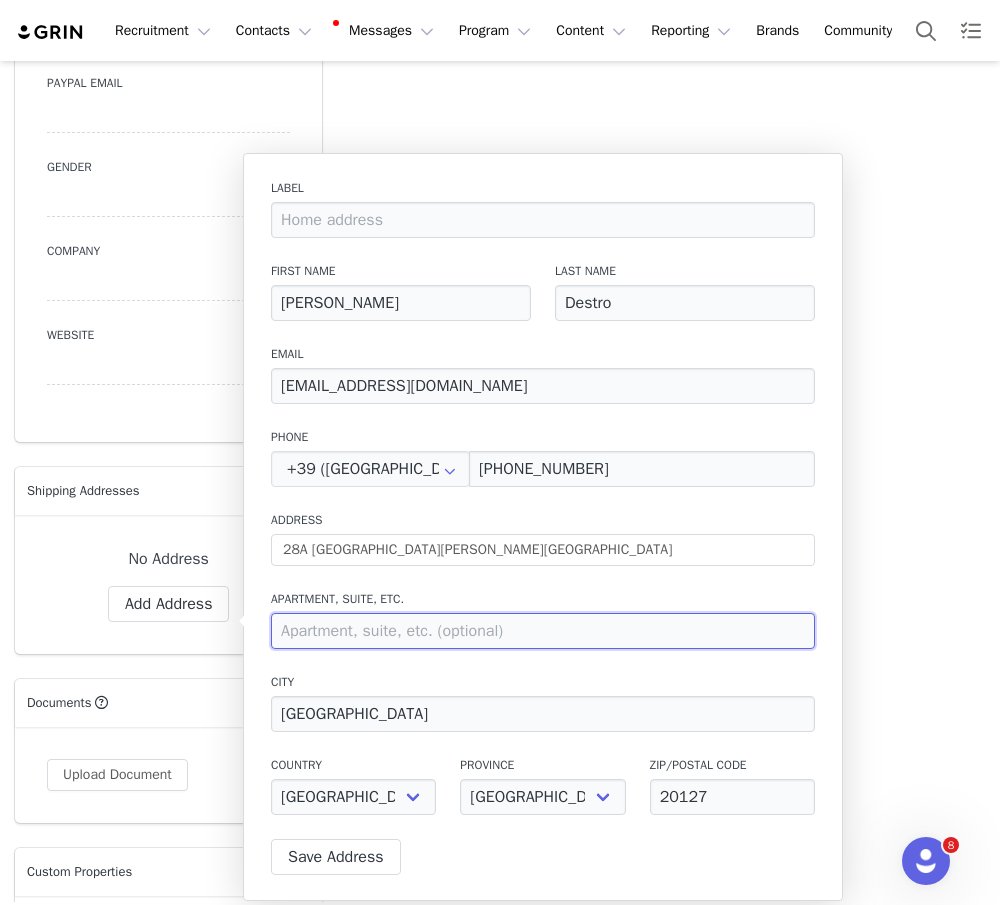 click at bounding box center [543, 631] 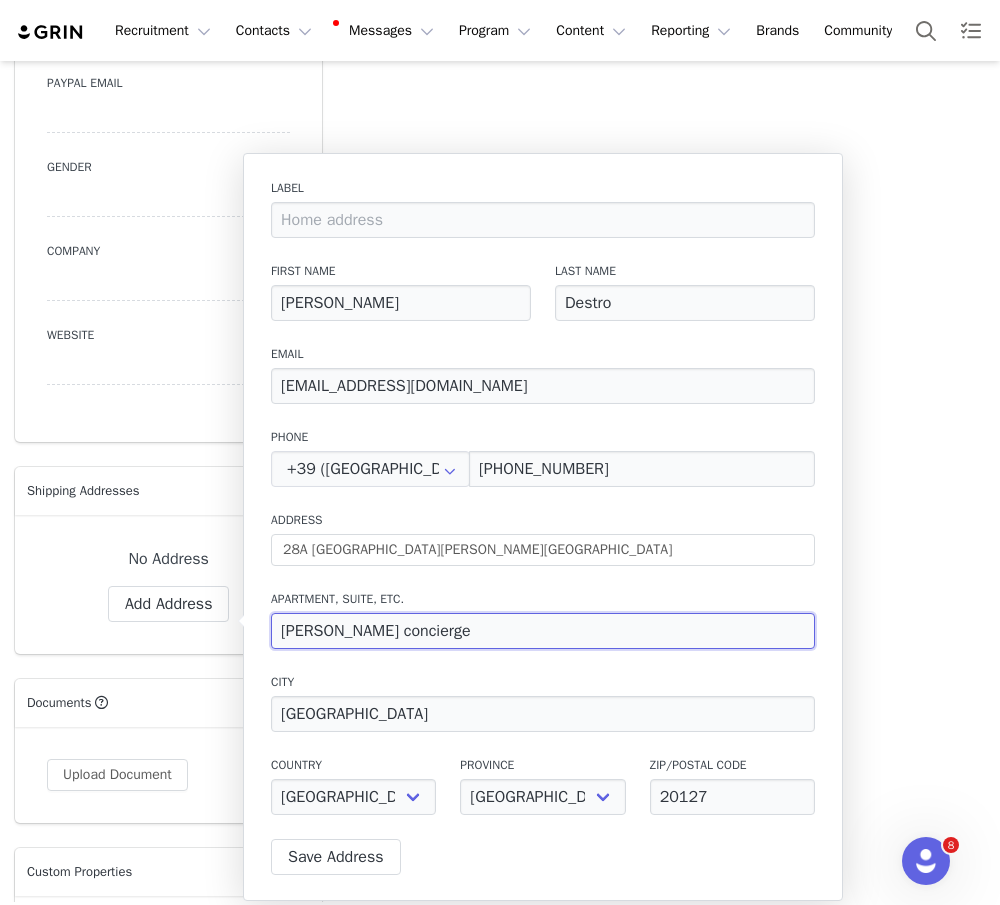 type on "Giorgio Branduardi concierge" 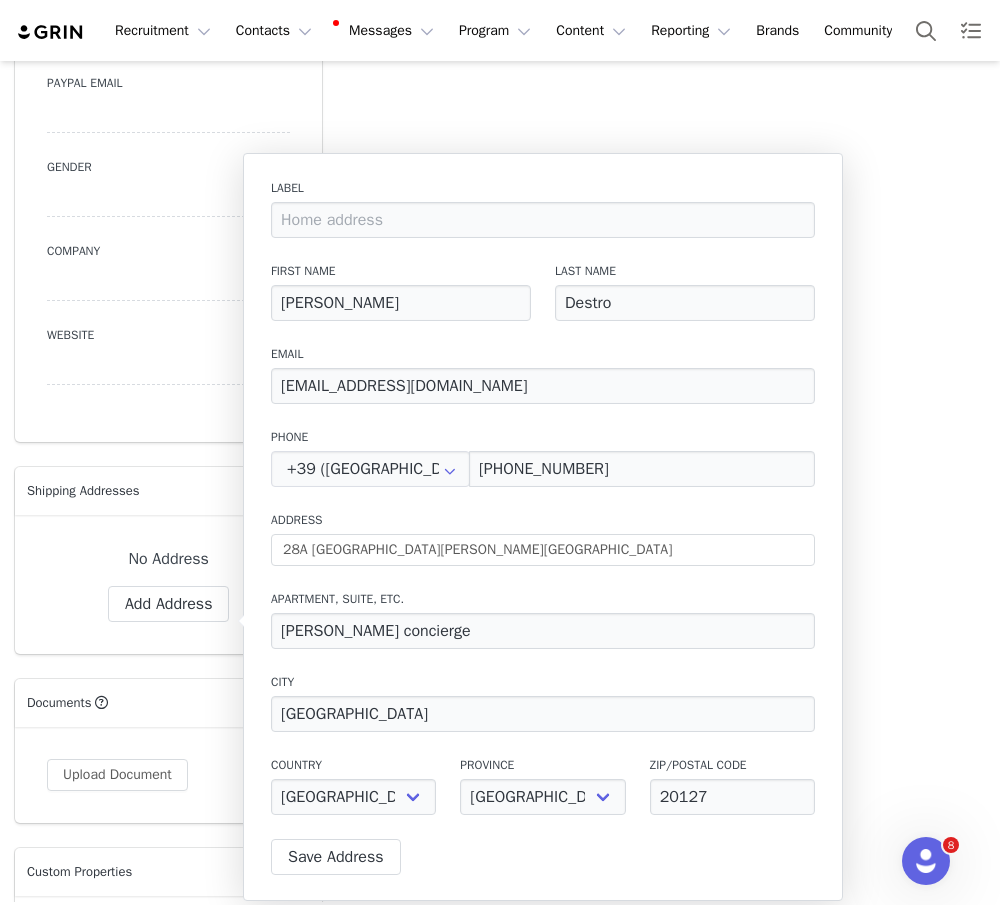 click on "Label   First Name  Nicola  Last Name  Destro  Email  info@giorgiobranduardi.com  Phone  +39 (Italy) +39 340 197 0499  Address  28A Via Adelaide Bono Cairoli  Apartment, suite, etc.  Giorgio Branduardi concierge  City  Milano  Country   Afghanistan   Aland Islands   Albania   Algeria   Andorra   Angola   Anguilla   Antigua And Barbuda   Argentina   Armenia   Aruba   Australia   Austria   Azerbaijan   Bahamas   Bahrain   Bangladesh   Barbados   Belarus   Belgium   Belize   Benin   Bermuda   Bhutan   Bolivia   Bonaire, Sint Eustatius and Saba   Bosnia And Herzegovina   Botswana   Bouvet Island   Brazil   Brunei   Bulgaria   Burkina Faso   Burundi   Cambodia   Canada   Cape Verde   Cayman Islands   Central African Republic   Chad   Chile   China   Christmas Island   Cocos (Keeling) Islands   Colombia   Comoros   Congo   Congo, The Democratic Republic Of The   Cook Islands   Costa Rica   Côte d'Ivoire   Croatia   Cuba   Curaçao   Cyprus   Czech Republic   Denmark   Djibouti   Dominica   Dominican Republic" at bounding box center [543, 527] 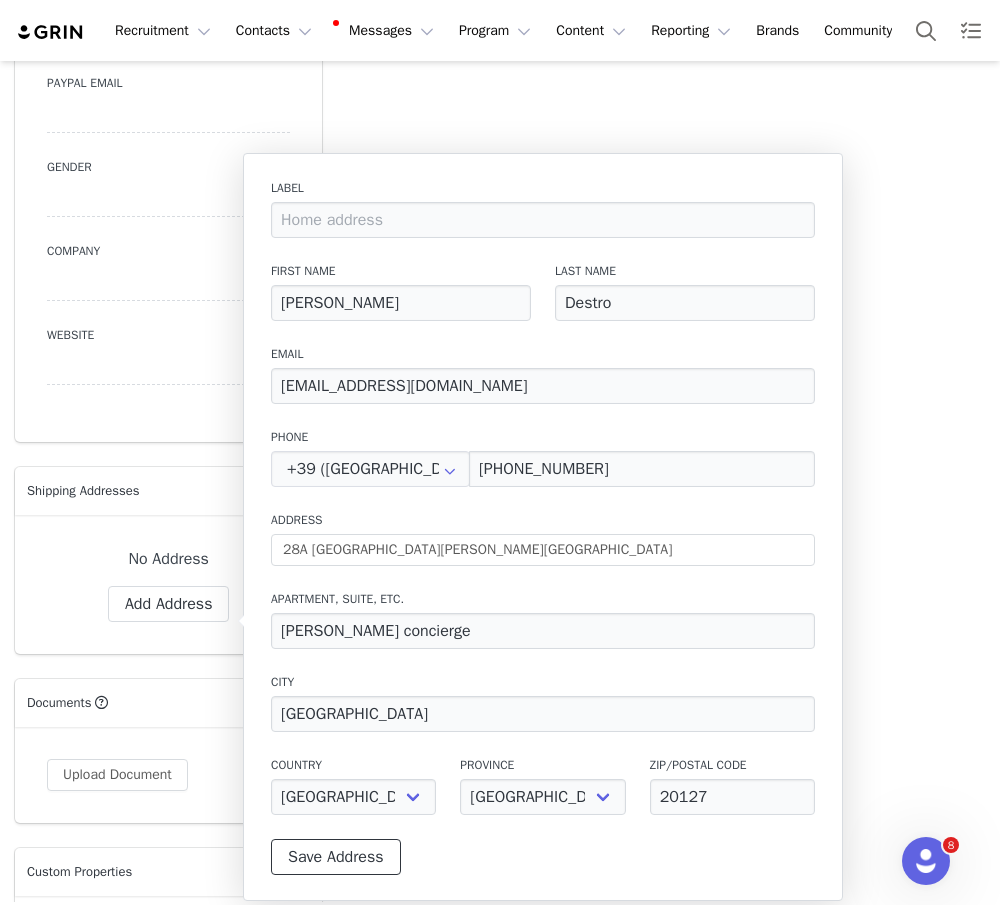 click on "Save Address" at bounding box center (336, 857) 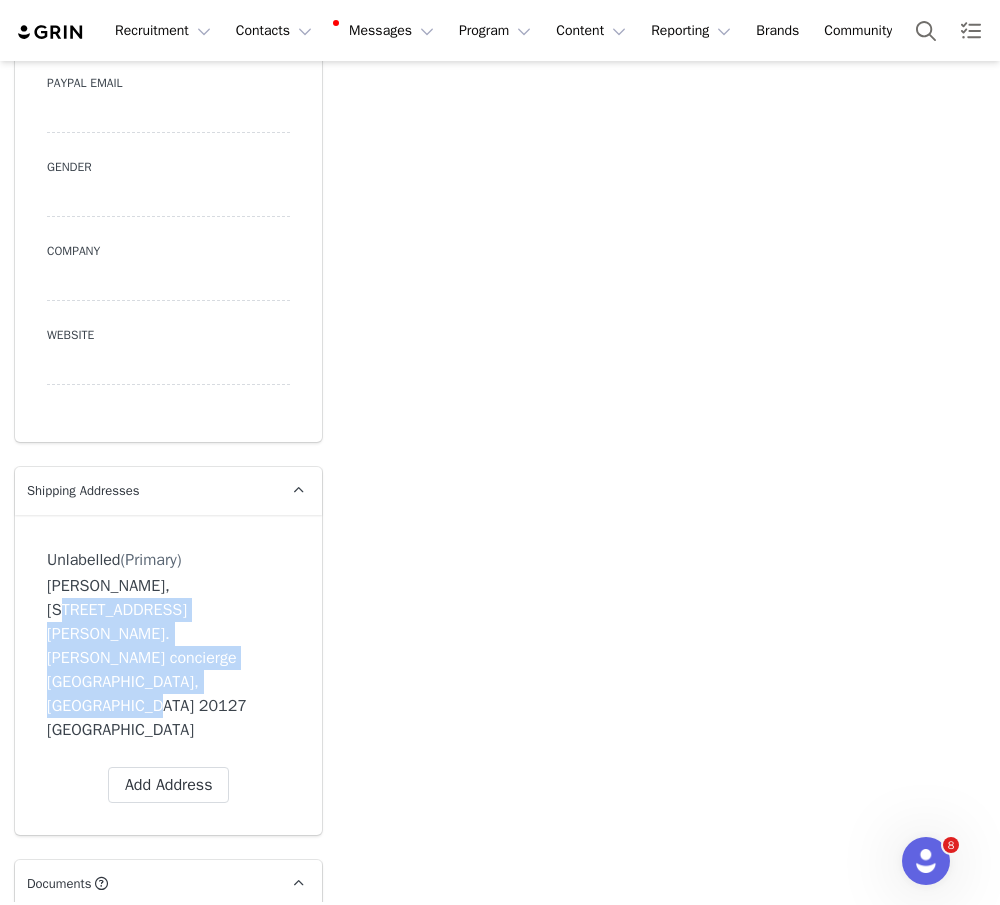 drag, startPoint x: 159, startPoint y: 604, endPoint x: 185, endPoint y: 669, distance: 70.00714 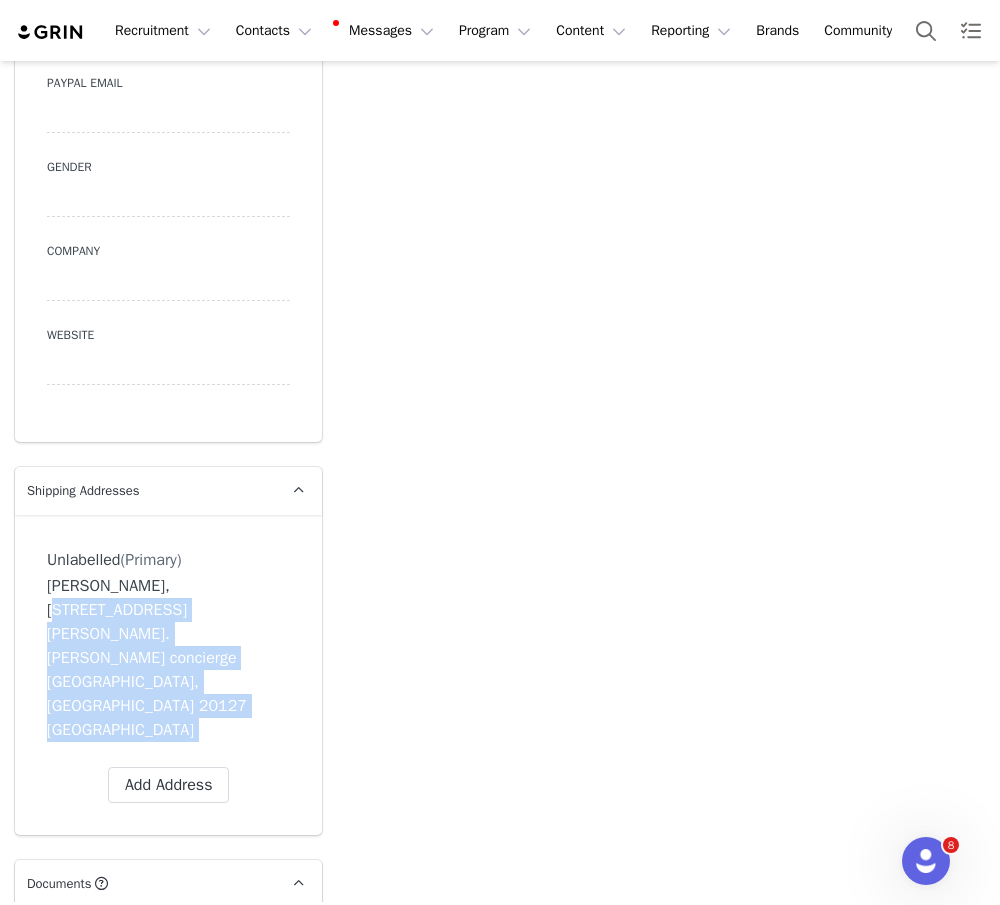 drag, startPoint x: 185, startPoint y: 669, endPoint x: 158, endPoint y: 609, distance: 65.795135 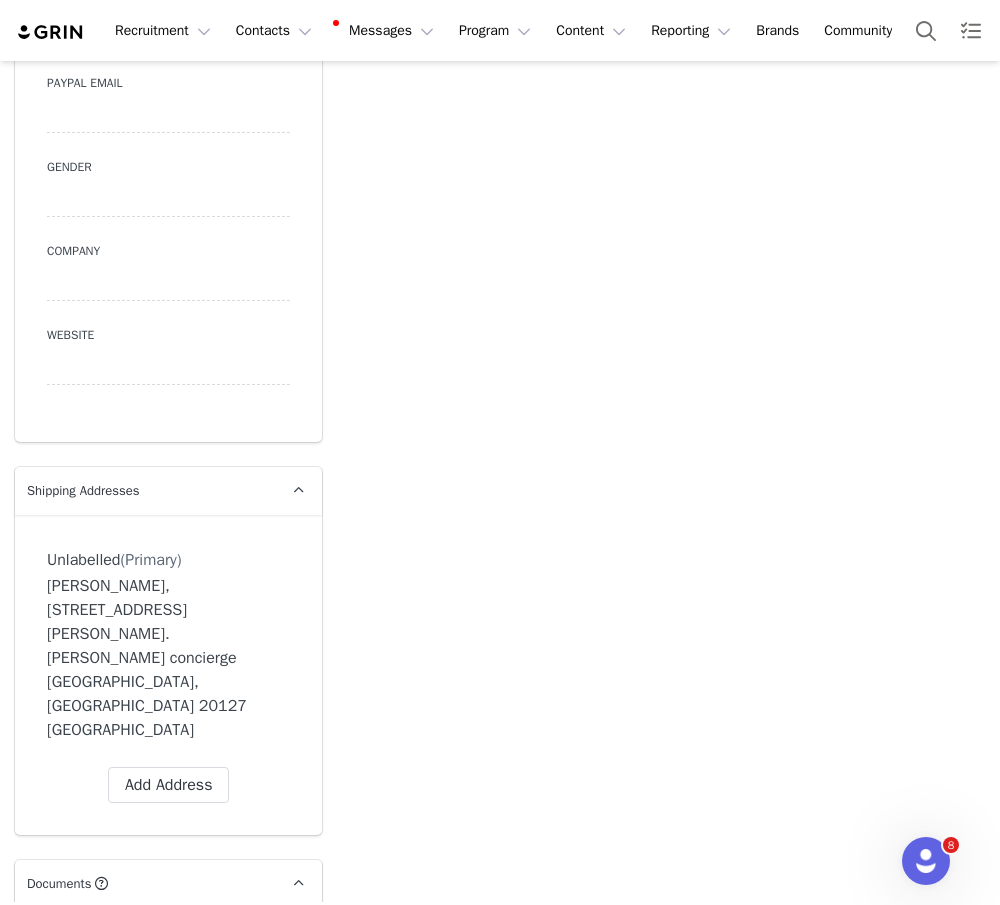 click on "Nicola Destro, 28A Via Adelaide Bono Cairoli. Giorgio Branduardi concierge Milano, Milano 20127 Italy" at bounding box center (168, 658) 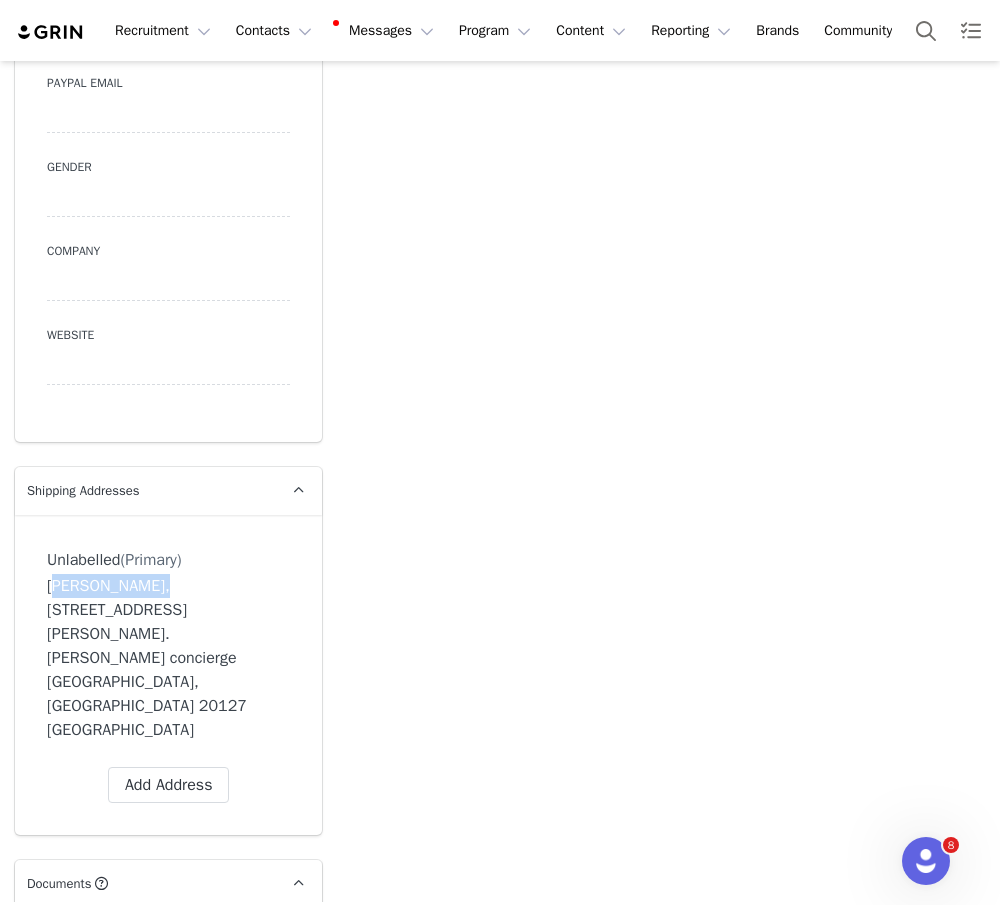 drag, startPoint x: 64, startPoint y: 604, endPoint x: 130, endPoint y: 604, distance: 66 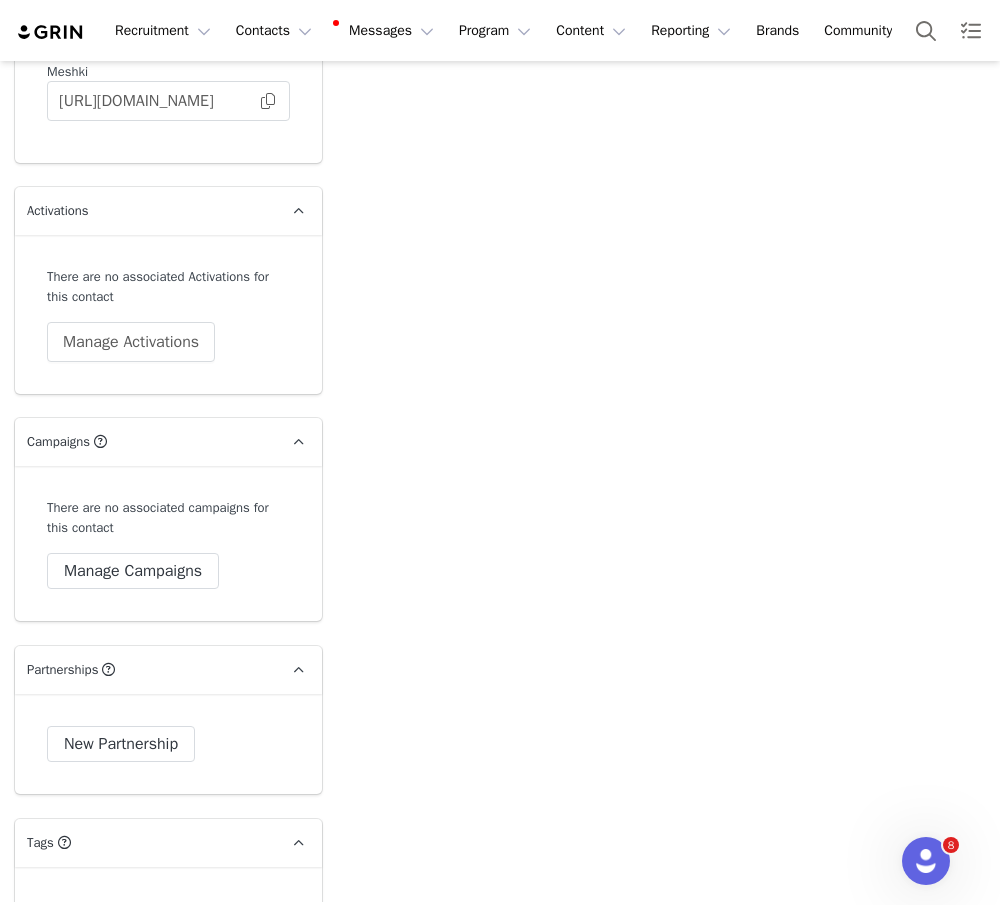 scroll, scrollTop: 4570, scrollLeft: 0, axis: vertical 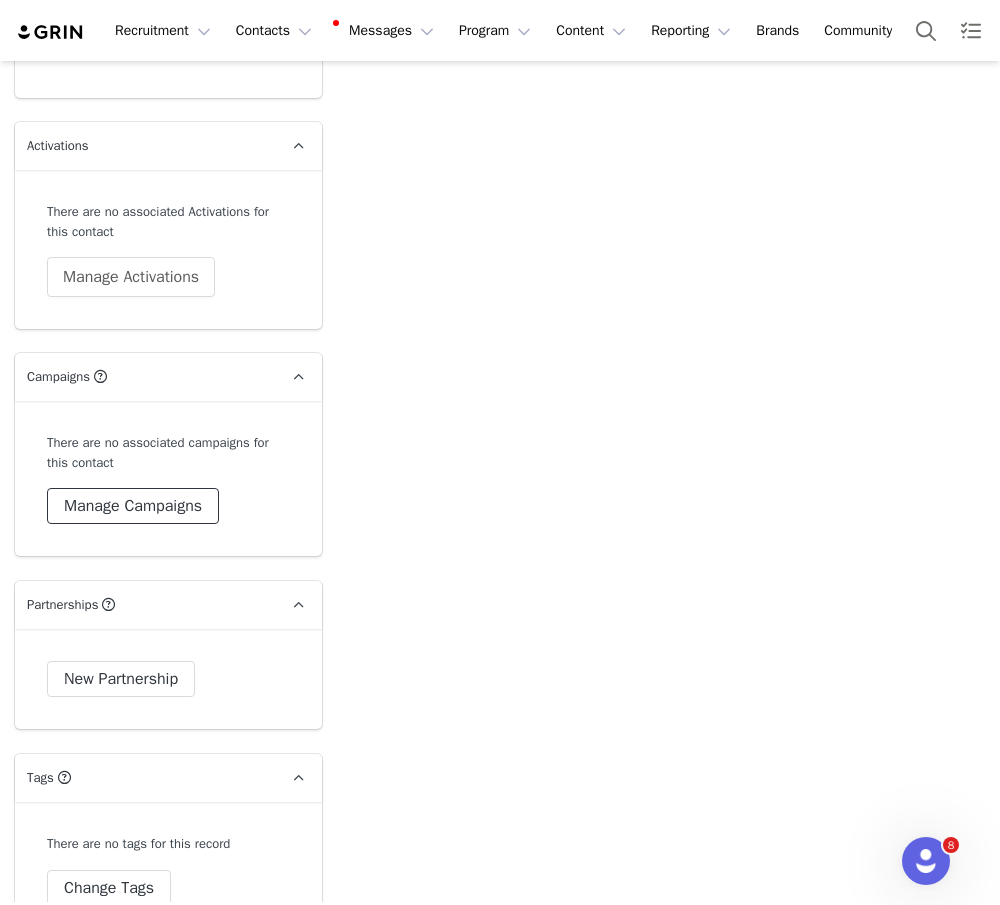 click on "Manage Campaigns" at bounding box center (133, 506) 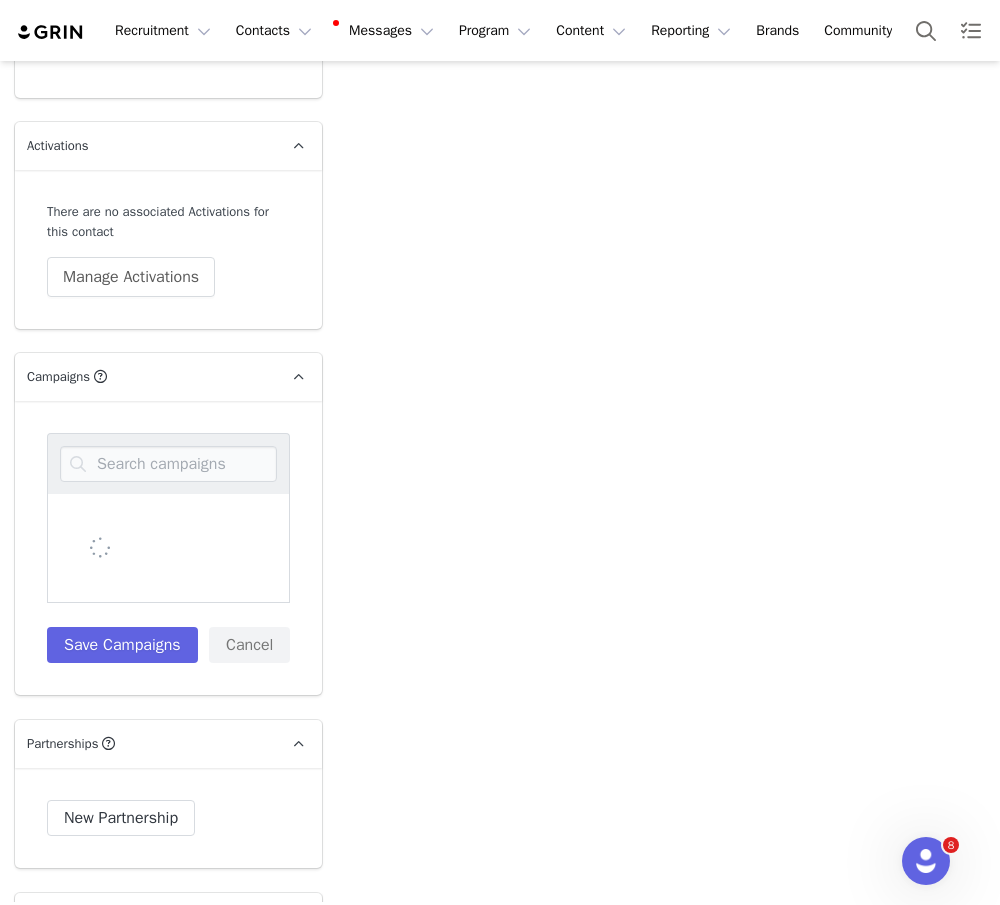 click at bounding box center (168, 463) 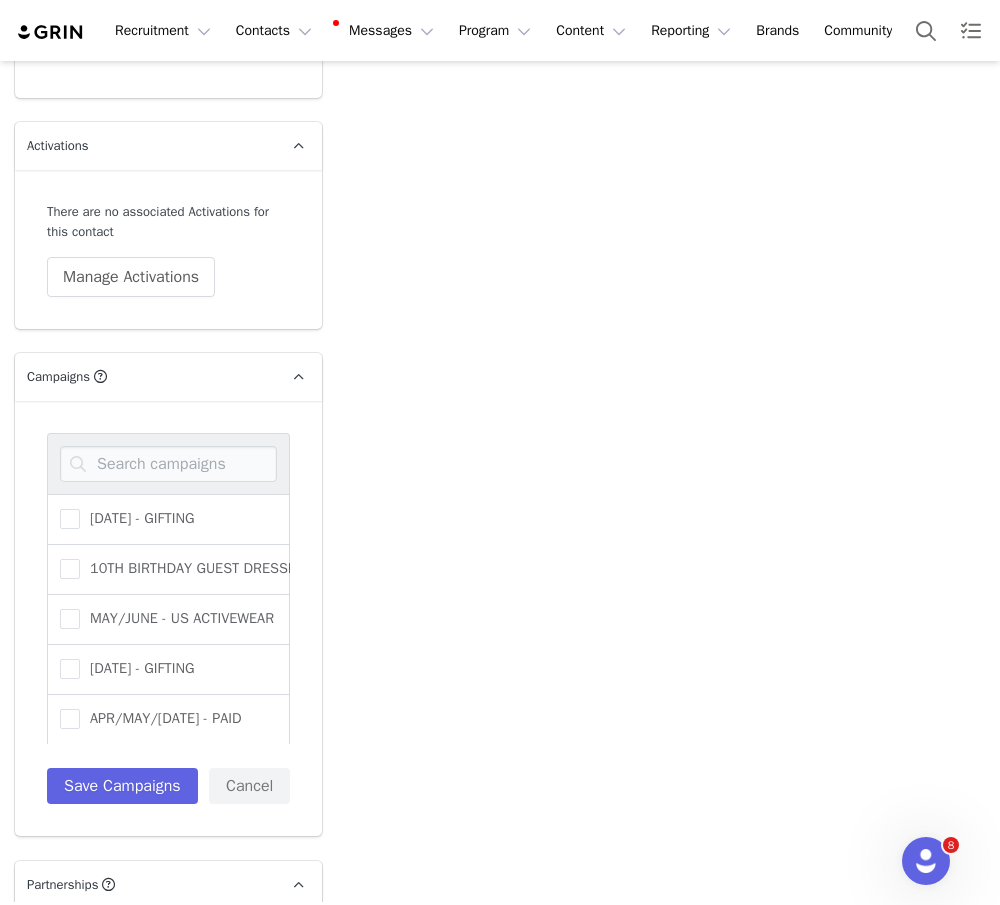 click at bounding box center [168, 463] 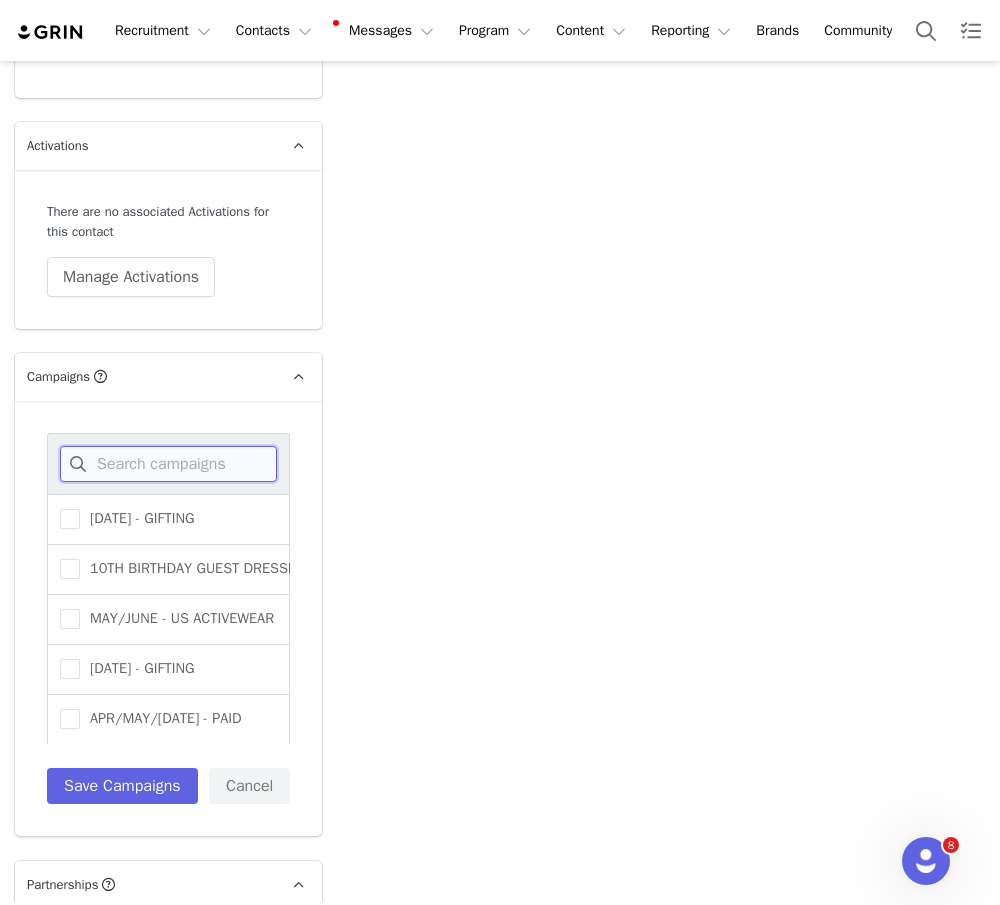 click at bounding box center [168, 464] 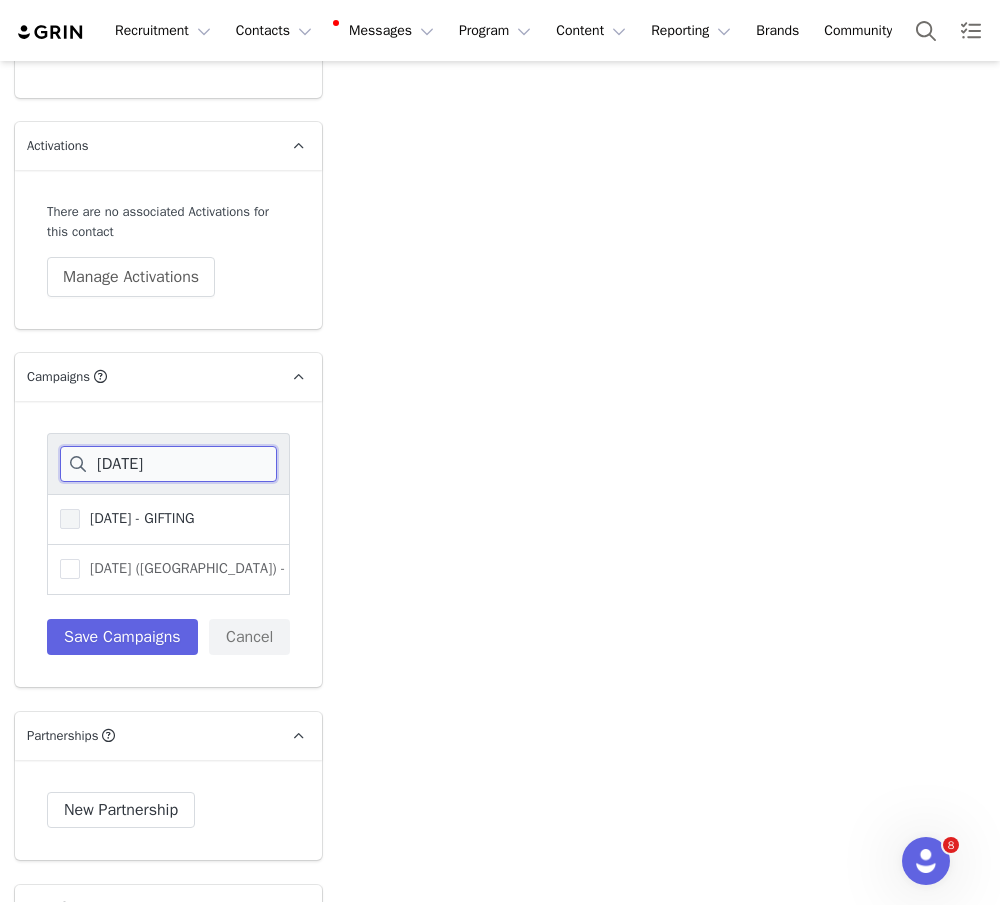type on "july 25" 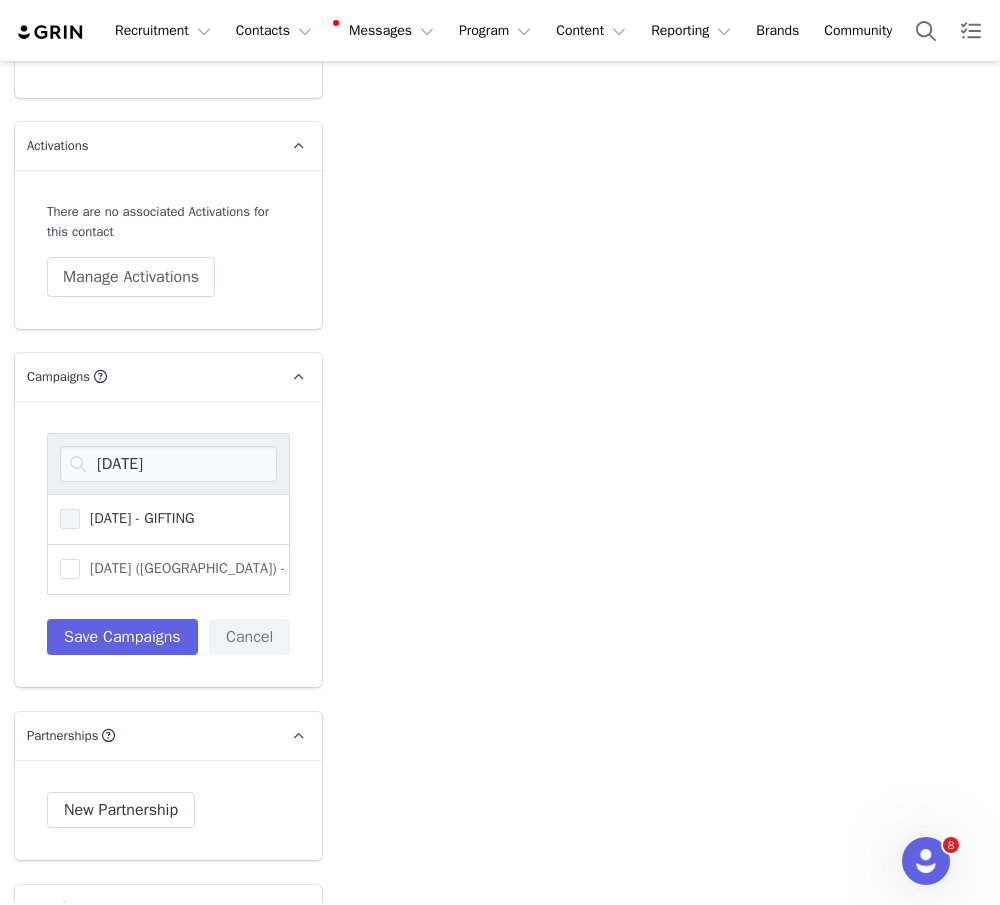 click on "JULY 25 - GIFTING" at bounding box center [137, 518] 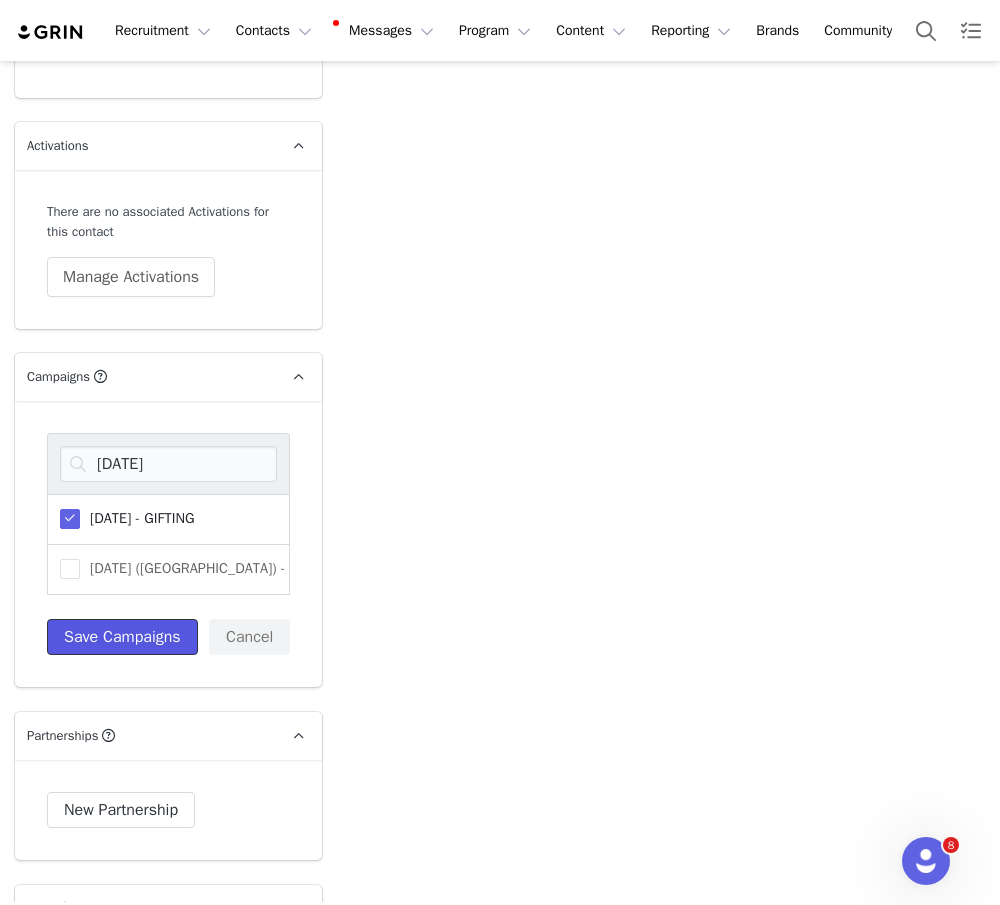 click on "Save Campaigns" at bounding box center (122, 637) 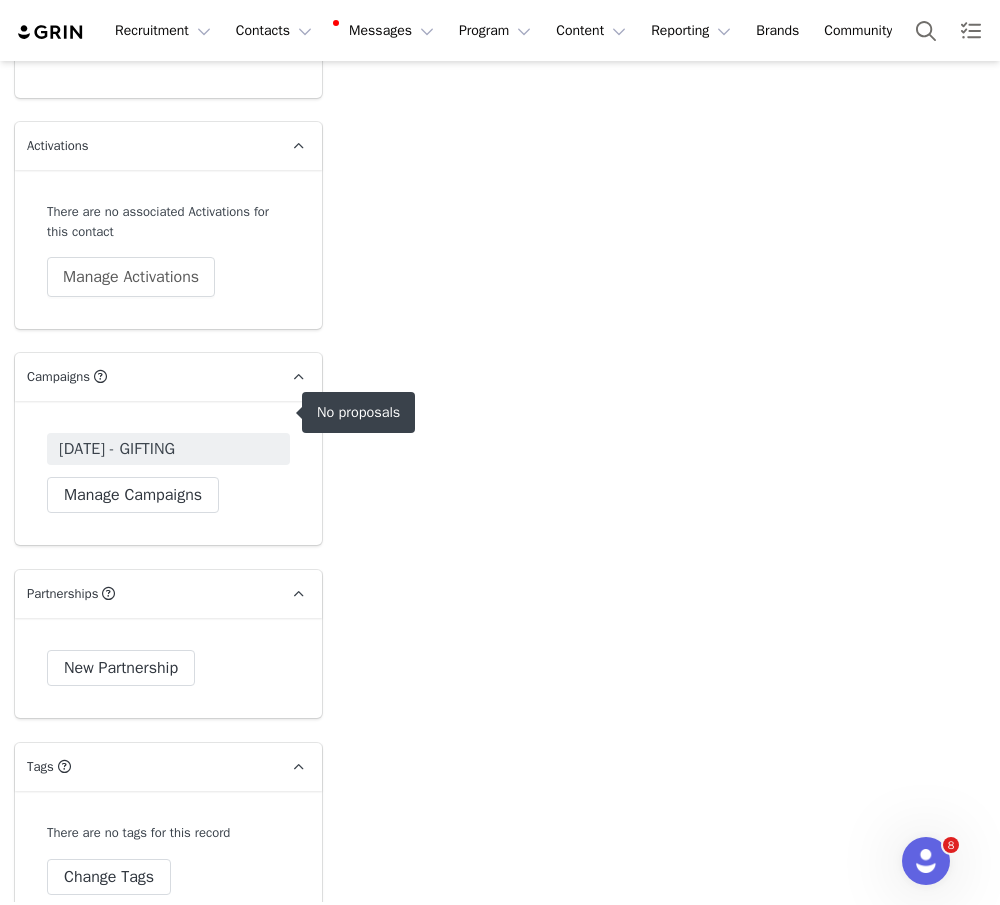 click on "JULY 25 - GIFTING" at bounding box center [117, 449] 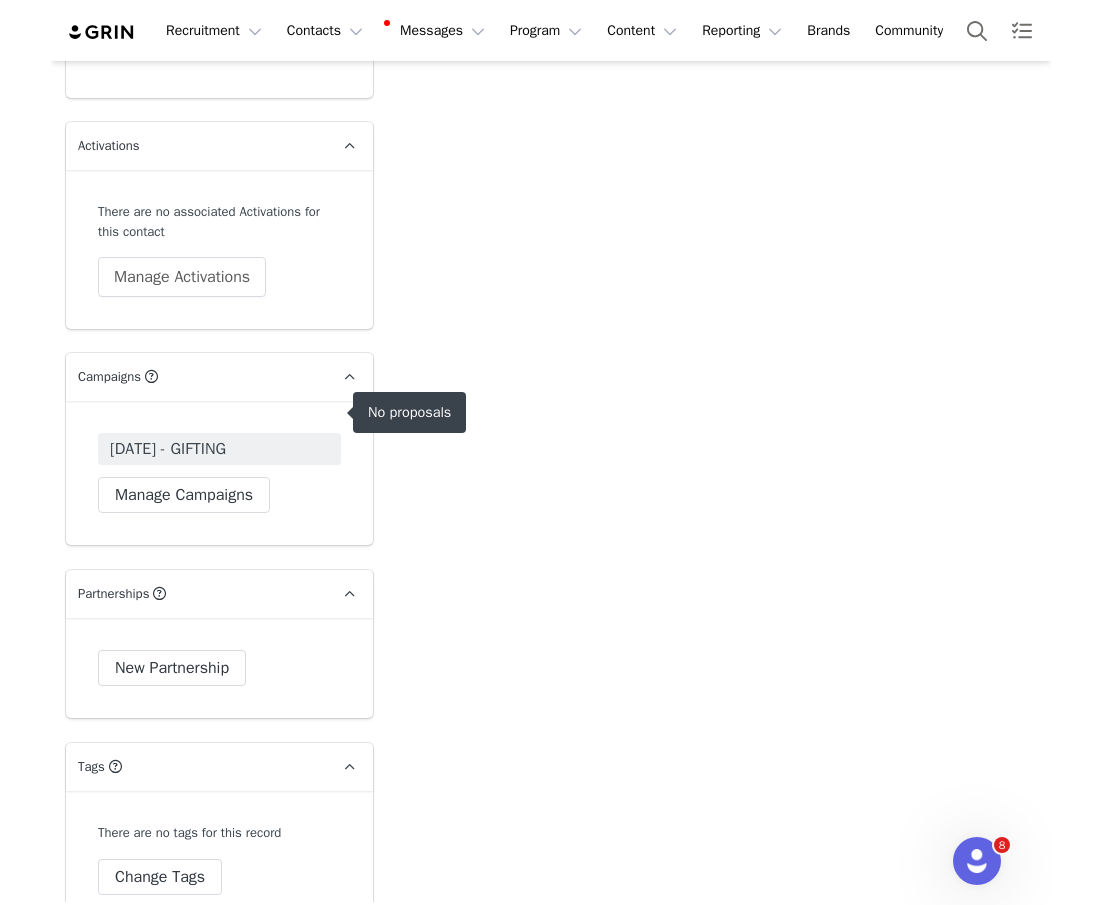 scroll, scrollTop: 0, scrollLeft: 0, axis: both 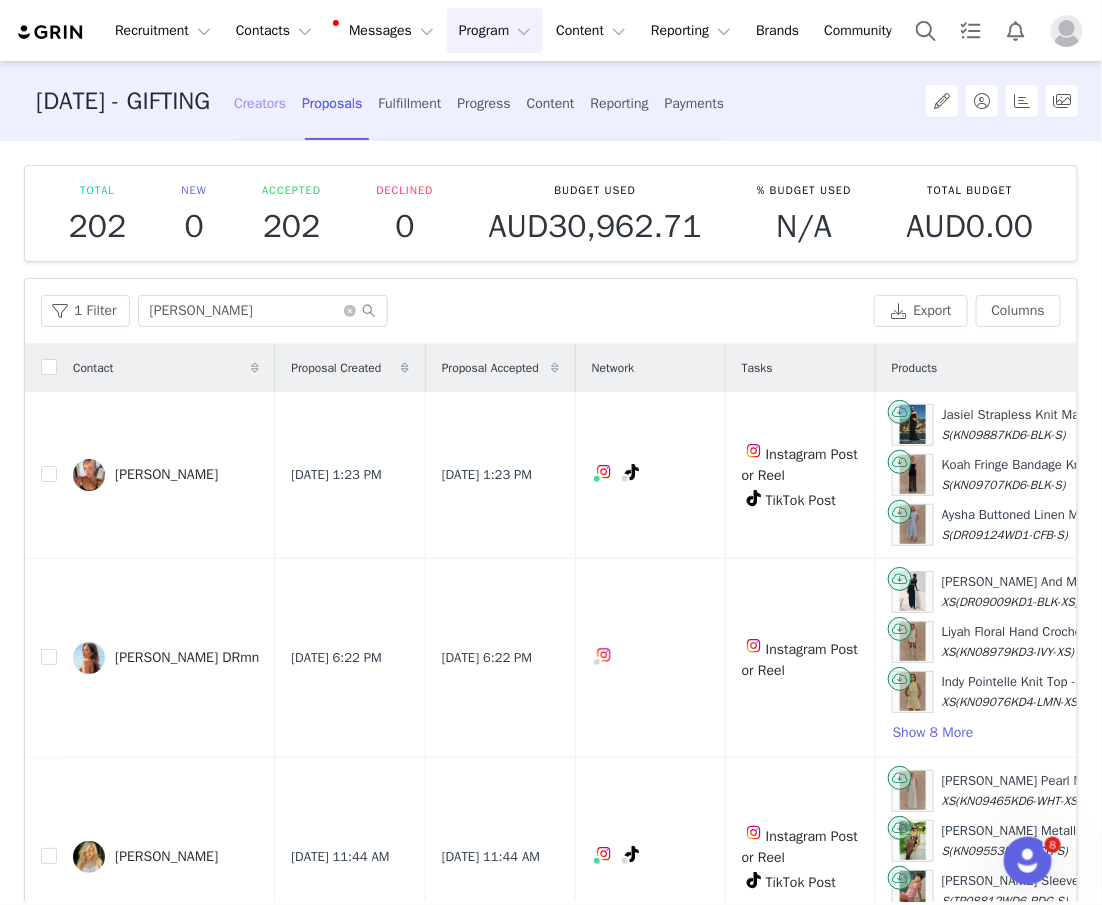 click on "Creators" at bounding box center [260, 103] 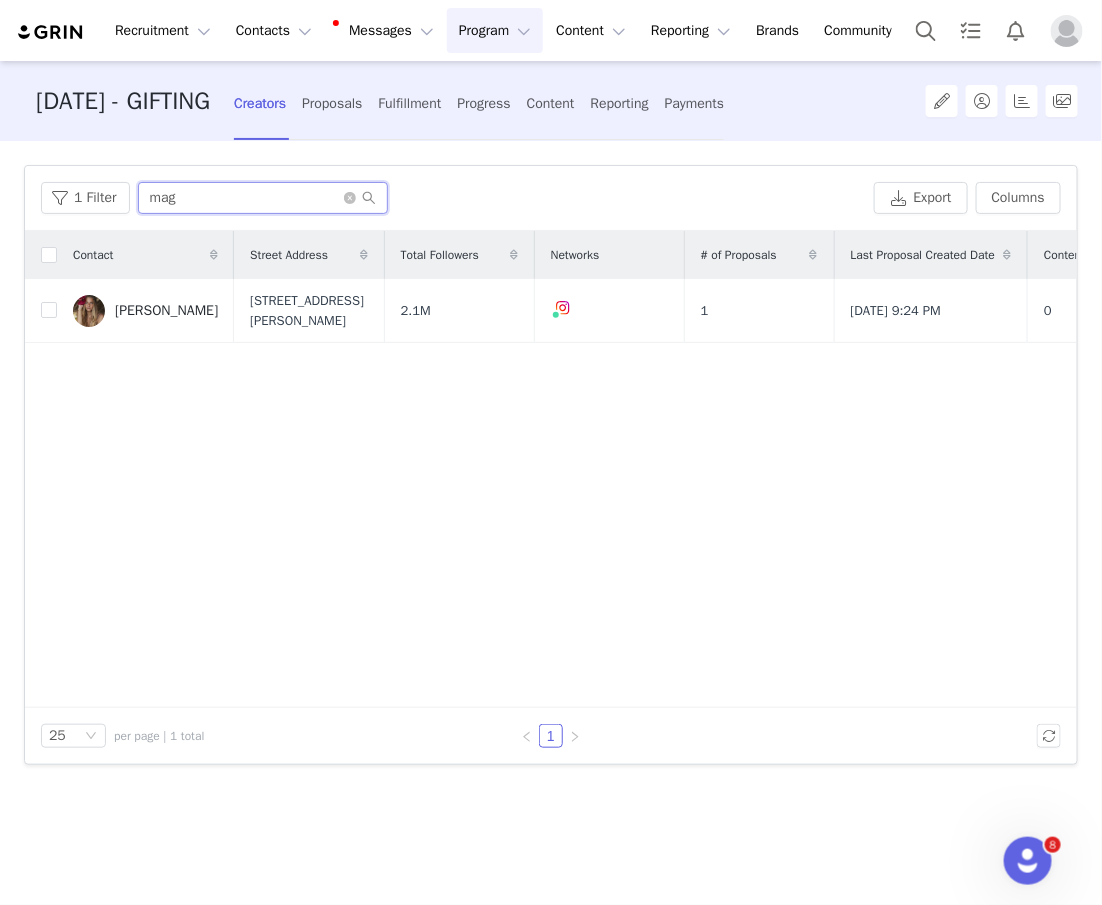 click on "mag" at bounding box center [263, 198] 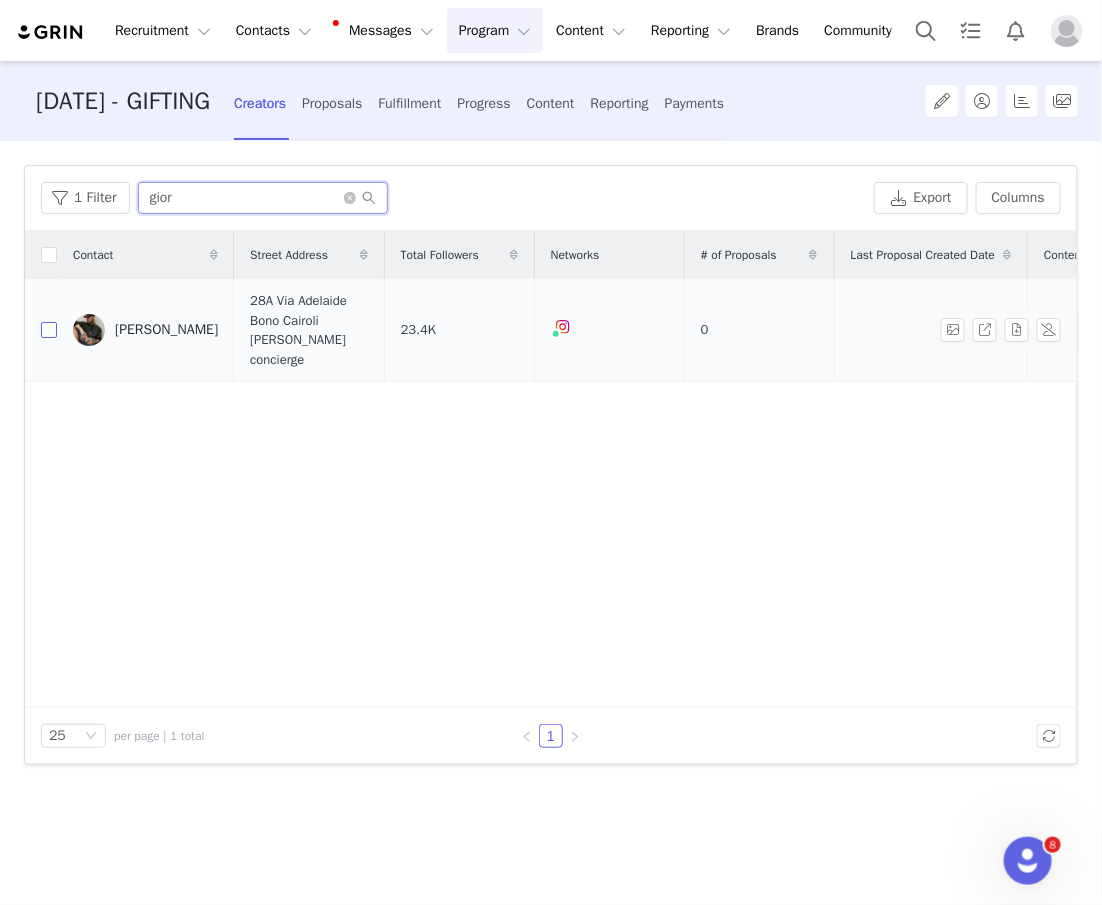 type on "gior" 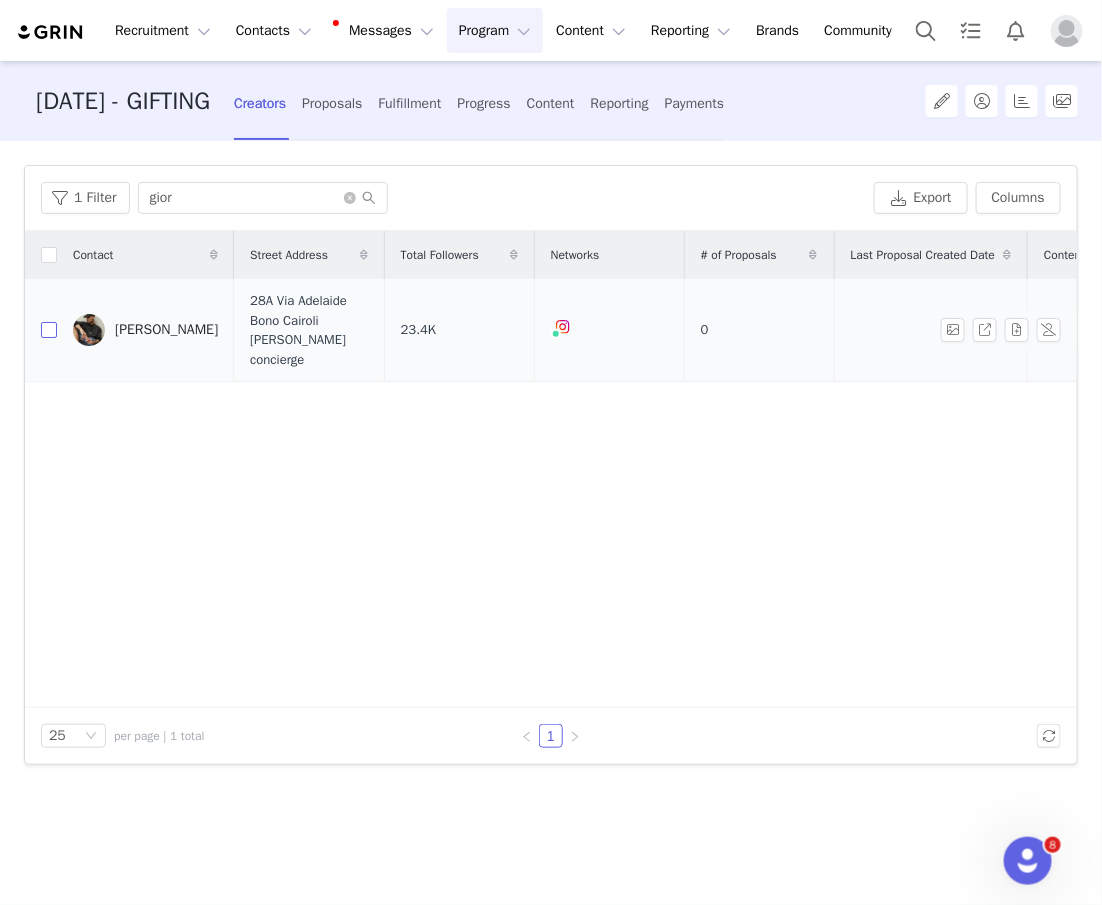 click at bounding box center (49, 330) 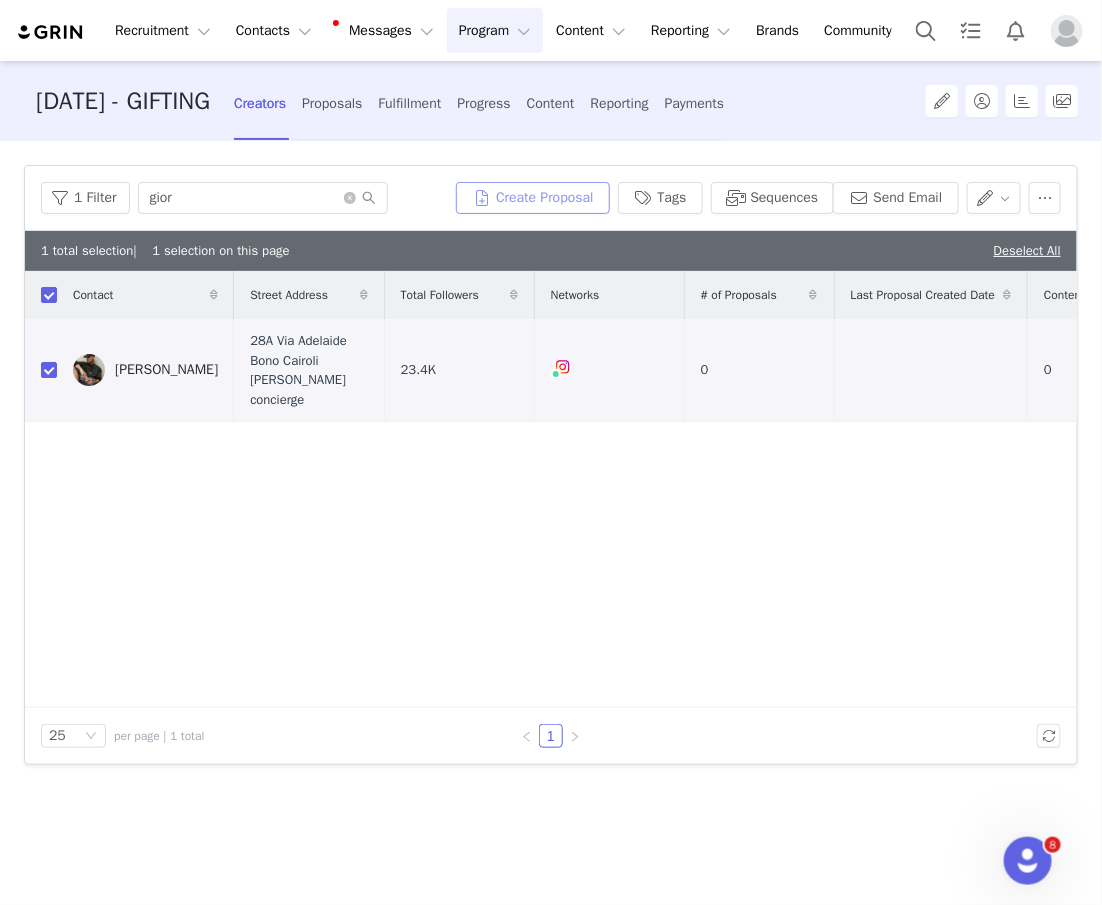 click on "Create Proposal" at bounding box center (533, 198) 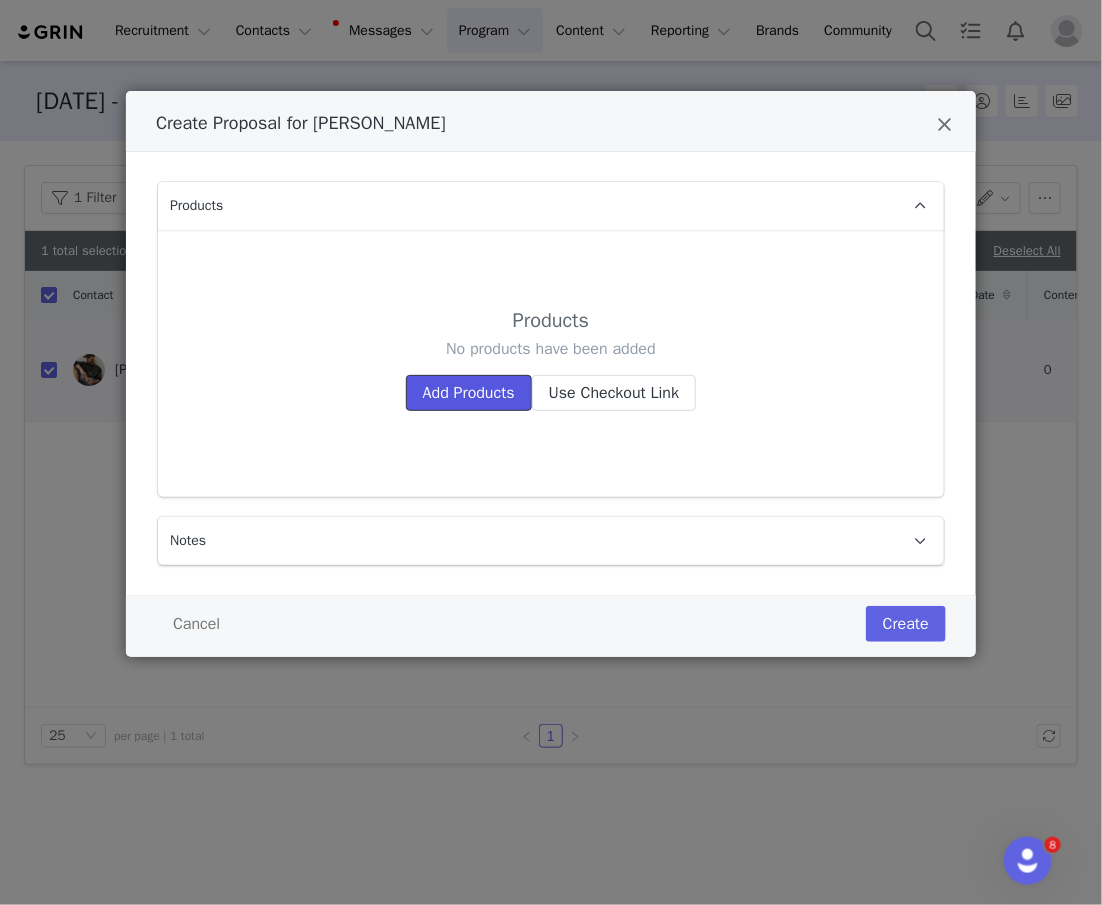 click on "Add Products" at bounding box center [469, 393] 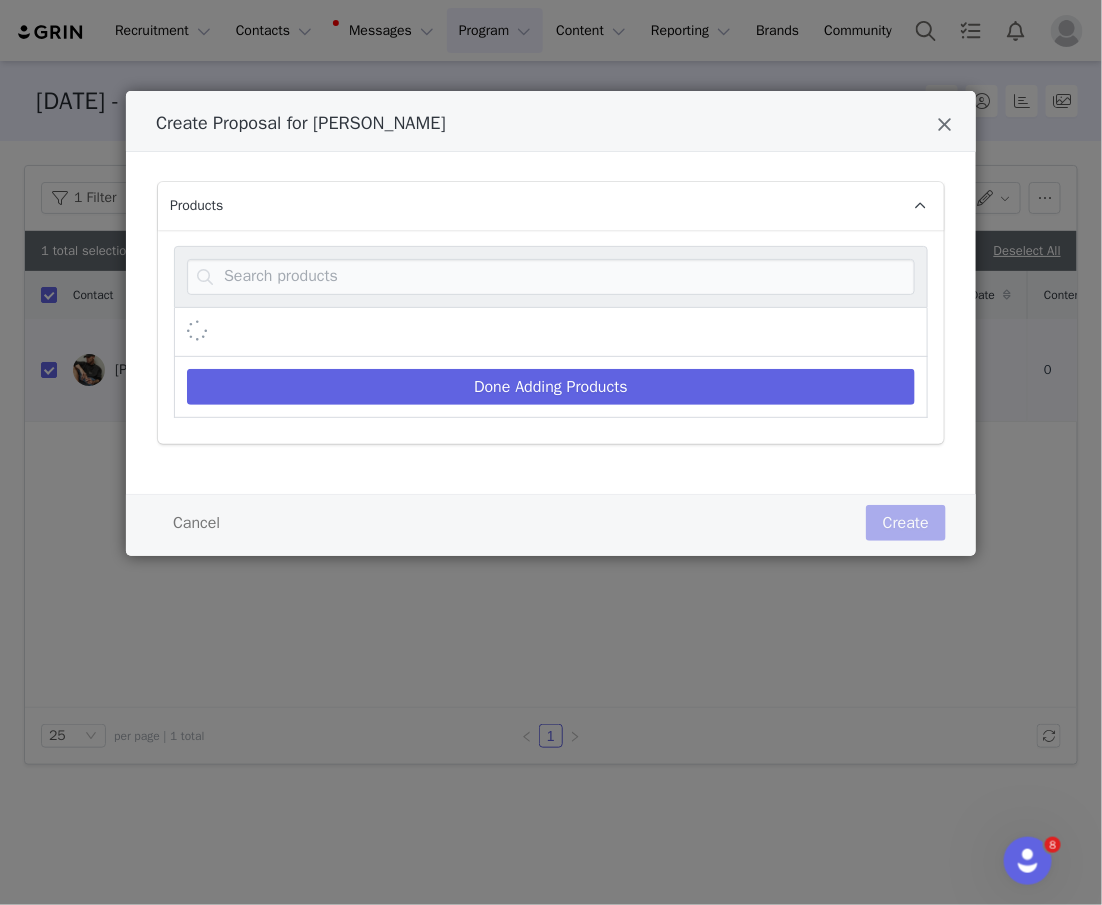 click at bounding box center (551, 277) 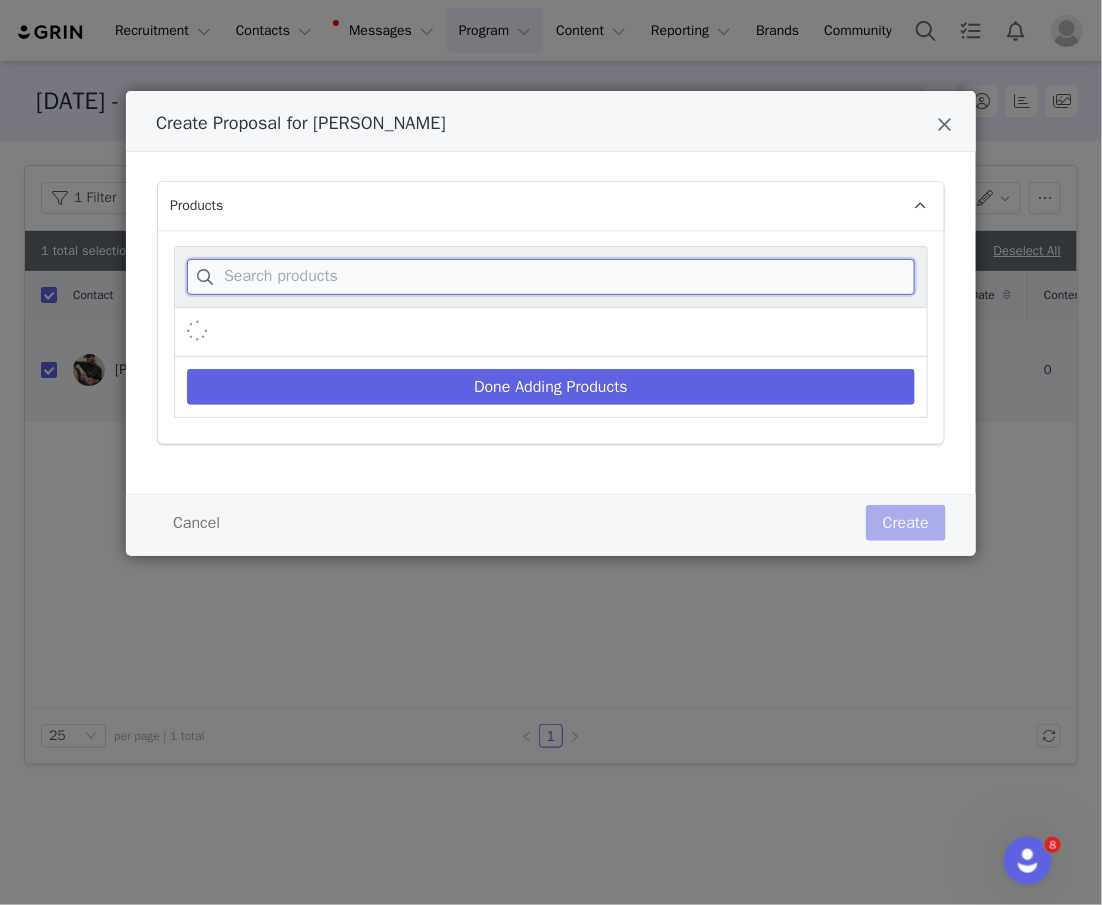 click at bounding box center [551, 277] 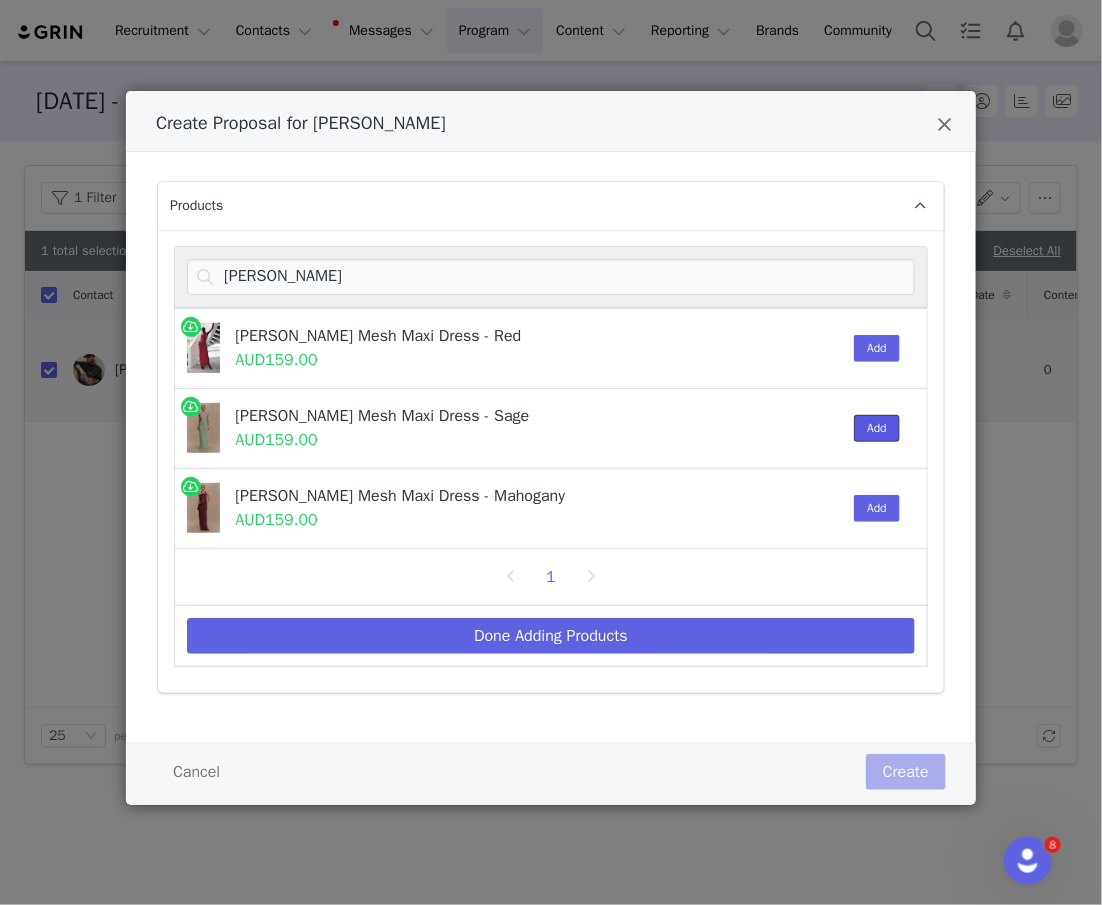 click on "Add" at bounding box center (877, 428) 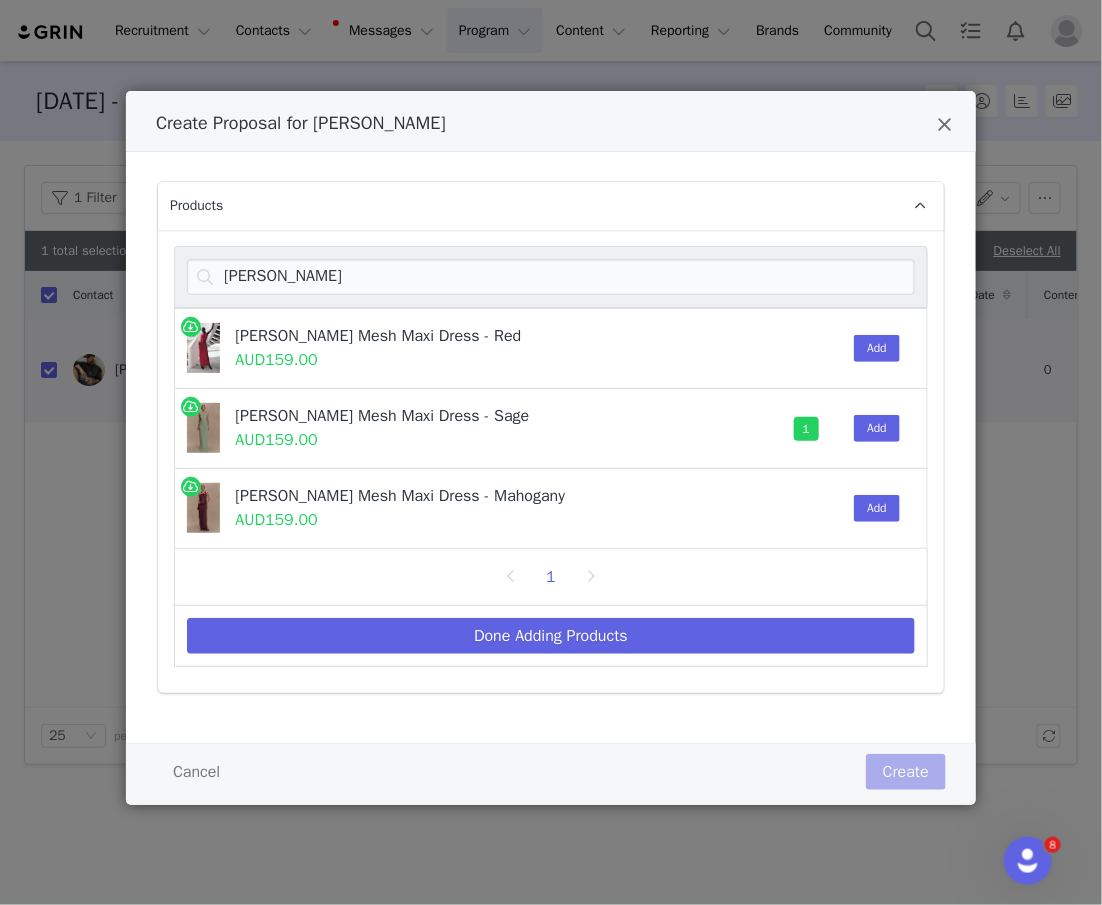 click on "edwina Edwina Knotted Mesh Maxi Dress - Red AUD159.00 Add Edwina Knotted Mesh Maxi Dress - Sage AUD159.00  1  Add Edwina Knotted Mesh Maxi Dress - Mahogany AUD159.00 Add 1 Done Adding Products" at bounding box center [551, 461] 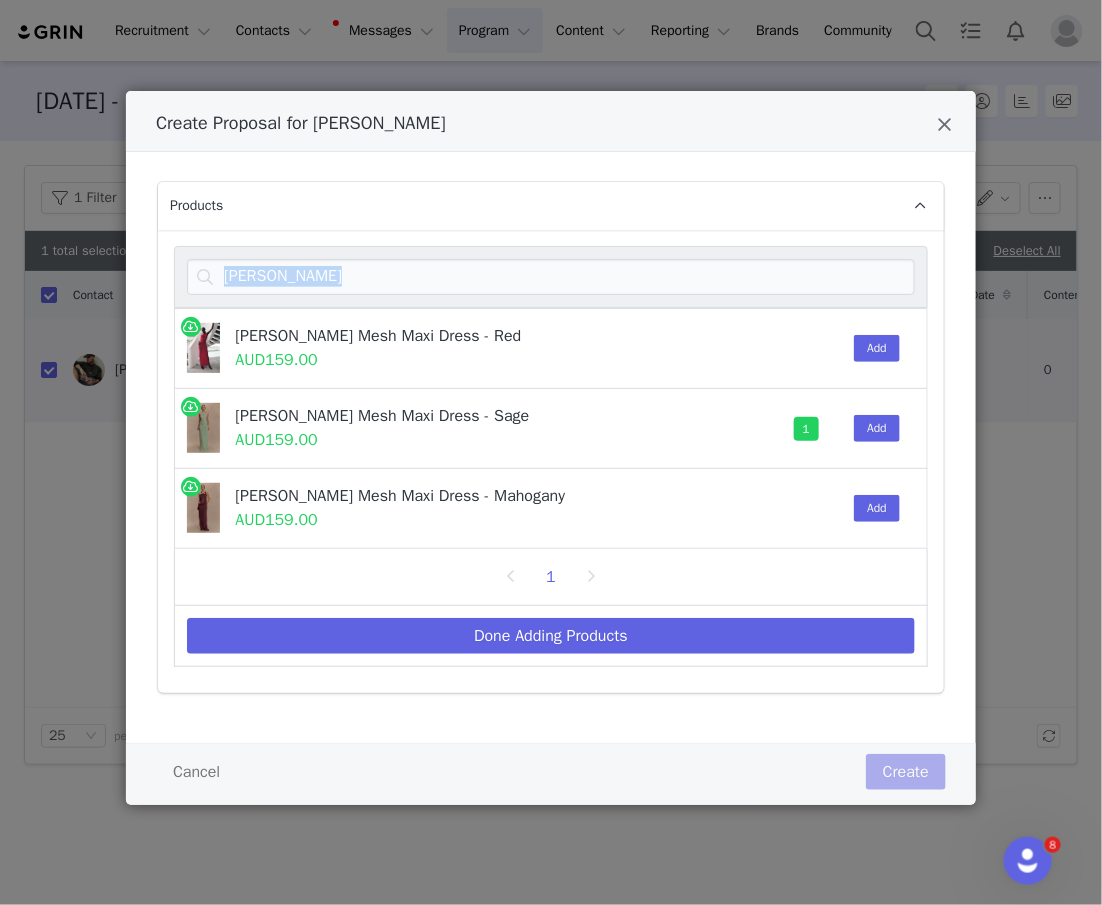 click on "edwina Edwina Knotted Mesh Maxi Dress - Red AUD159.00 Add Edwina Knotted Mesh Maxi Dress - Sage AUD159.00  1  Add Edwina Knotted Mesh Maxi Dress - Mahogany AUD159.00 Add 1 Done Adding Products" at bounding box center (551, 461) 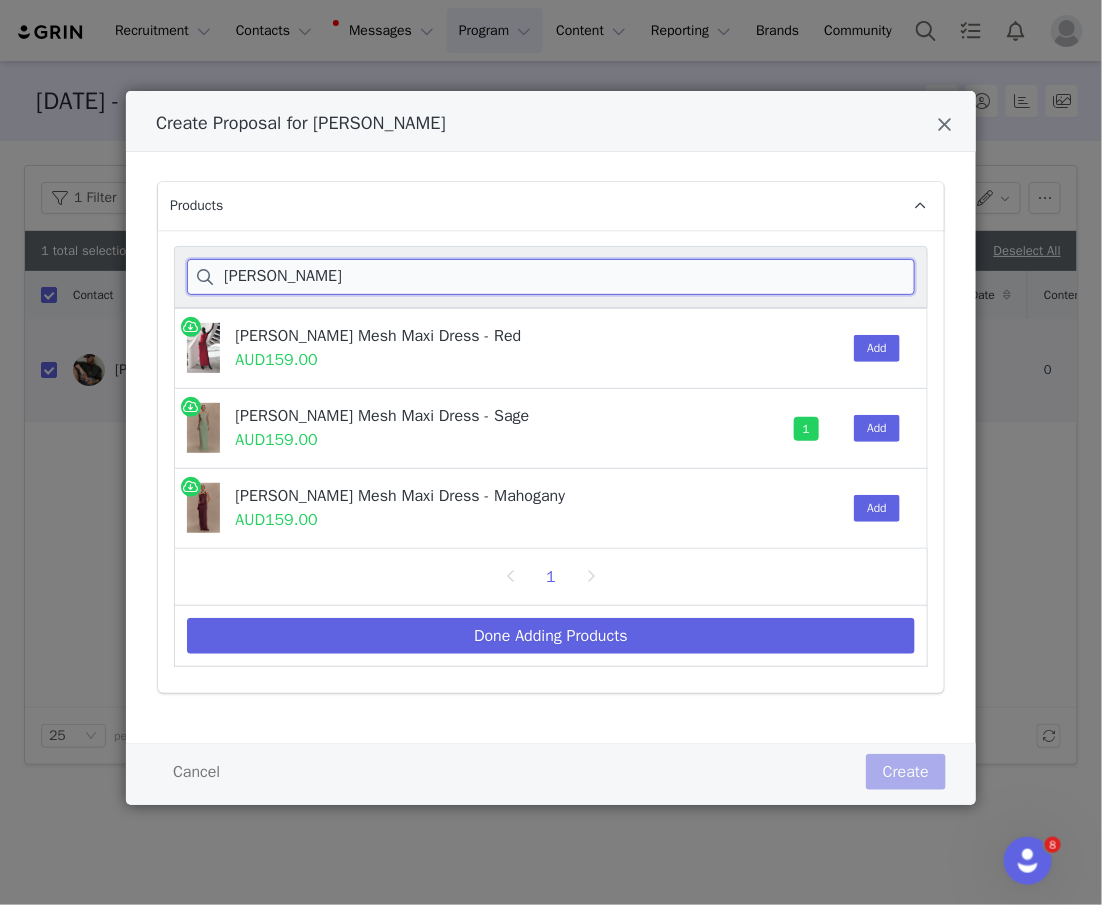 click on "edwina" at bounding box center (551, 277) 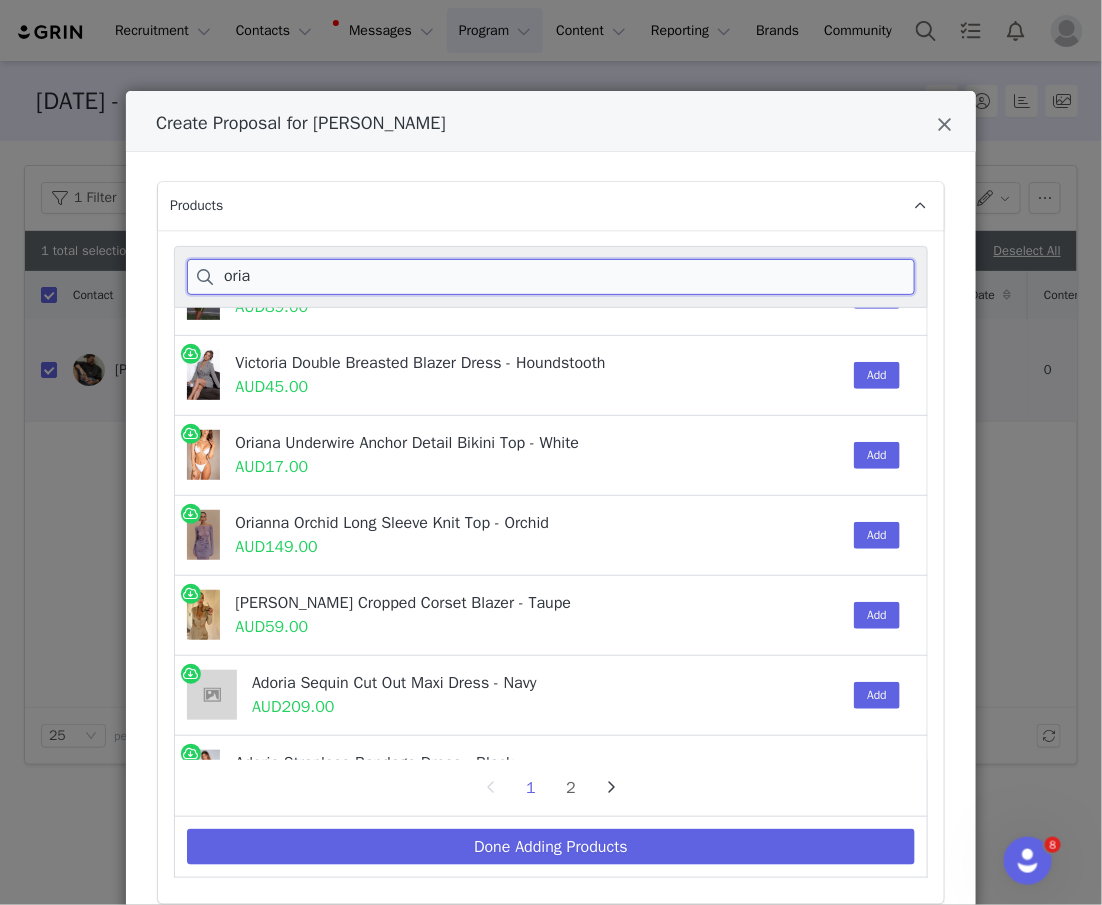 scroll, scrollTop: 1538, scrollLeft: 0, axis: vertical 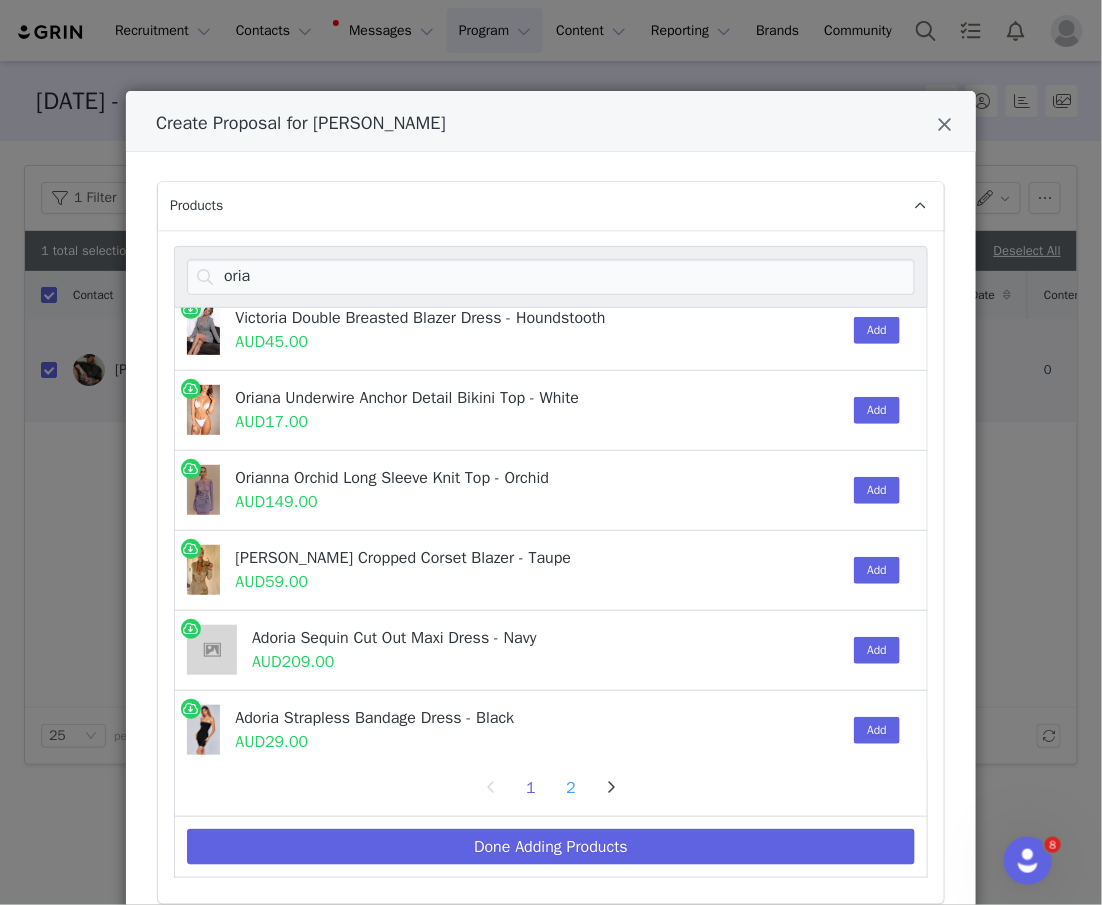click on "2" at bounding box center (571, 788) 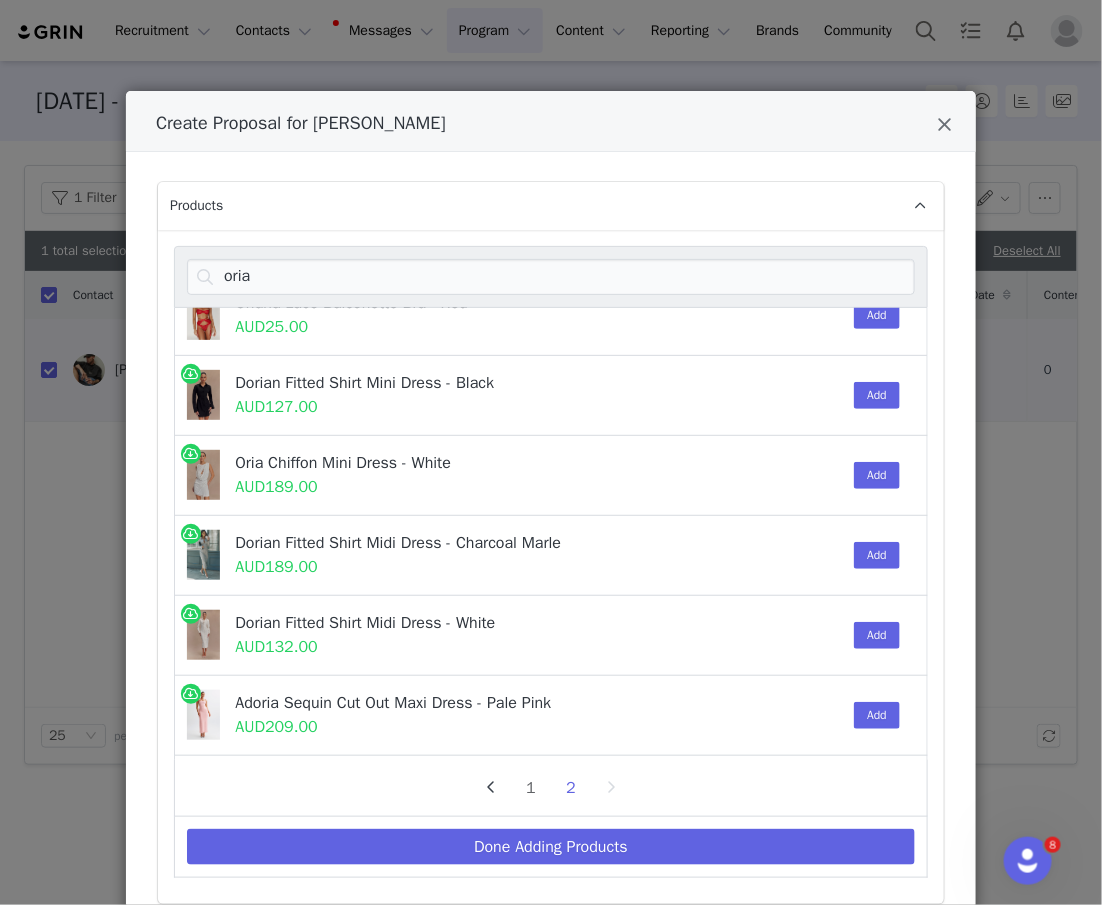 scroll, scrollTop: 0, scrollLeft: 0, axis: both 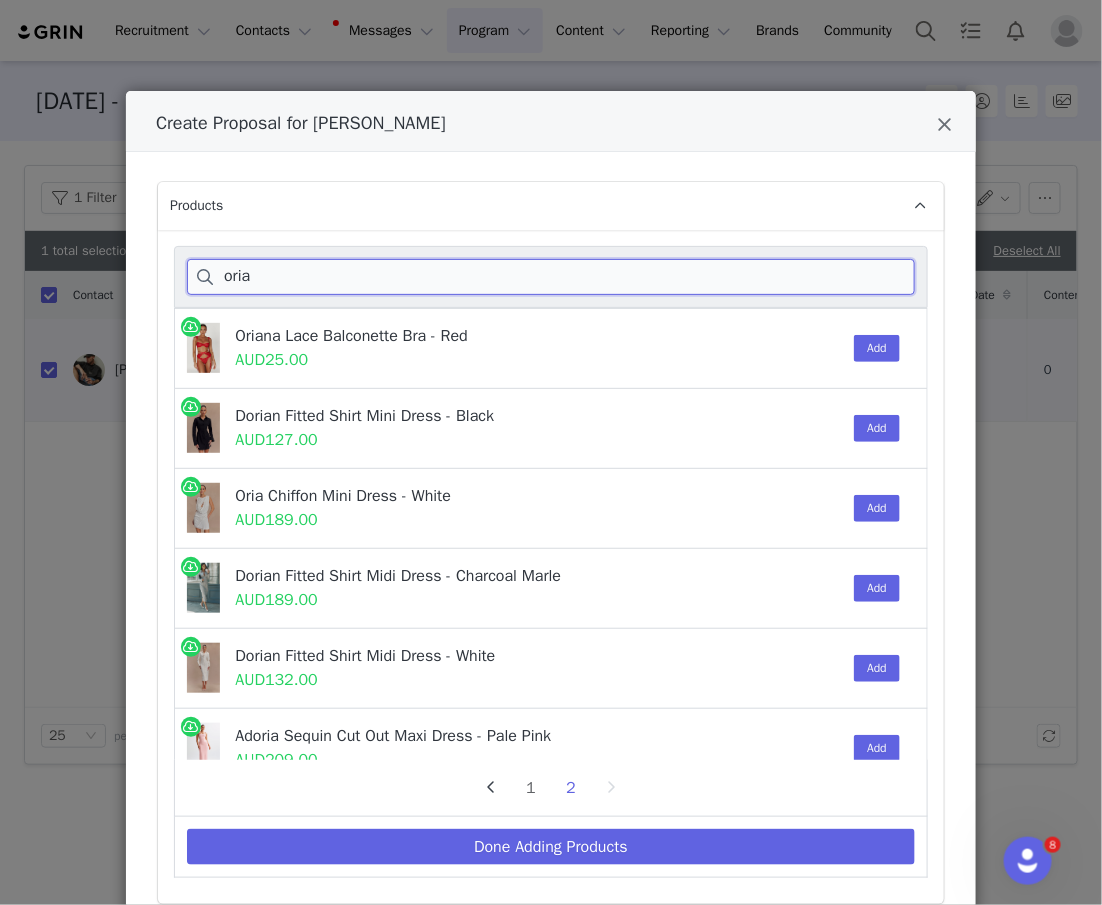 click on "oria" at bounding box center [551, 277] 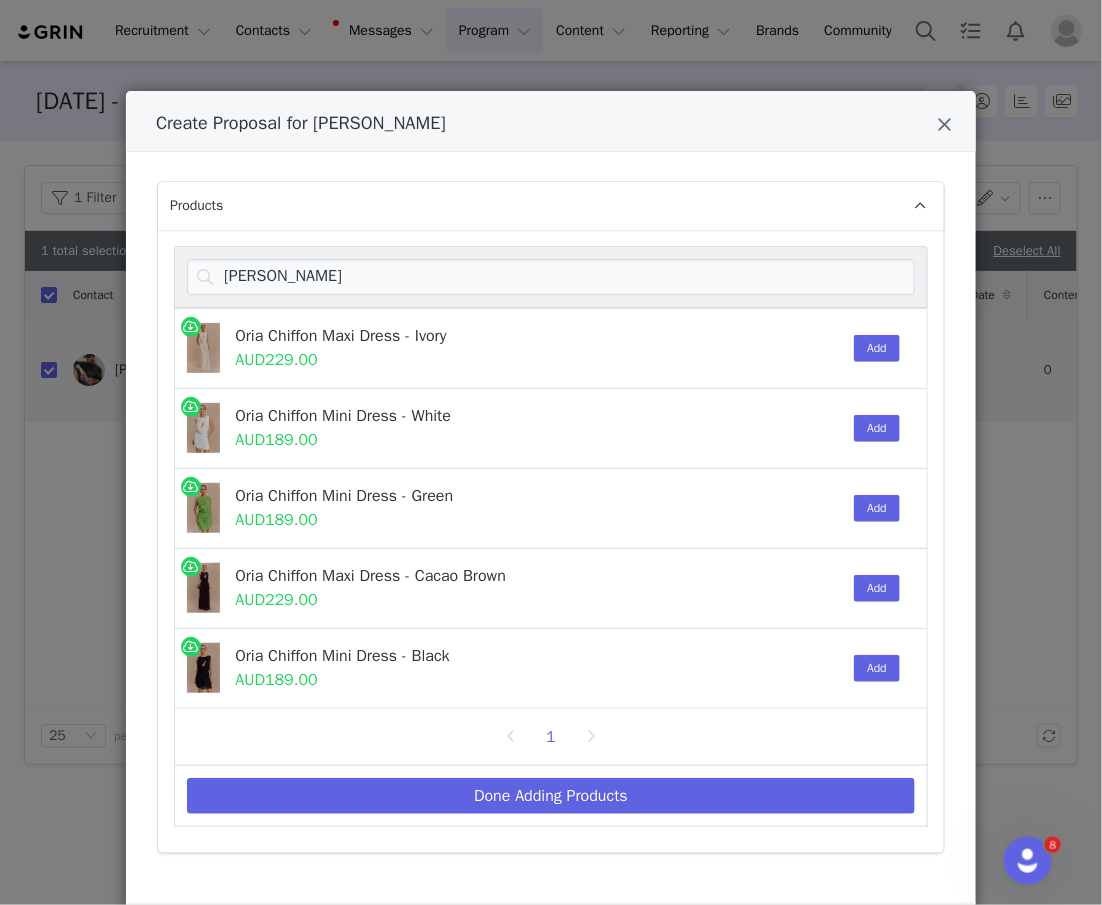 click on "Add" at bounding box center (872, 588) 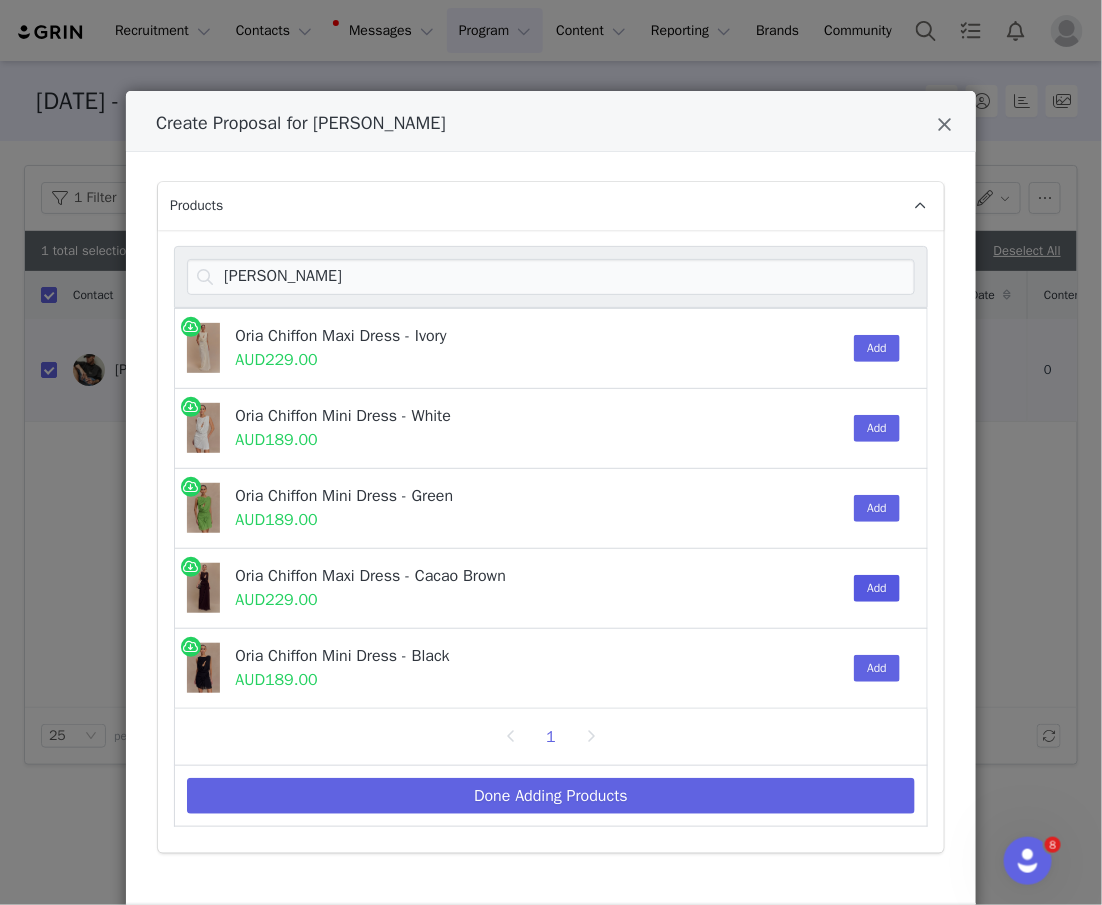 click on "Add" at bounding box center (872, 588) 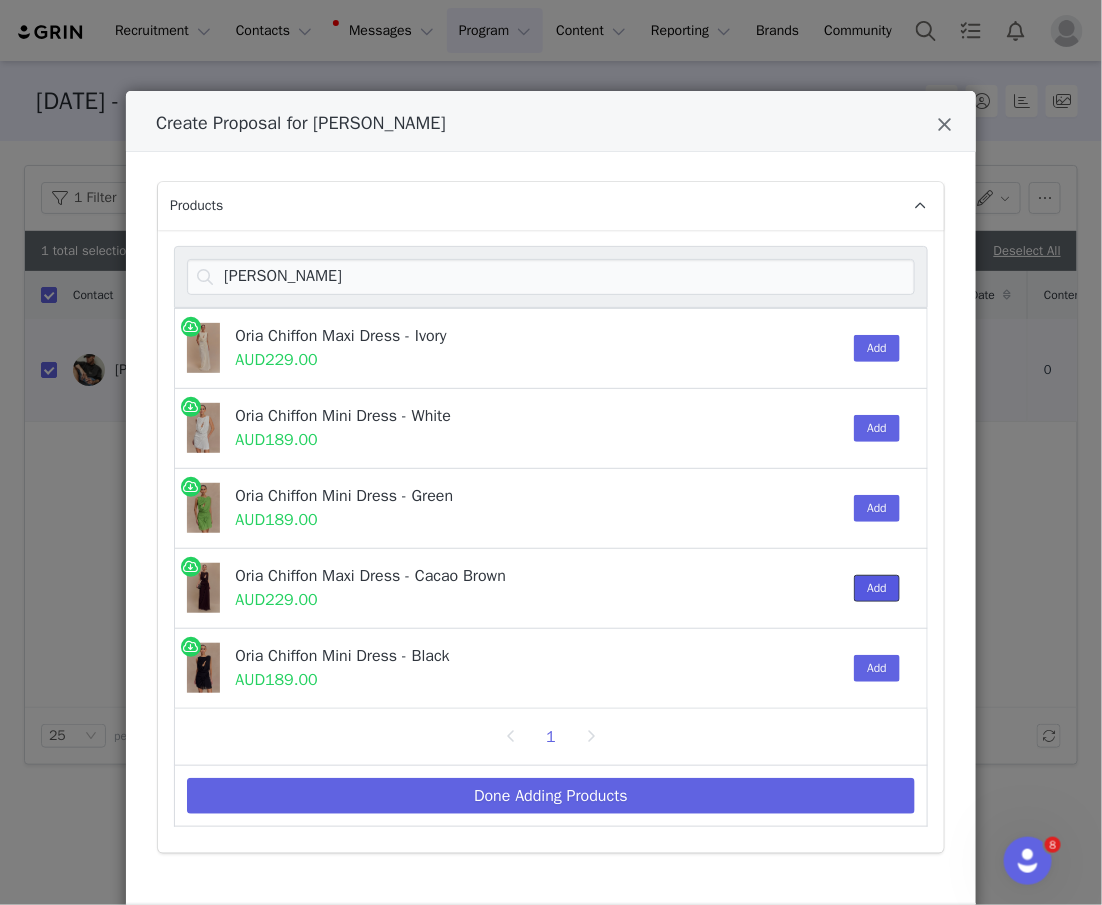 click on "Add" at bounding box center (877, 588) 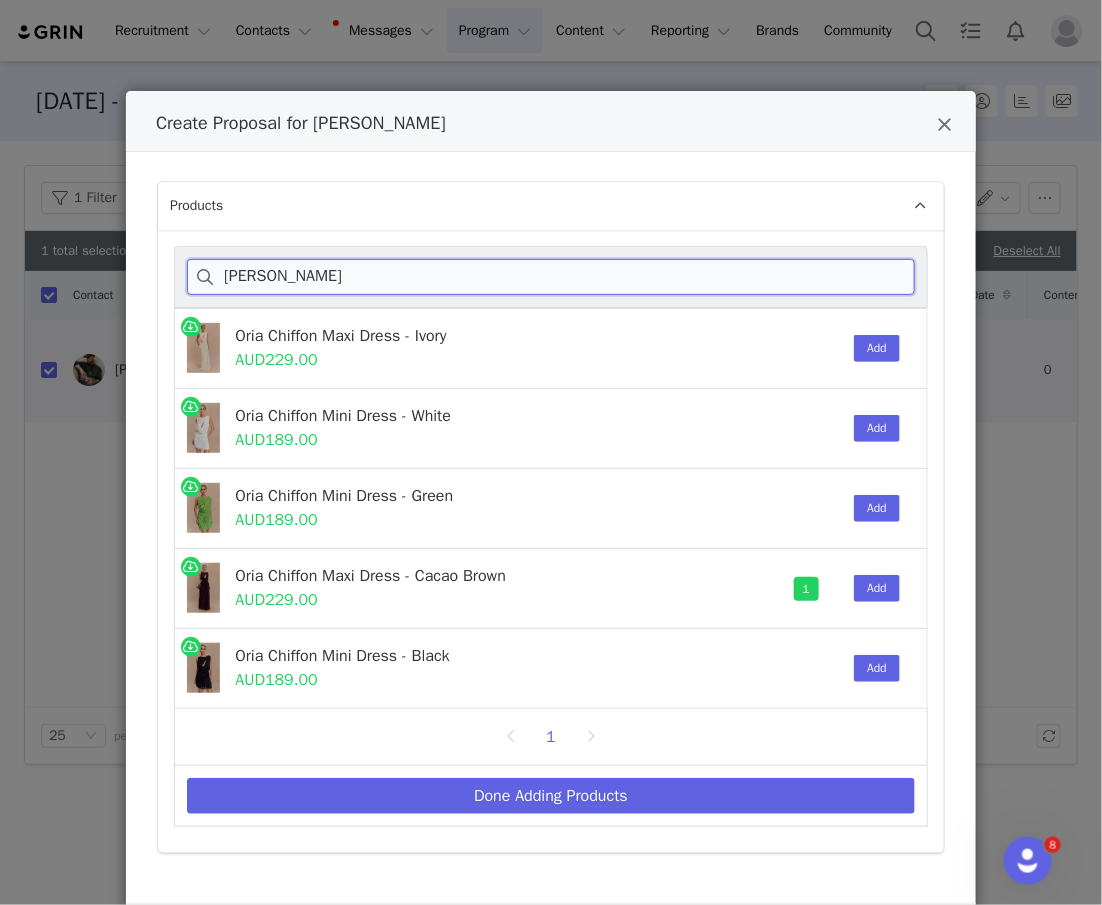 click on "oria chiffon" at bounding box center (551, 277) 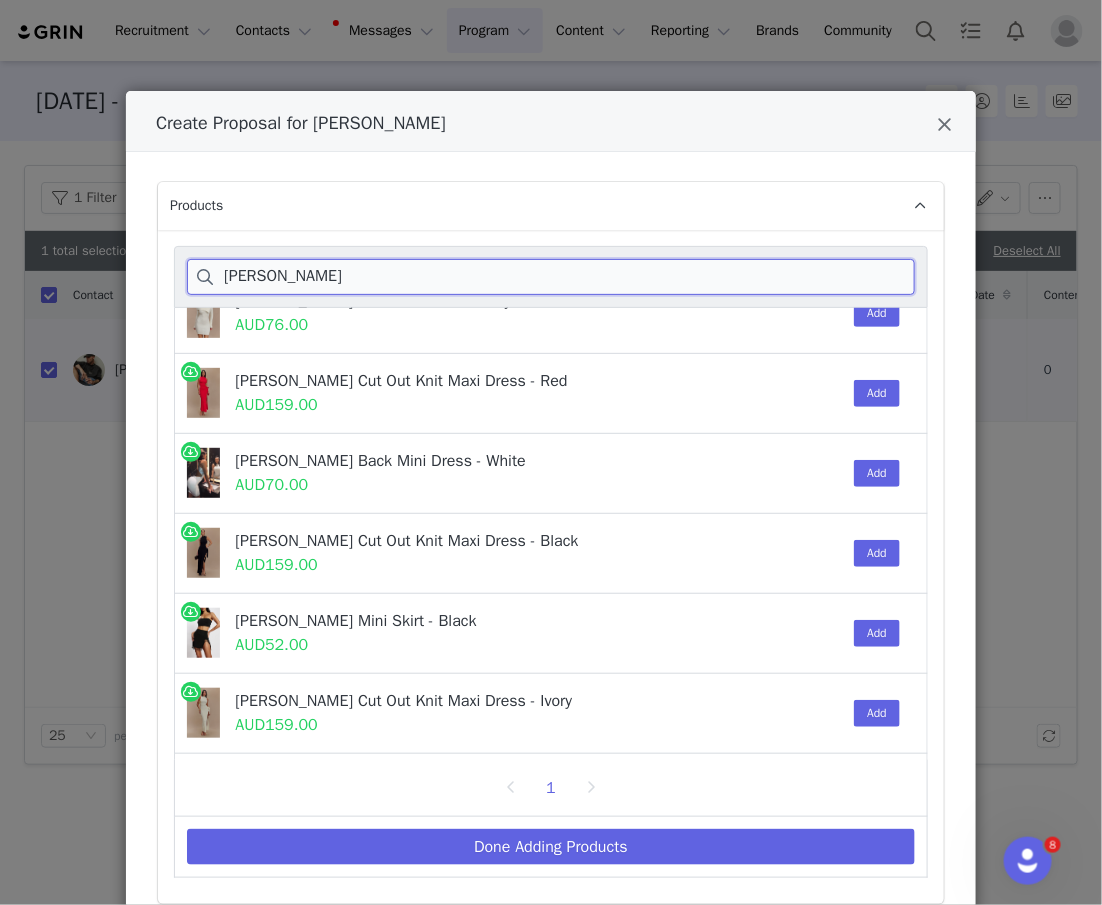 scroll, scrollTop: 503, scrollLeft: 0, axis: vertical 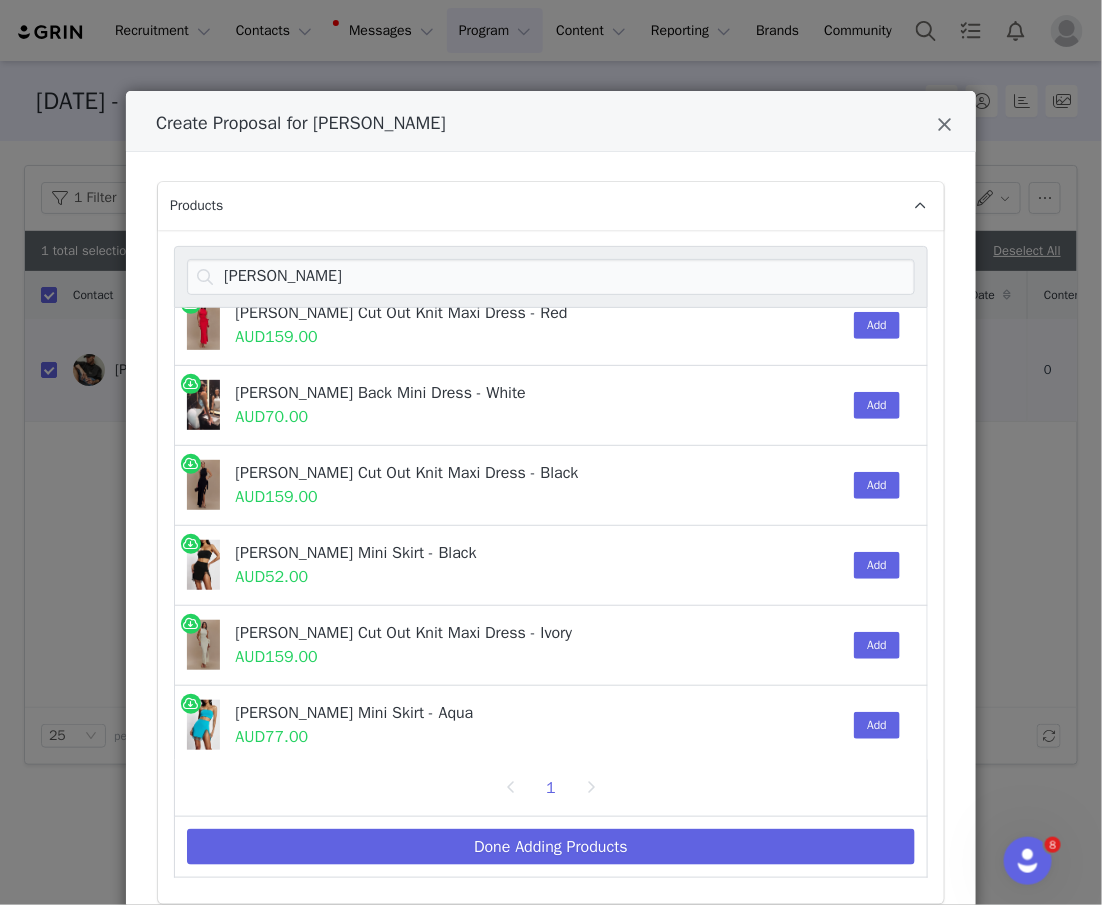 click on "Add" at bounding box center (872, 485) 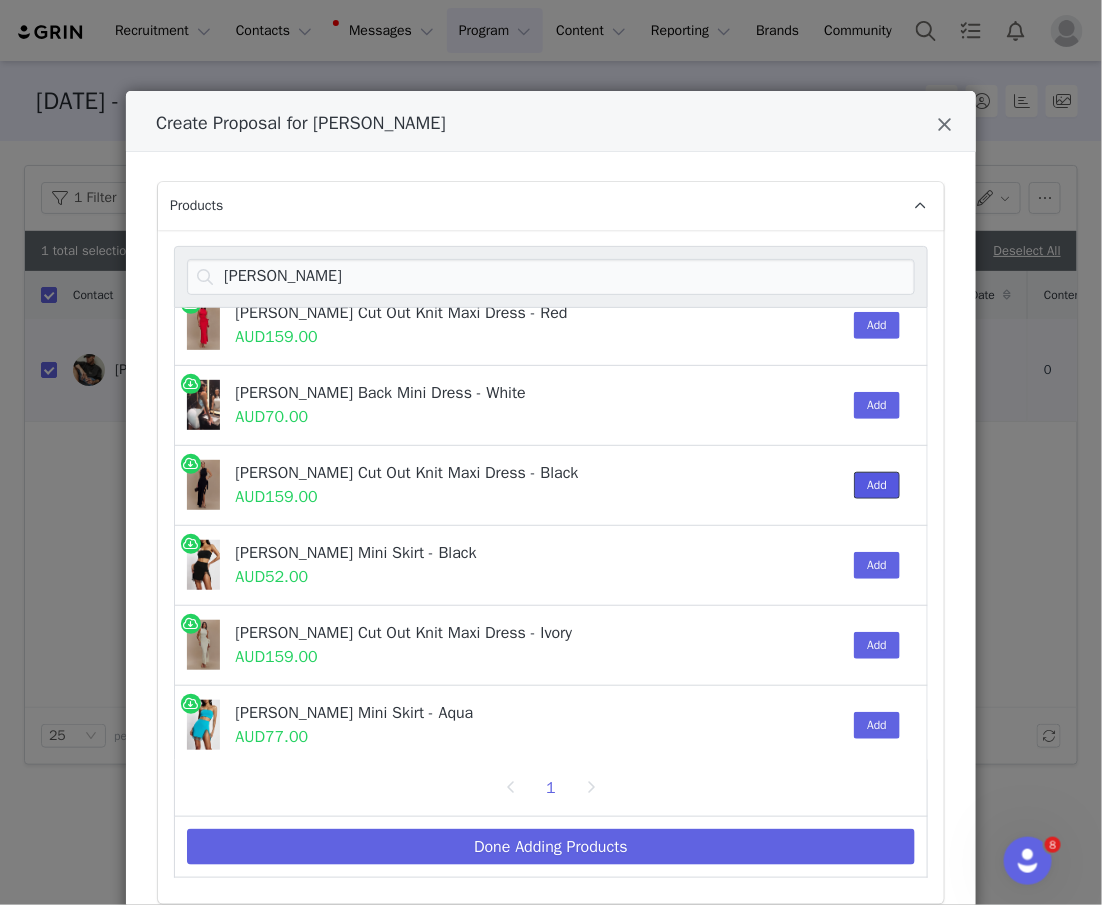 click on "Add" at bounding box center [877, 485] 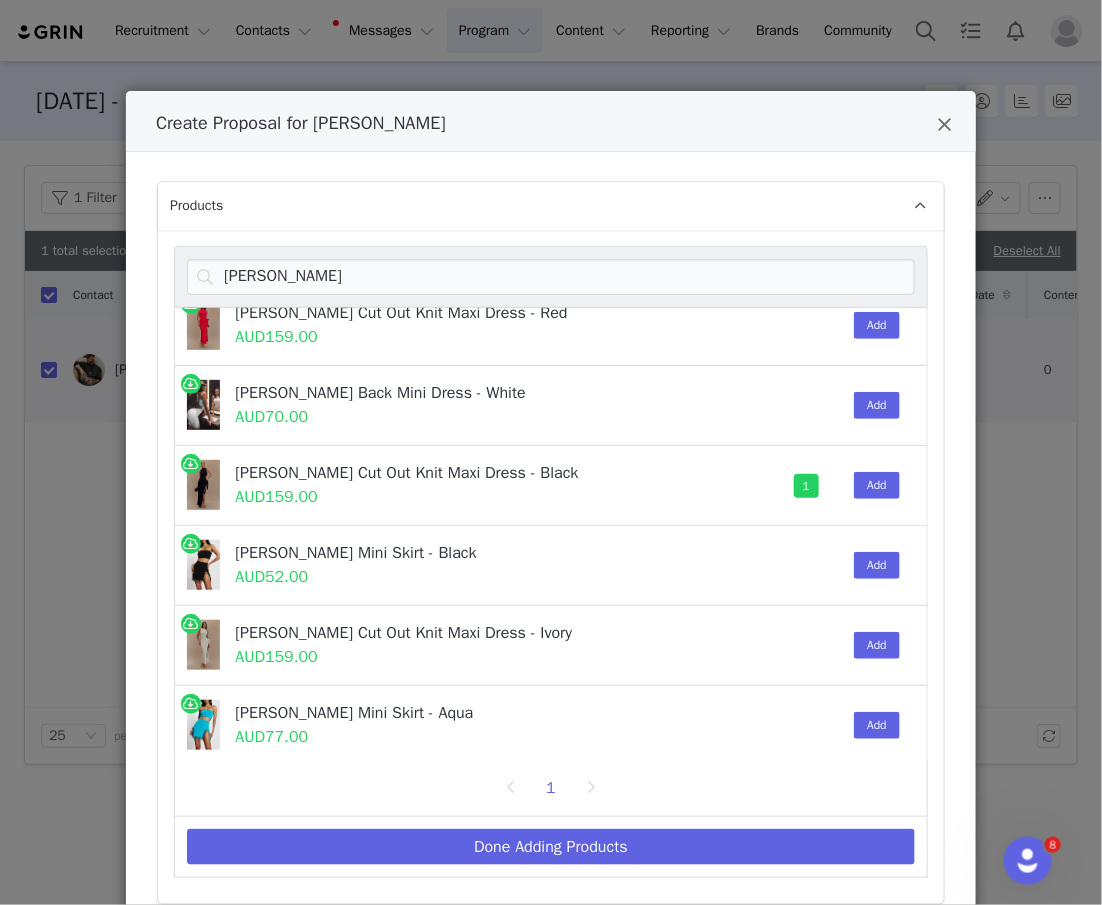 click on "stephanie" at bounding box center [551, 277] 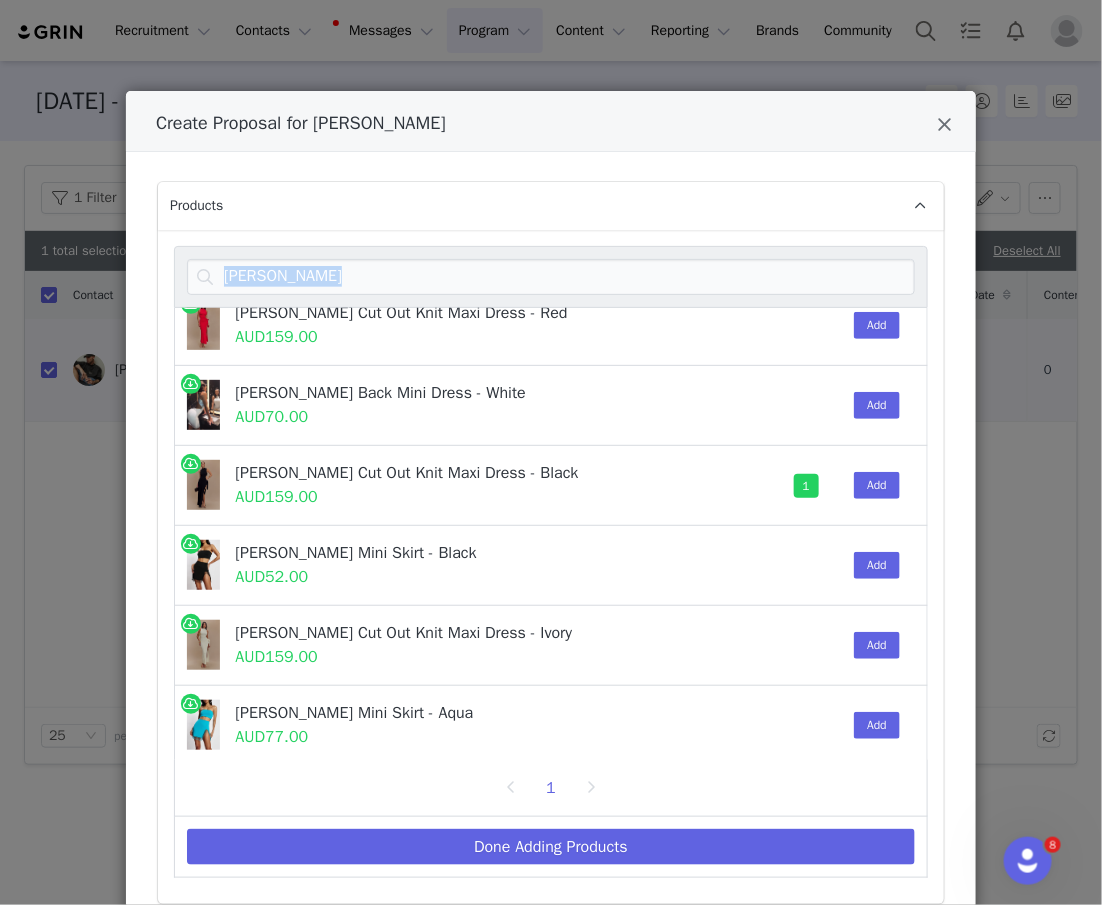 click on "stephanie" at bounding box center [551, 277] 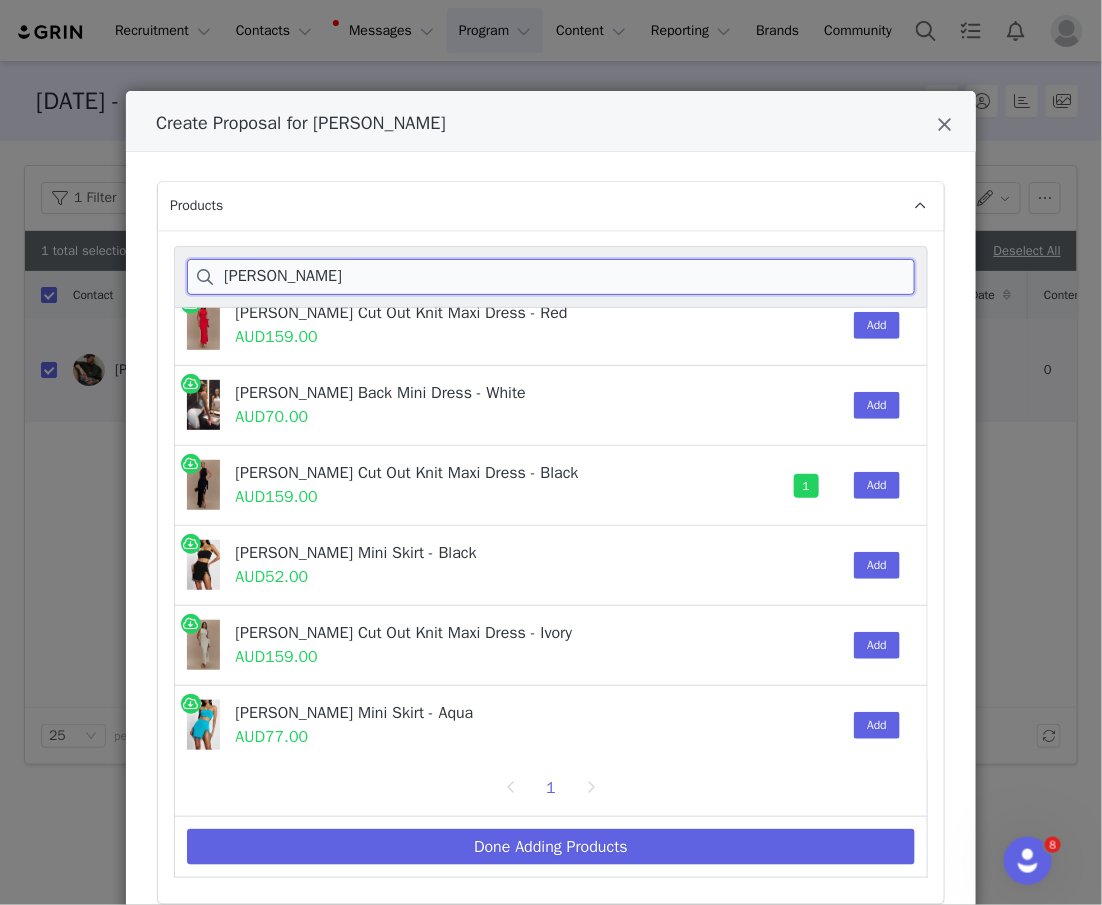 click on "stephanie" at bounding box center [551, 277] 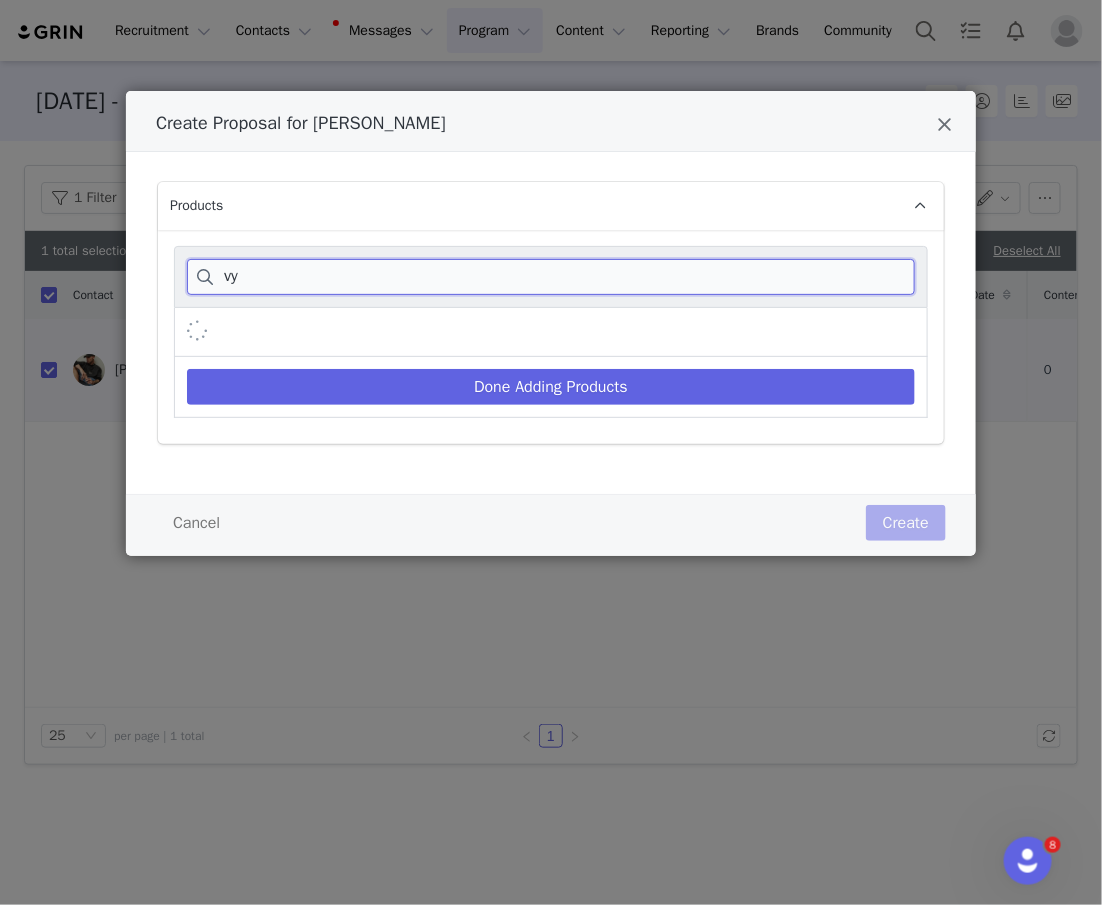 type on "v" 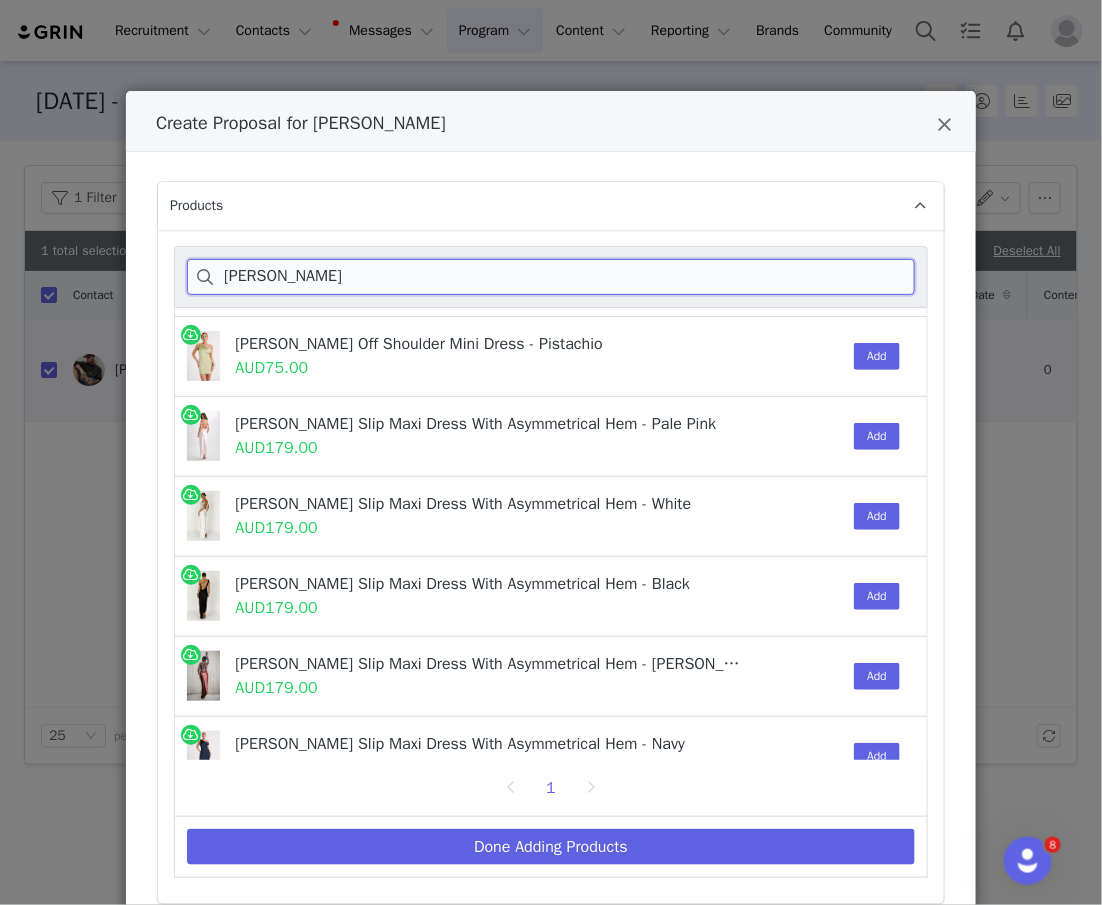 scroll, scrollTop: 165, scrollLeft: 0, axis: vertical 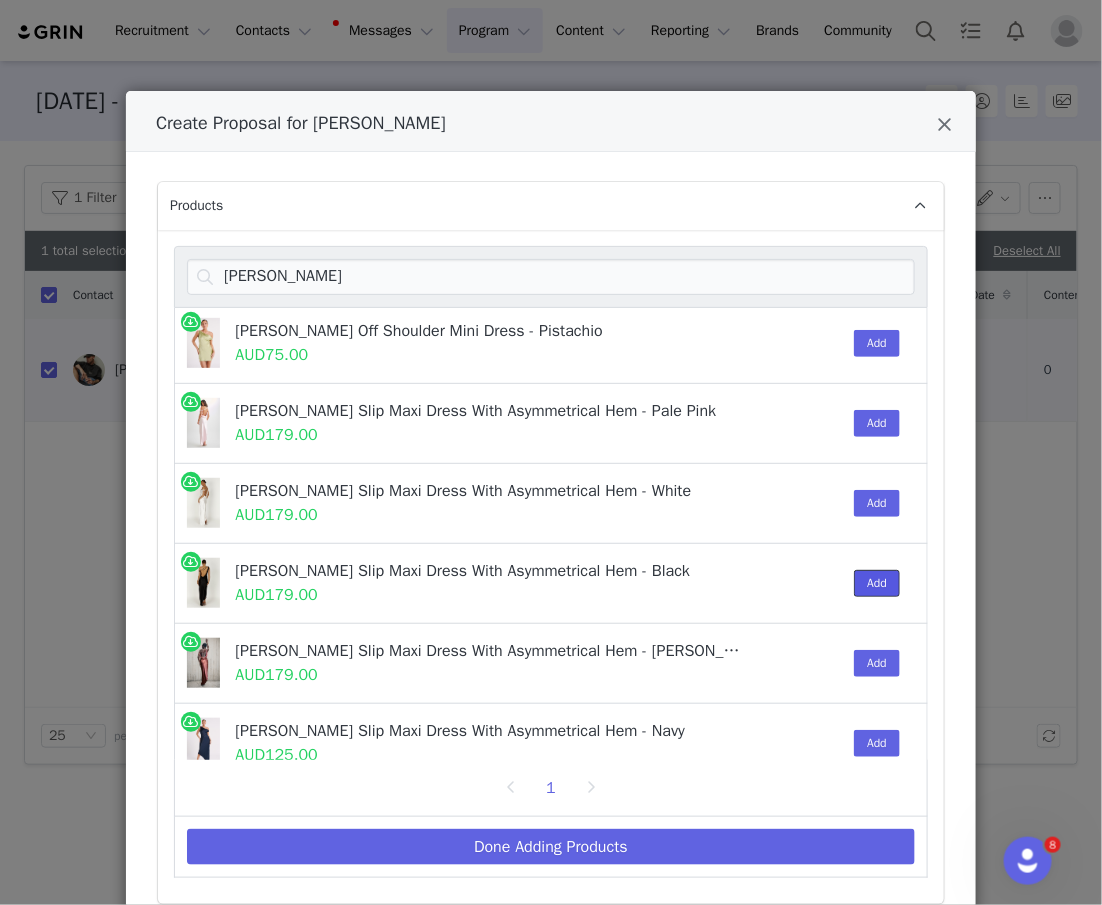 click on "Add" at bounding box center (877, 583) 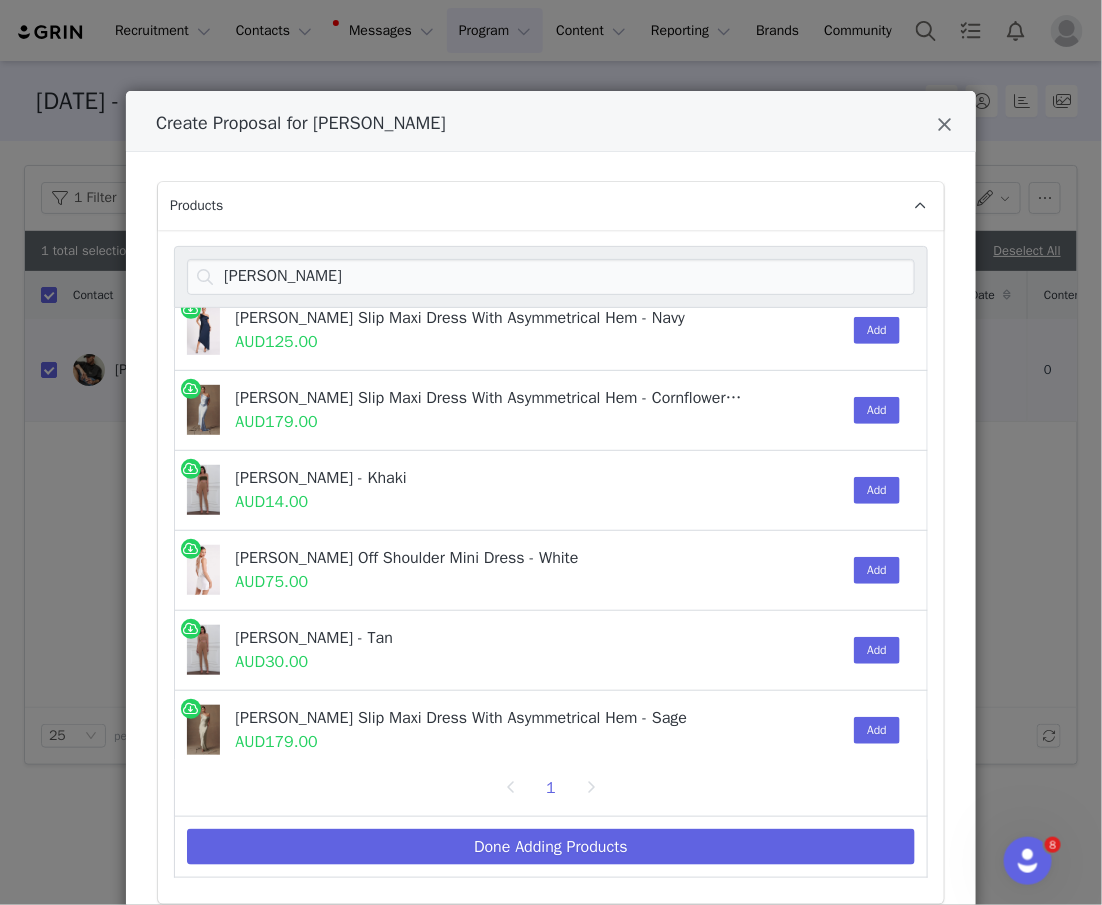 scroll, scrollTop: 662, scrollLeft: 0, axis: vertical 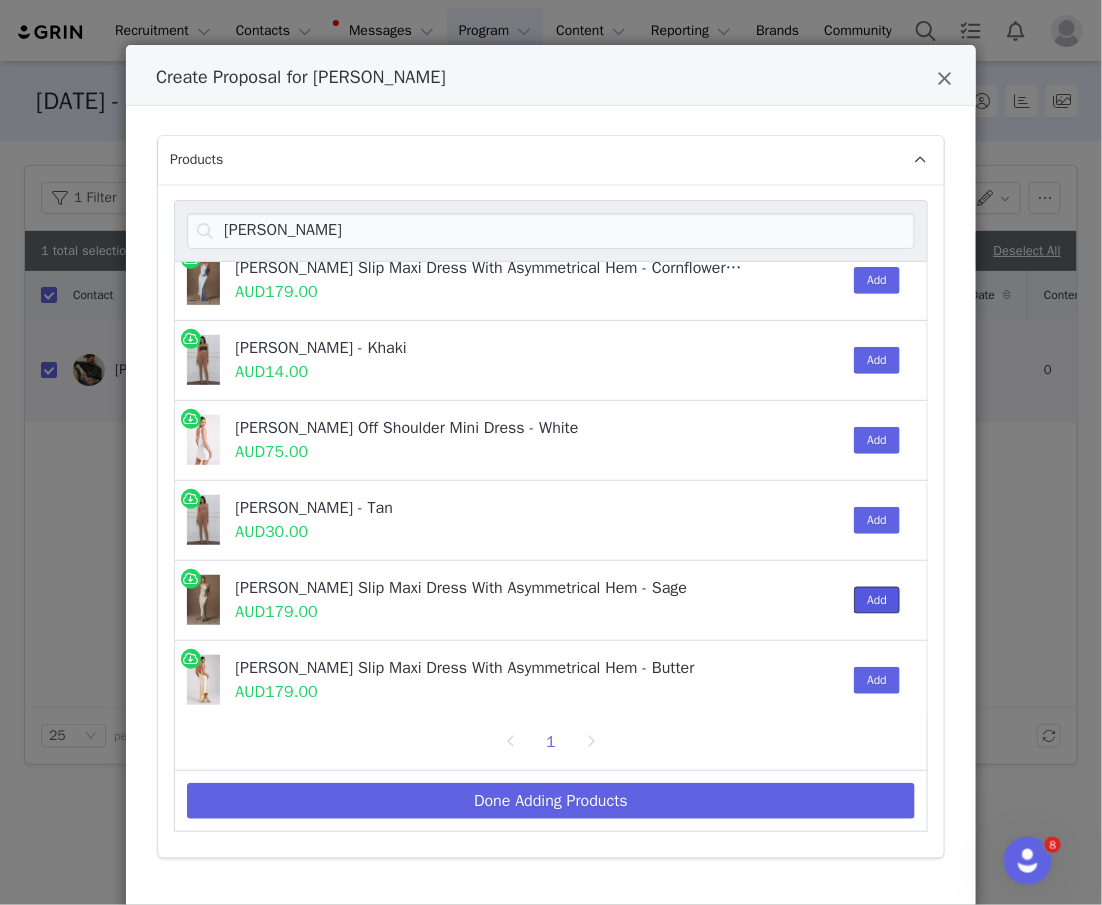 click on "Add" at bounding box center (877, 600) 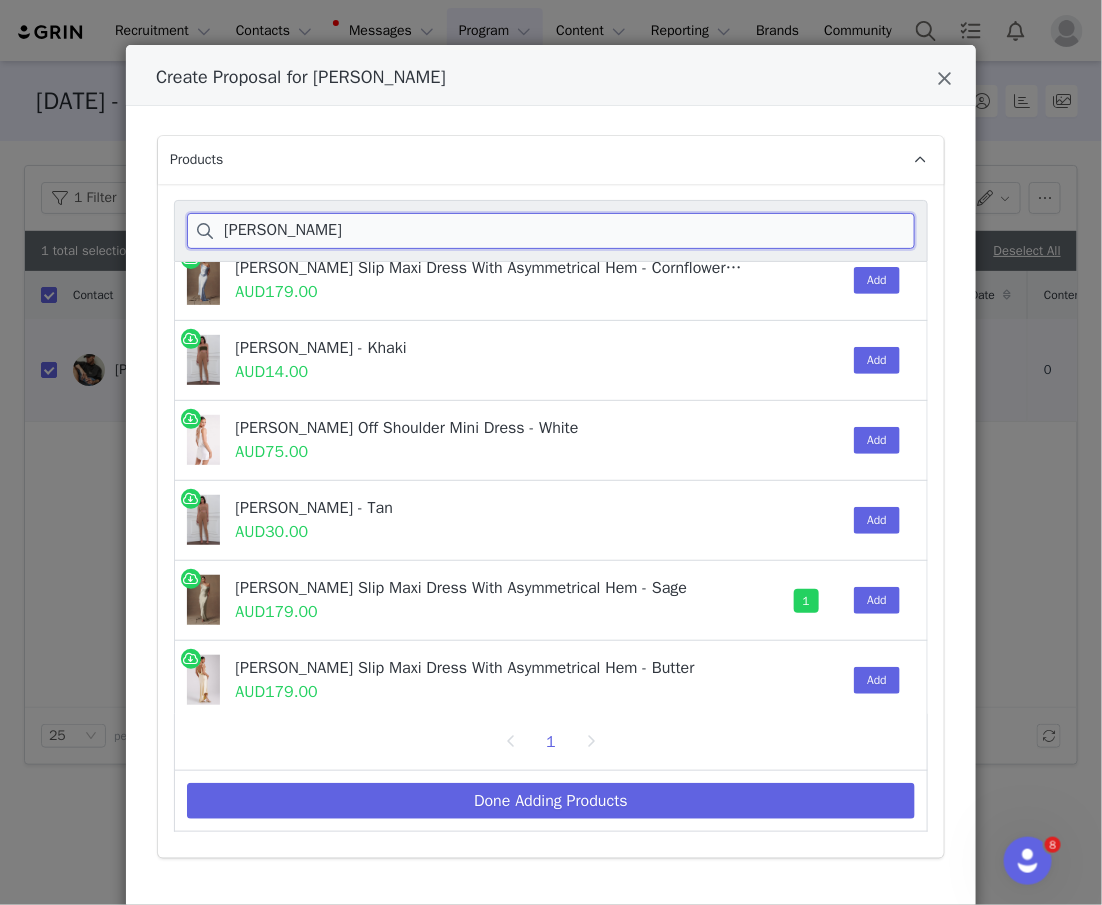 click on "yvette" at bounding box center (551, 231) 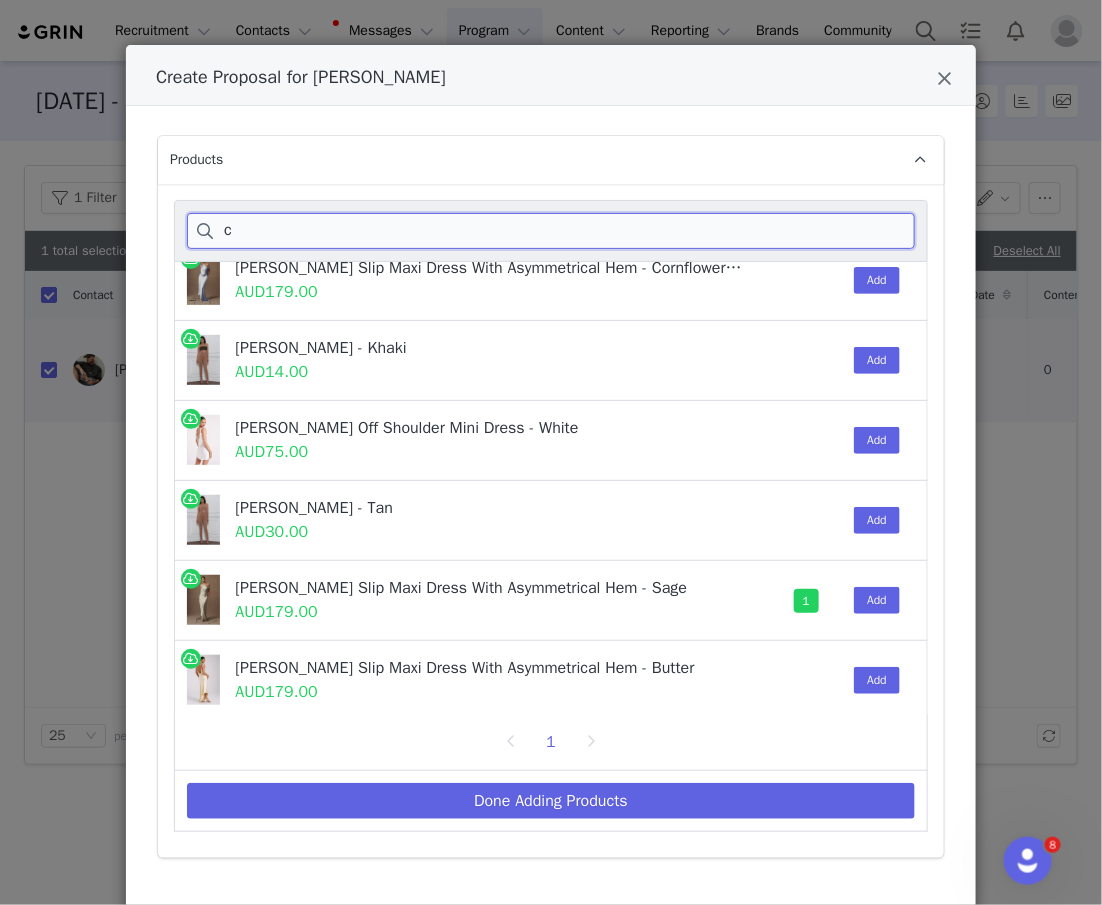 scroll, scrollTop: 0, scrollLeft: 0, axis: both 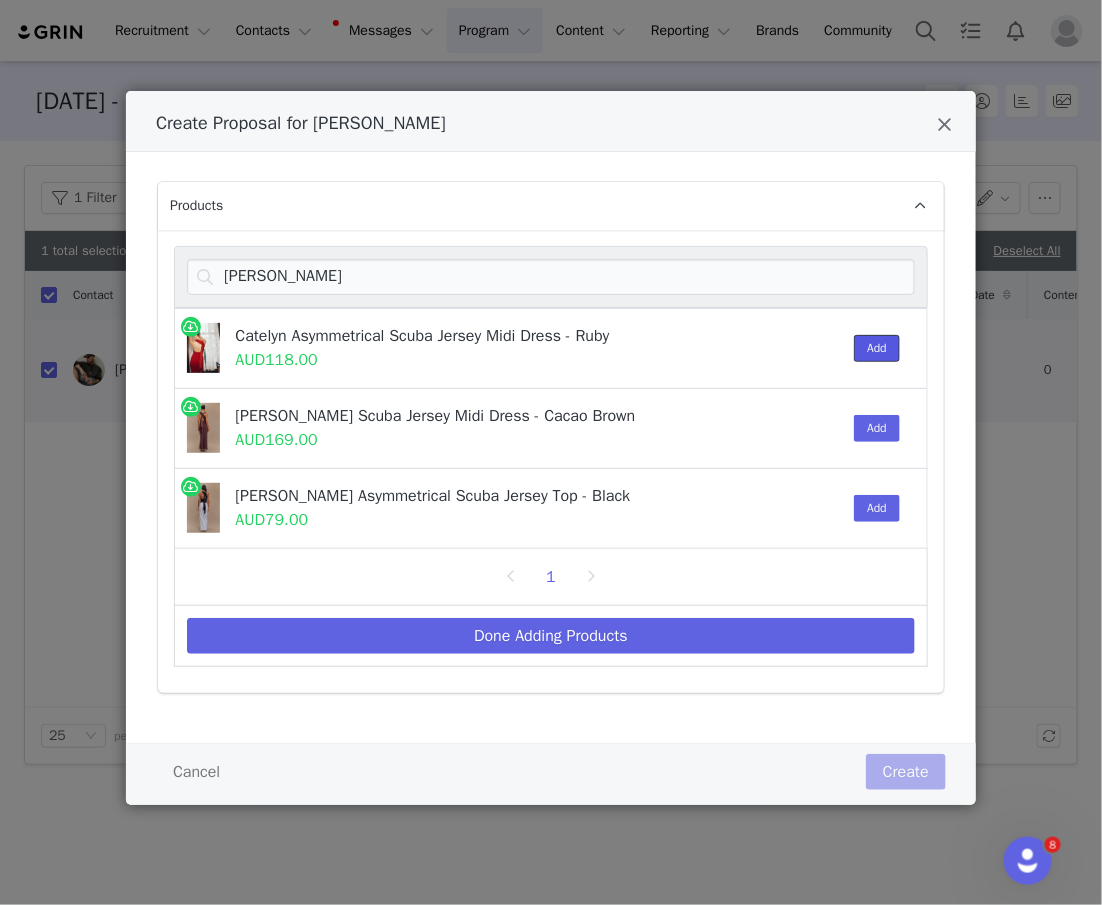 click on "Add" at bounding box center [877, 348] 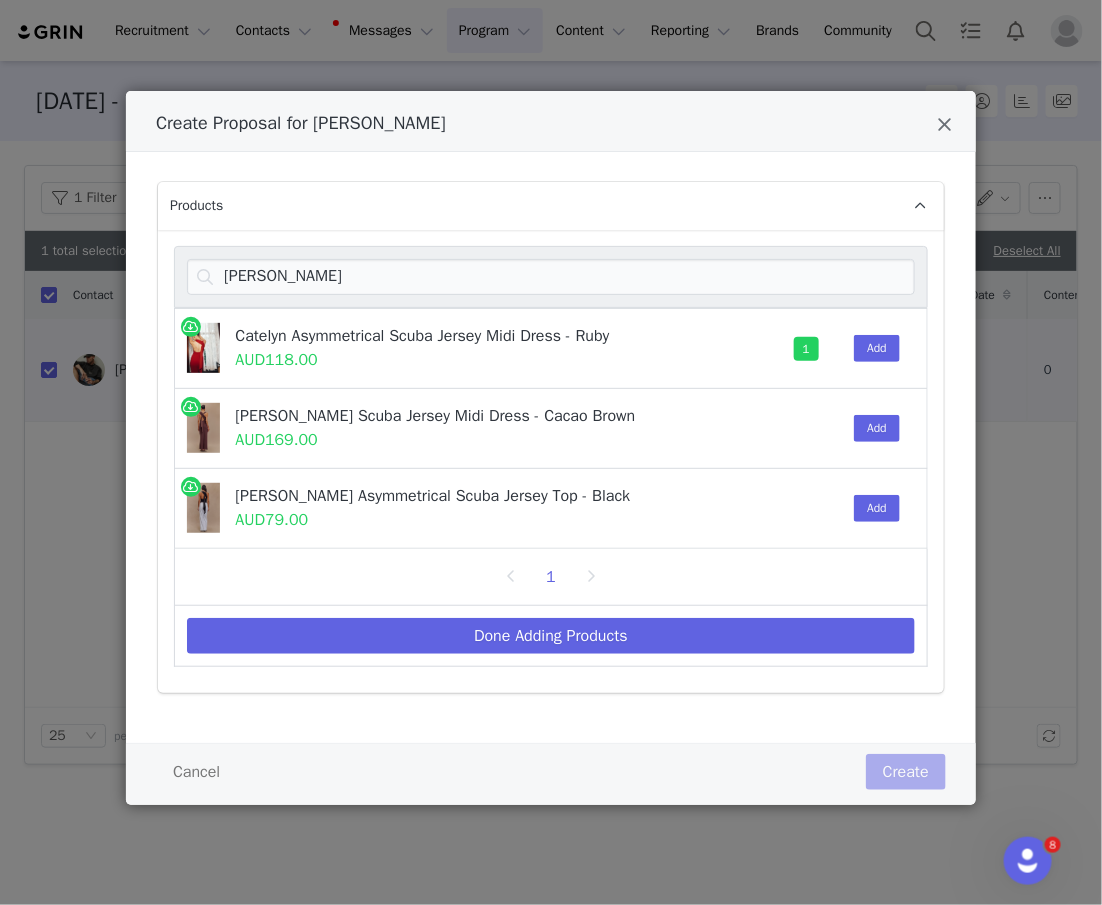 click on "catelyn" at bounding box center (551, 277) 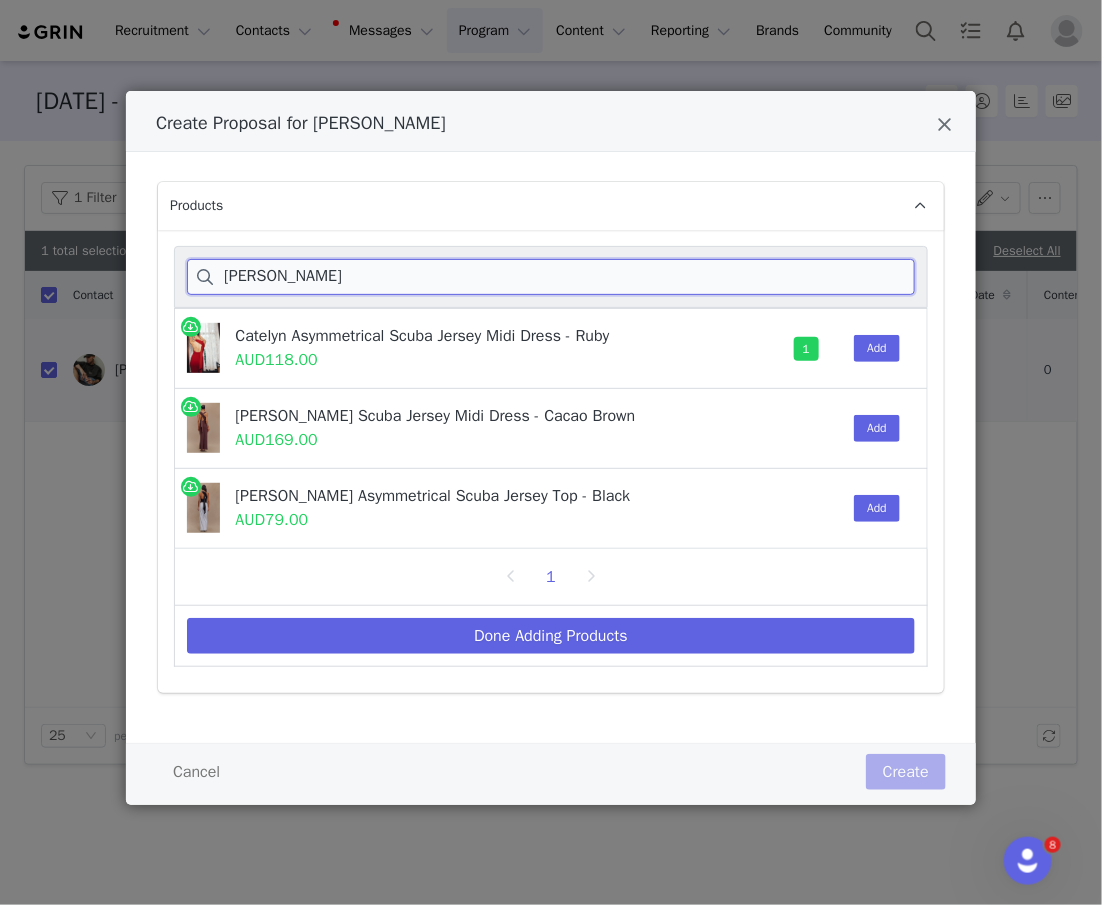 click on "catelyn" at bounding box center [551, 277] 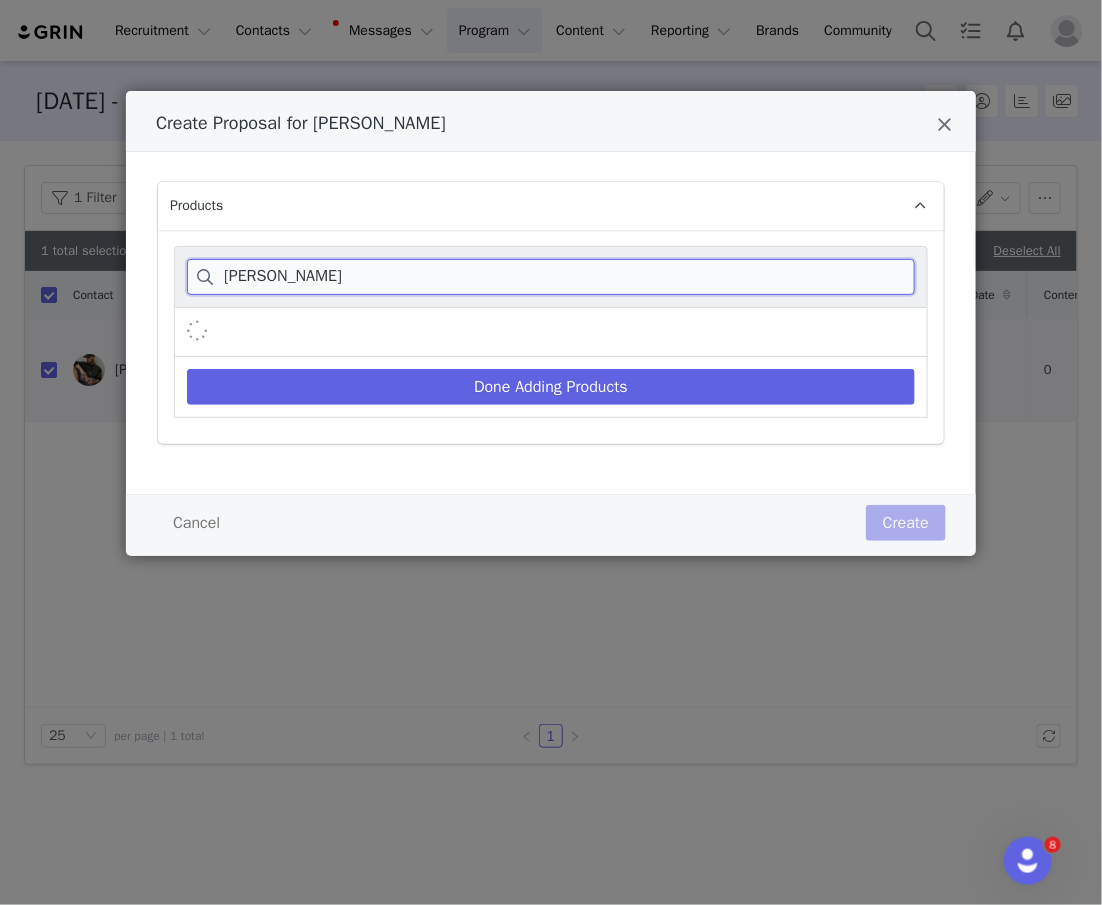 type on "edwina" 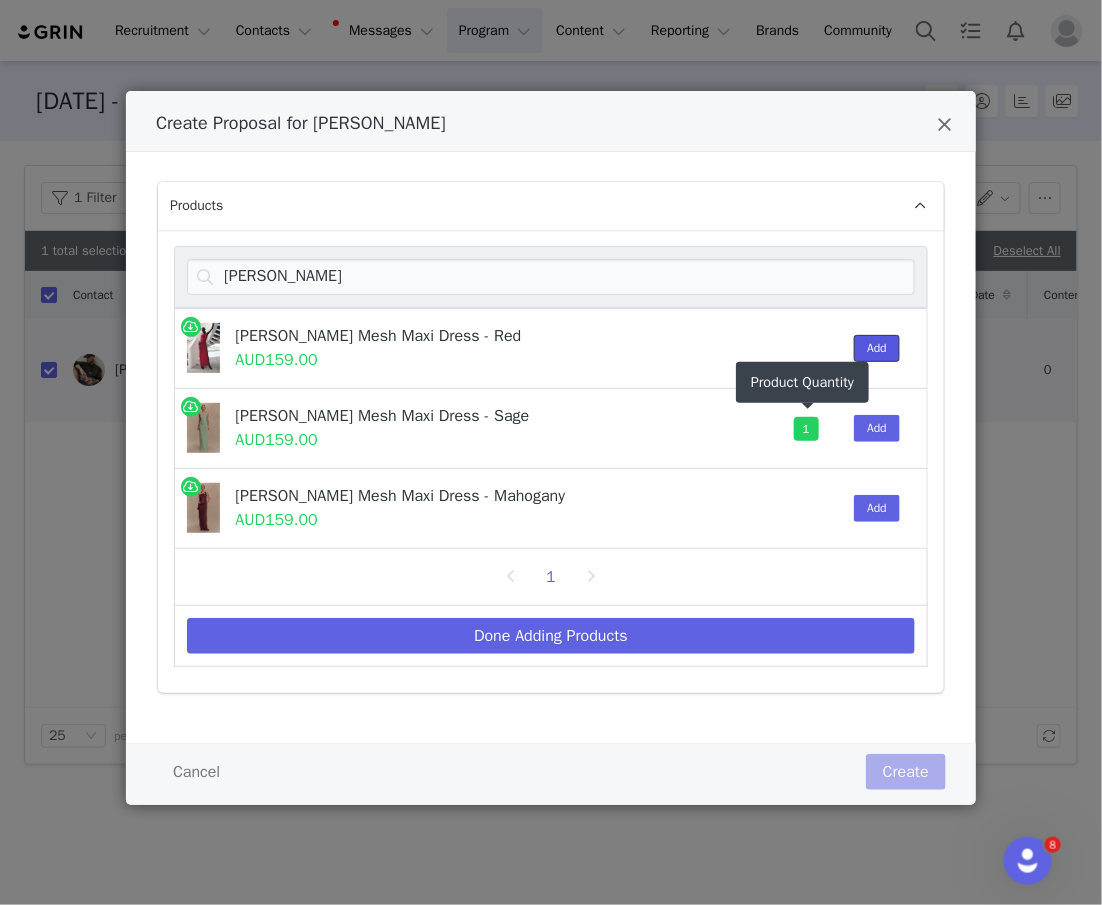 click on "Add" at bounding box center [877, 348] 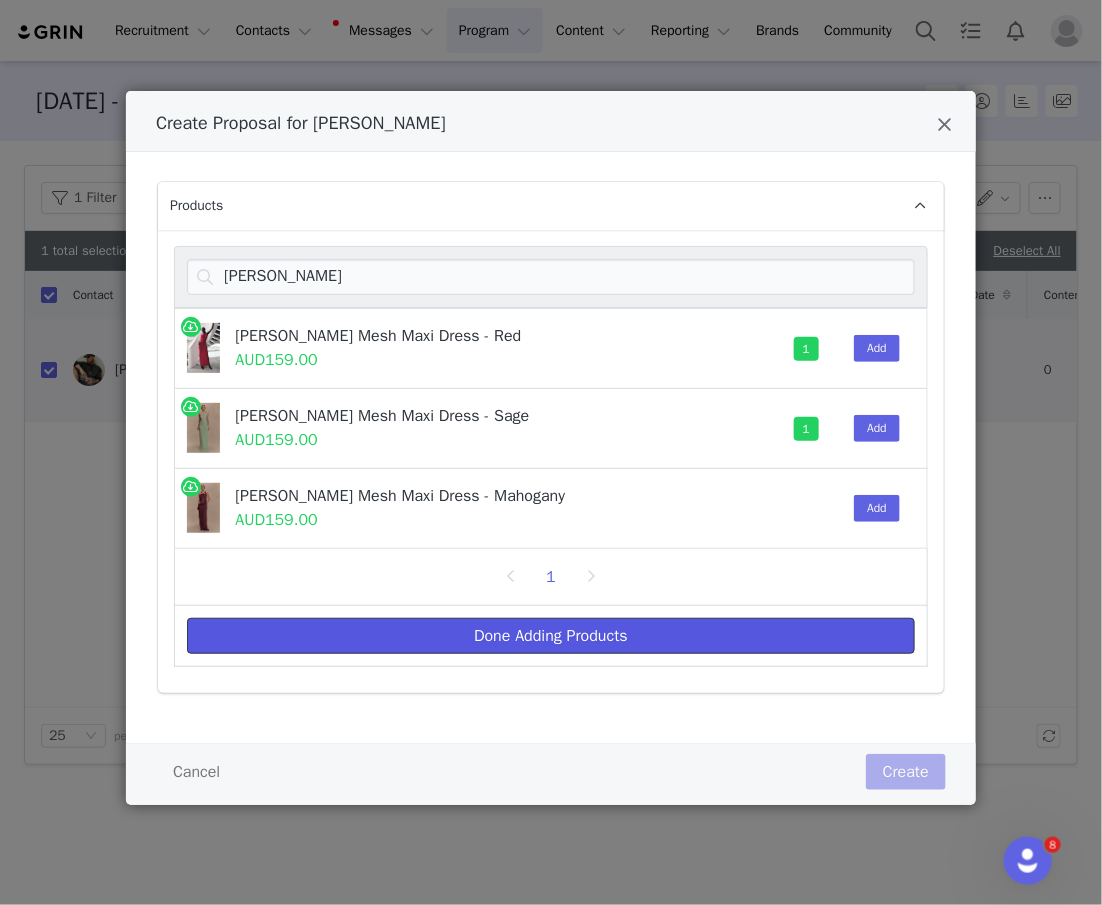 click on "Done Adding Products" at bounding box center (551, 636) 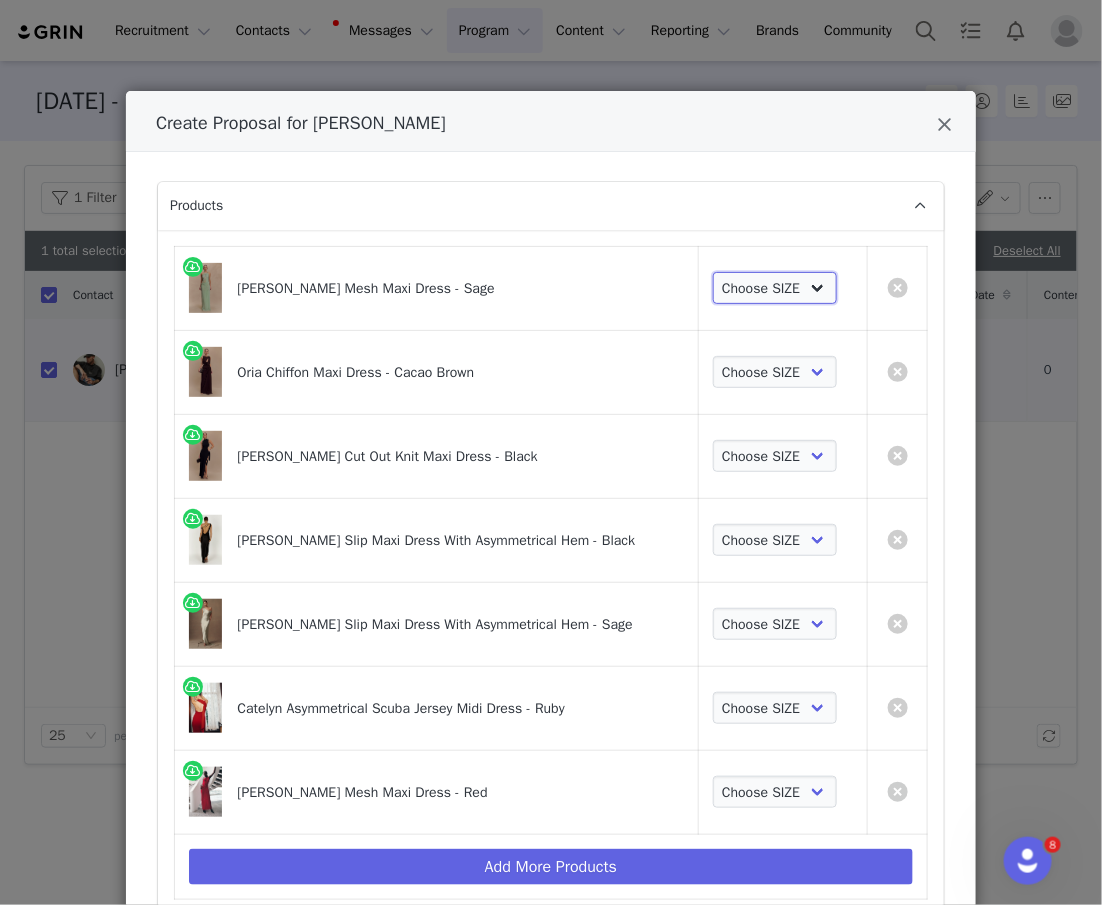 click on "Choose SIZE  XXS   XS   S   M   L   XL   XXL   3XL" at bounding box center [775, 288] 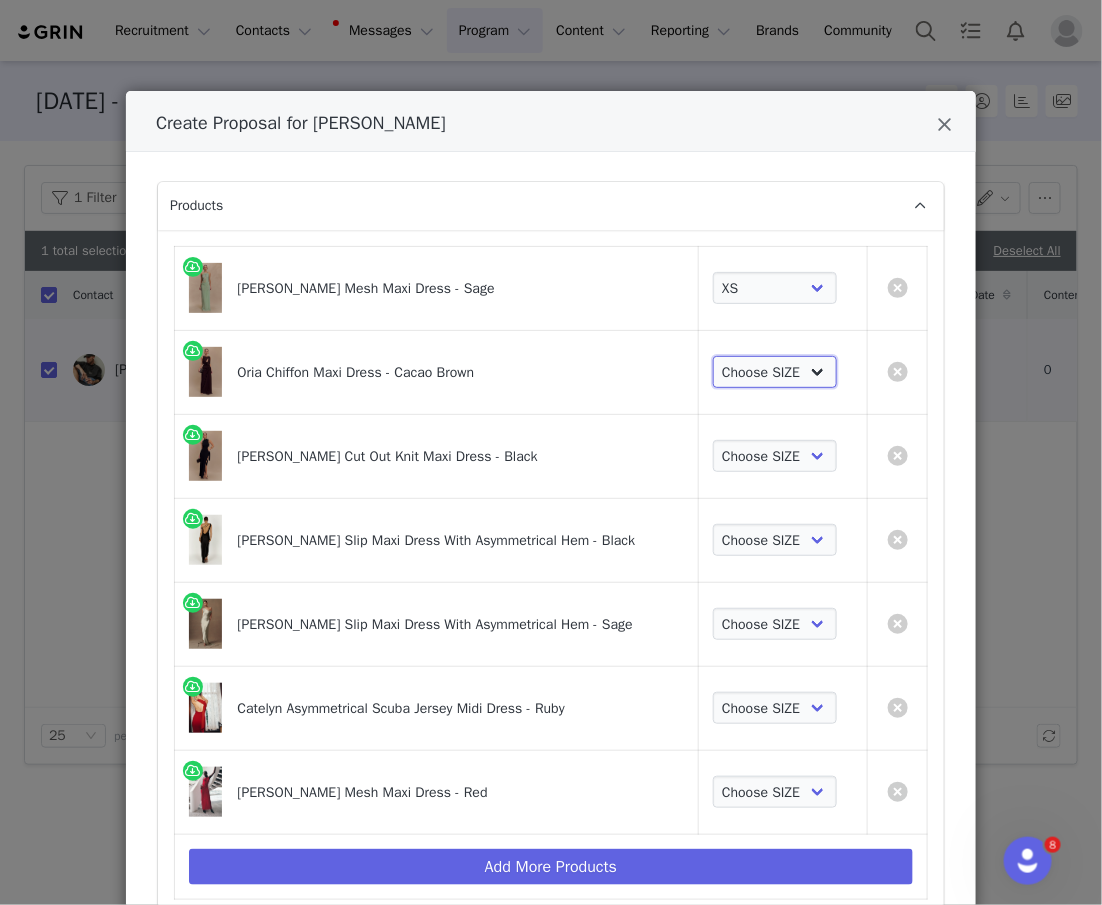 click on "Choose SIZE  XXS   XS   S   M   L   XL   XXL   3XL" at bounding box center (775, 372) 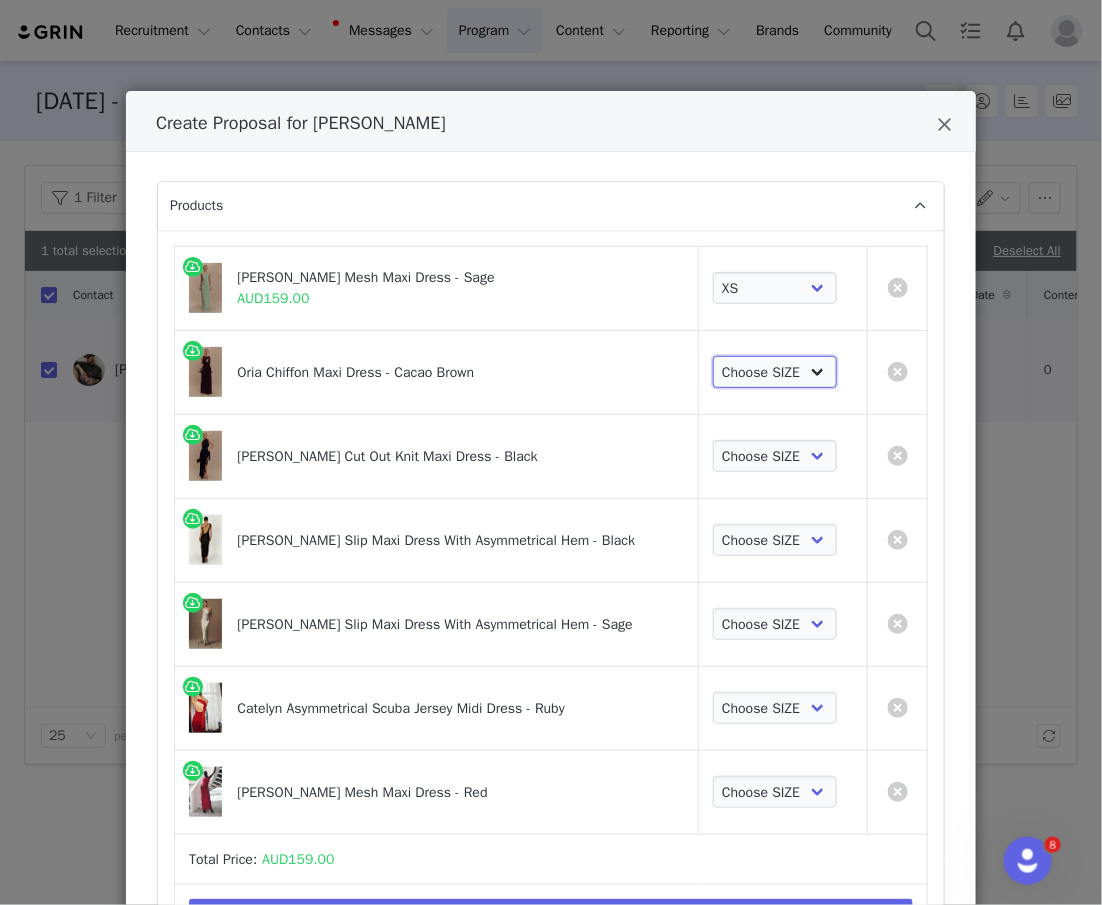 select on "24582065" 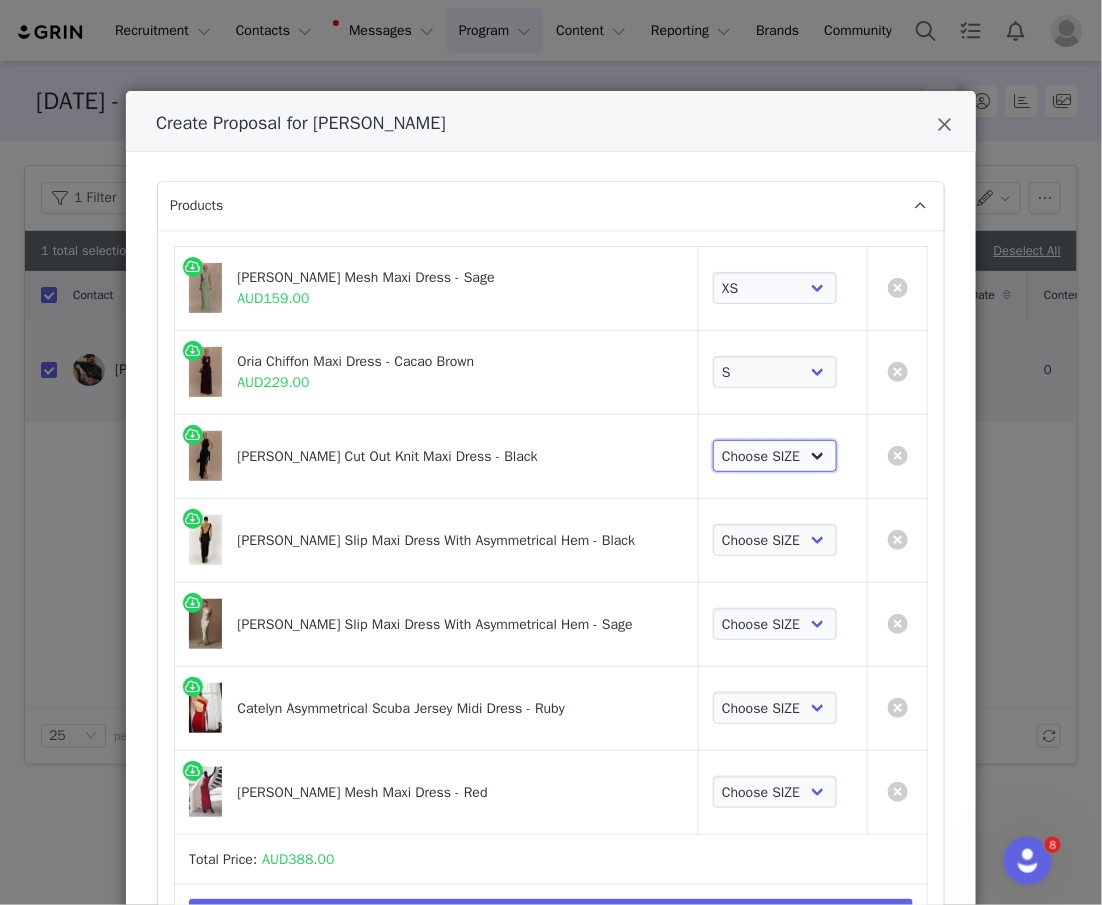 click on "Choose SIZE  XXS   XS   S   M   L   XL   XXL   3XL" at bounding box center (775, 456) 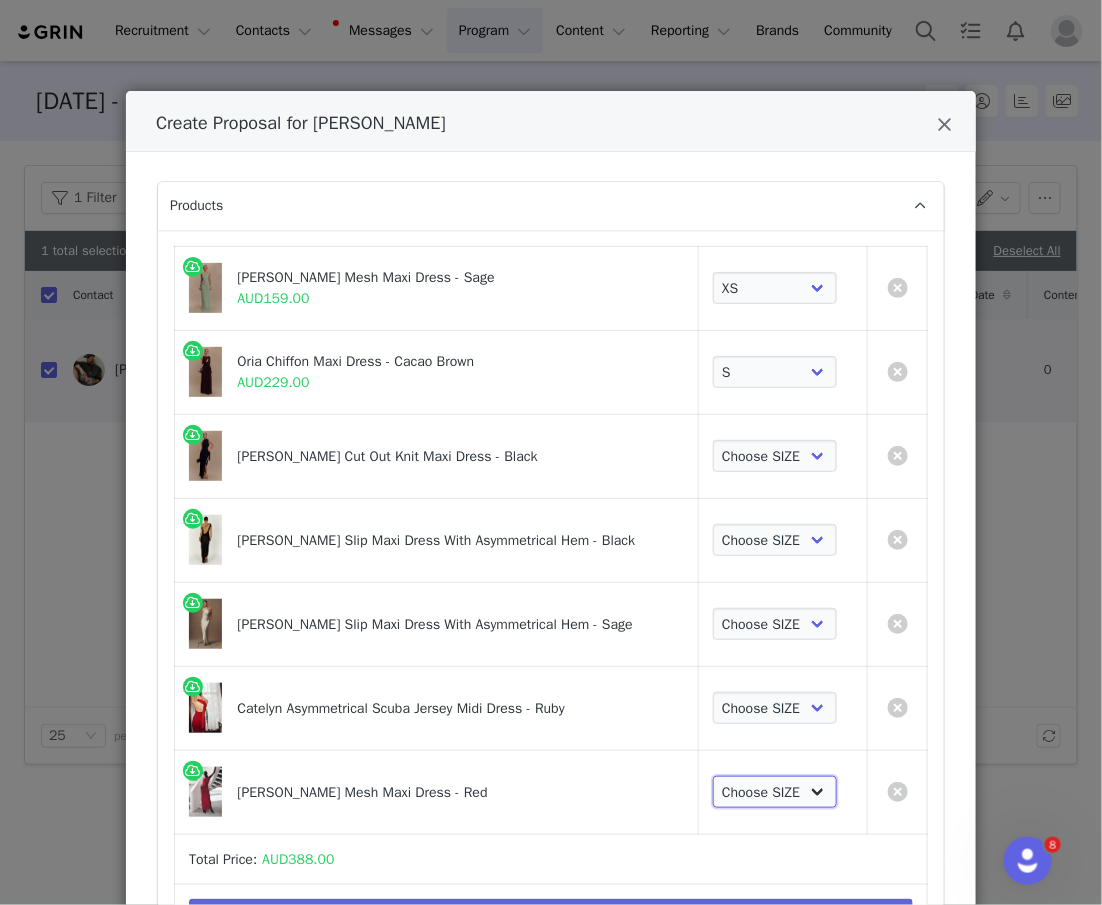 click on "Choose SIZE  XXS   XS   S   M   L   XL   XXL   3XL" at bounding box center (775, 792) 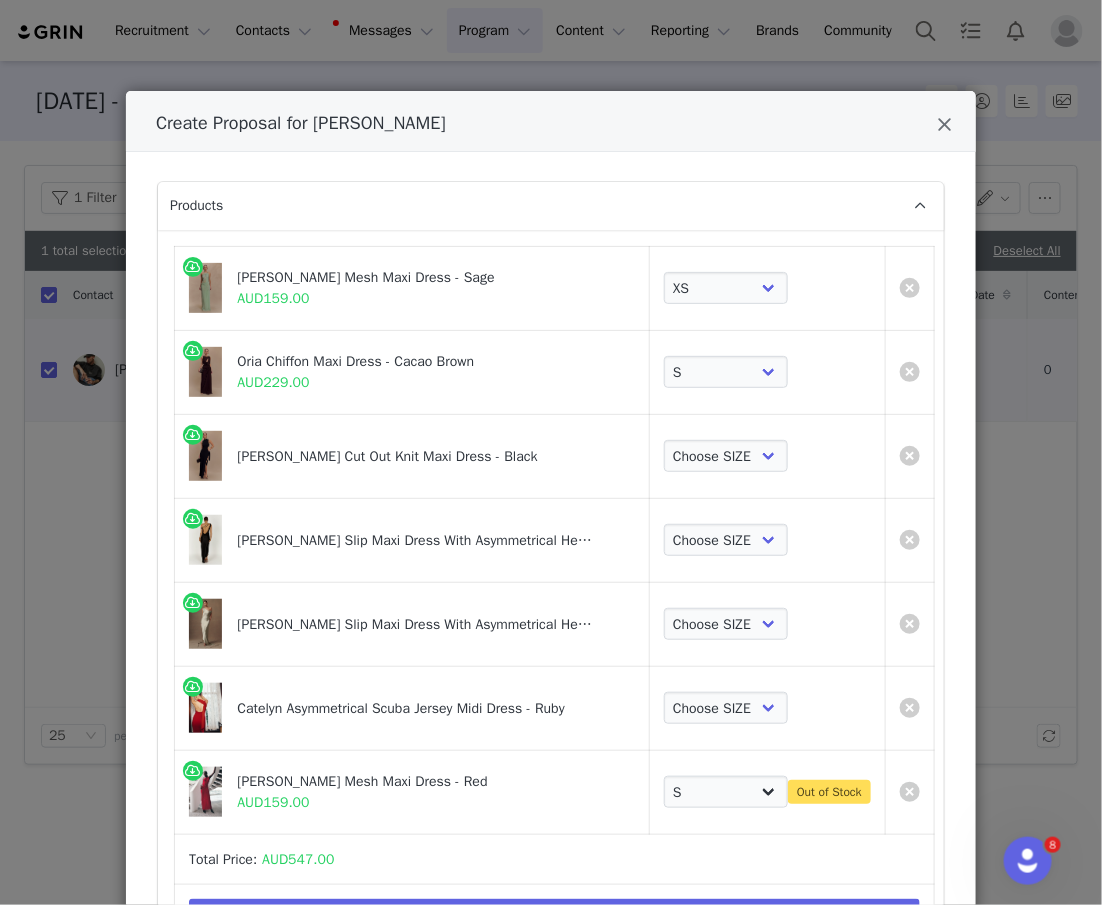 click on "Choose SIZE  XXS   XS   S   M   L   XL   XXL   3XL" at bounding box center [726, 792] 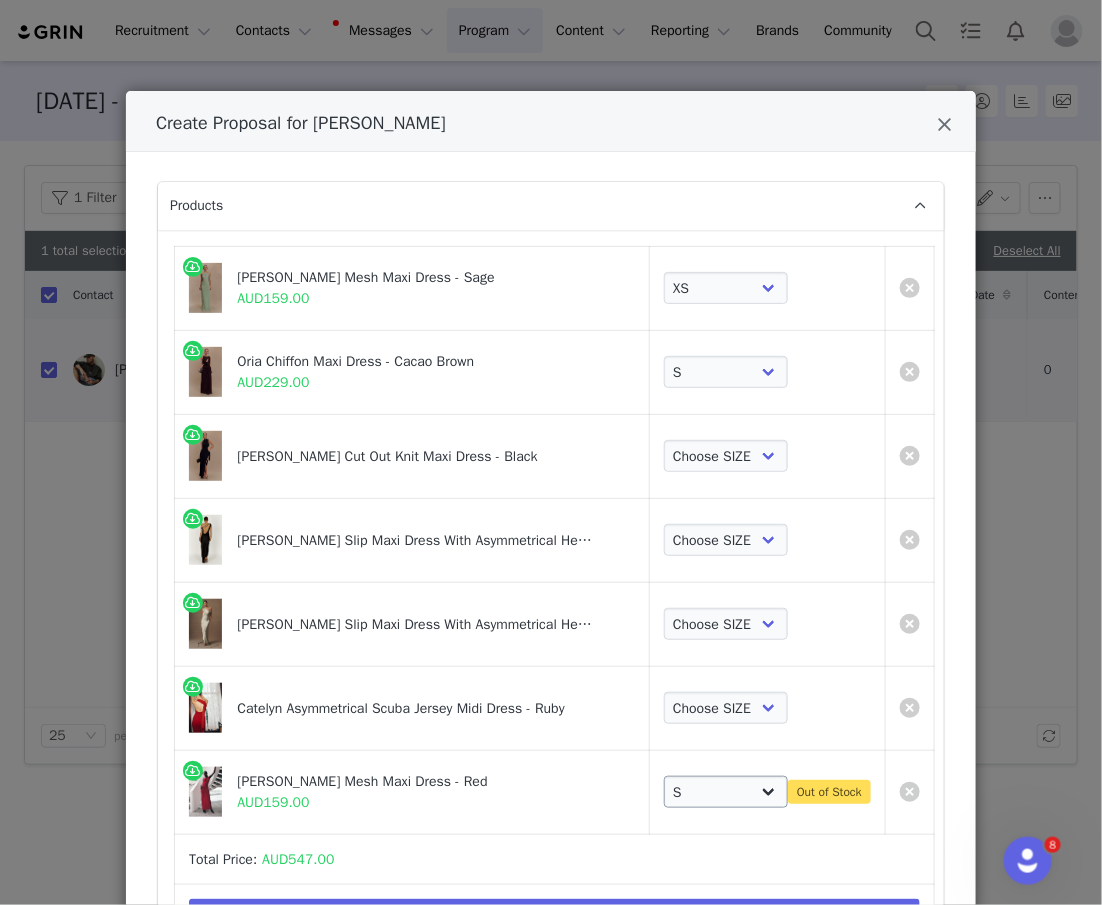 drag, startPoint x: 670, startPoint y: 771, endPoint x: 671, endPoint y: 783, distance: 12.0415945 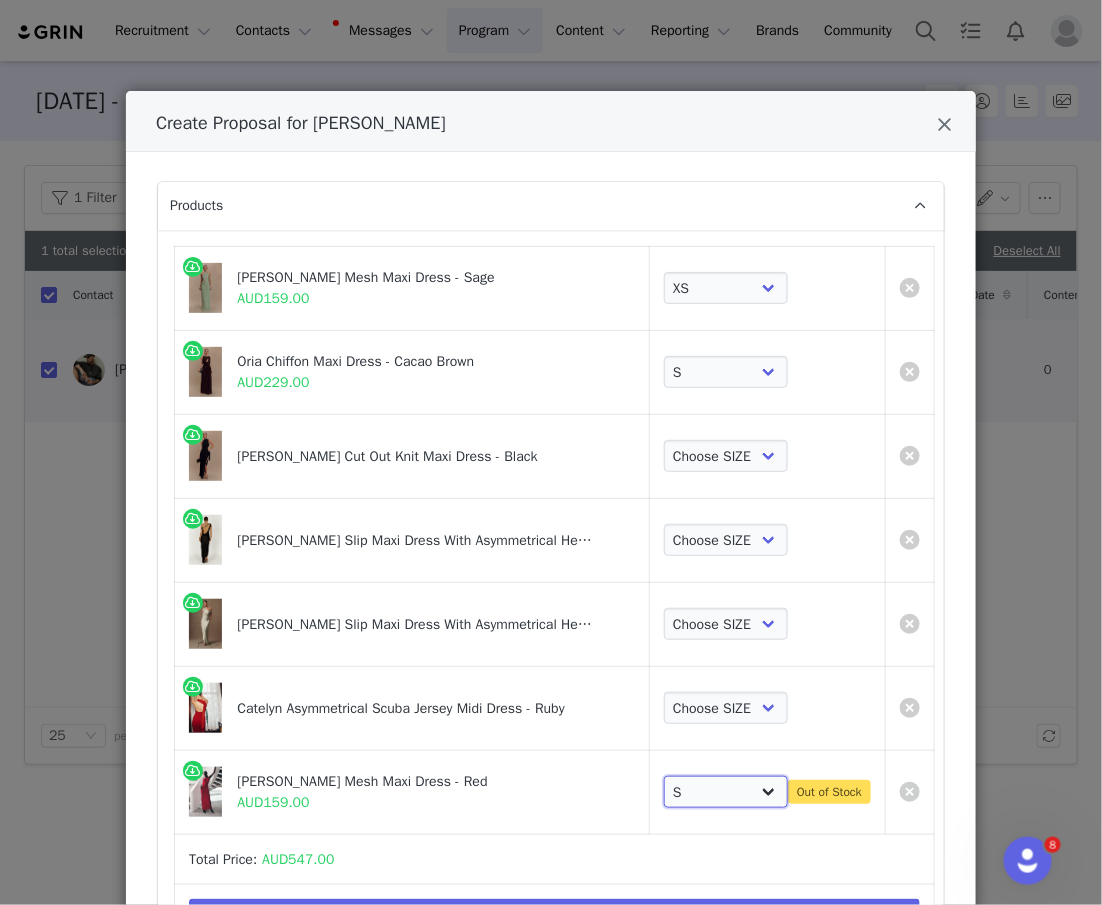 click on "Choose SIZE  XXS   XS   S   M   L   XL   XXL   3XL" at bounding box center [726, 792] 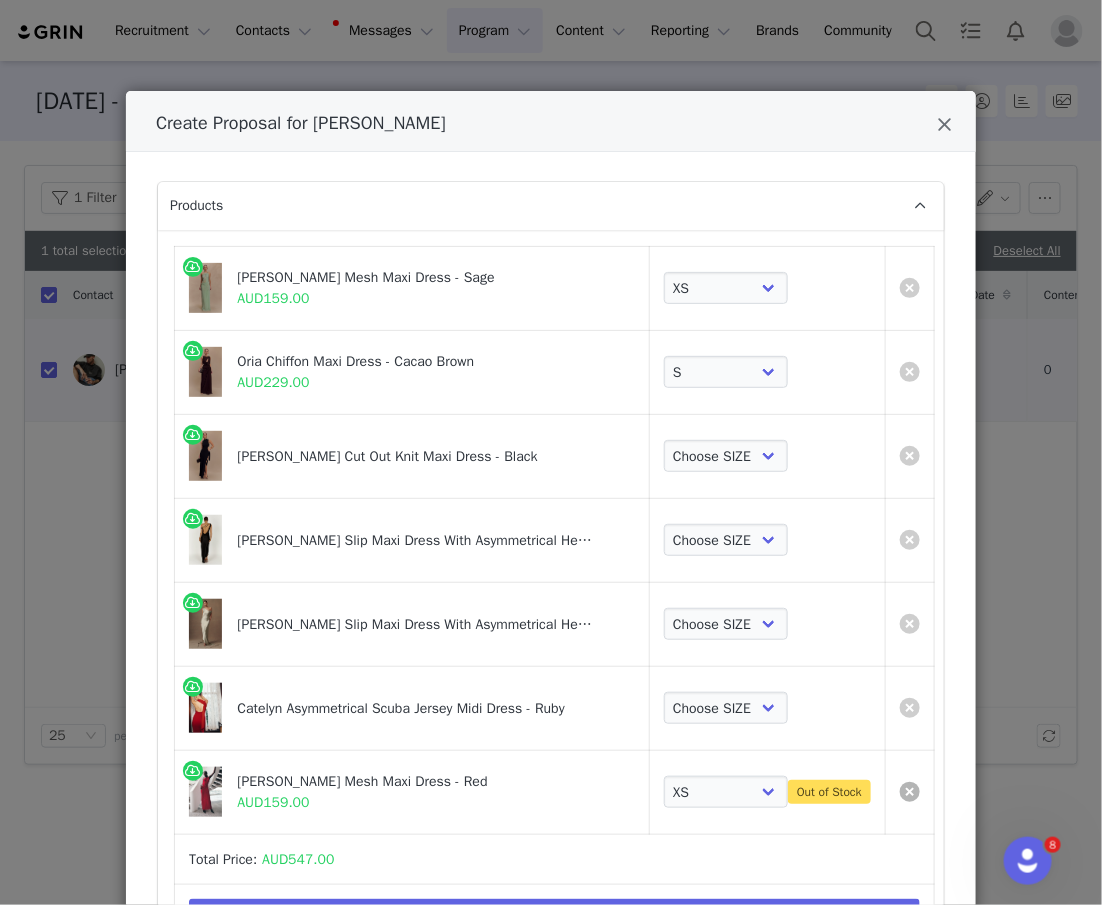 click at bounding box center (910, 792) 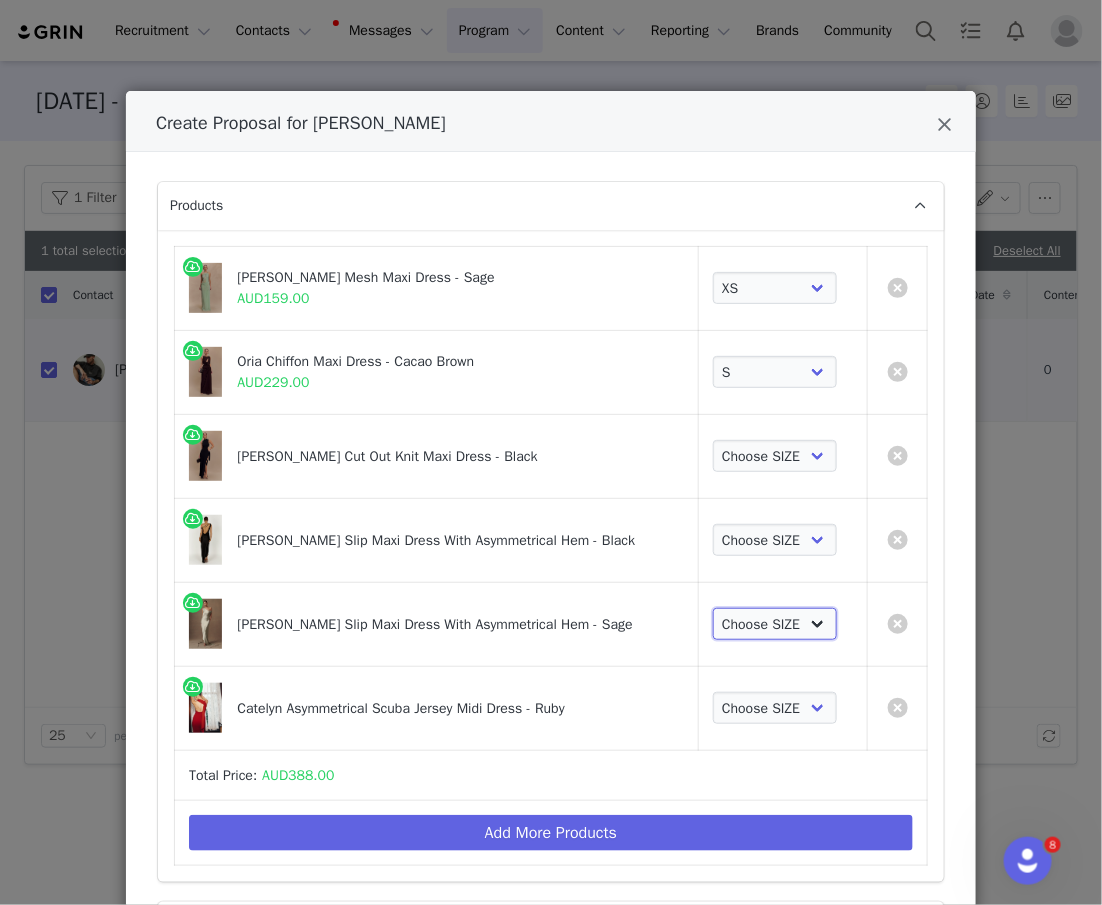 click on "Choose SIZE  XXS   XS   S   M   L   XL   XXL   3XL" at bounding box center (775, 624) 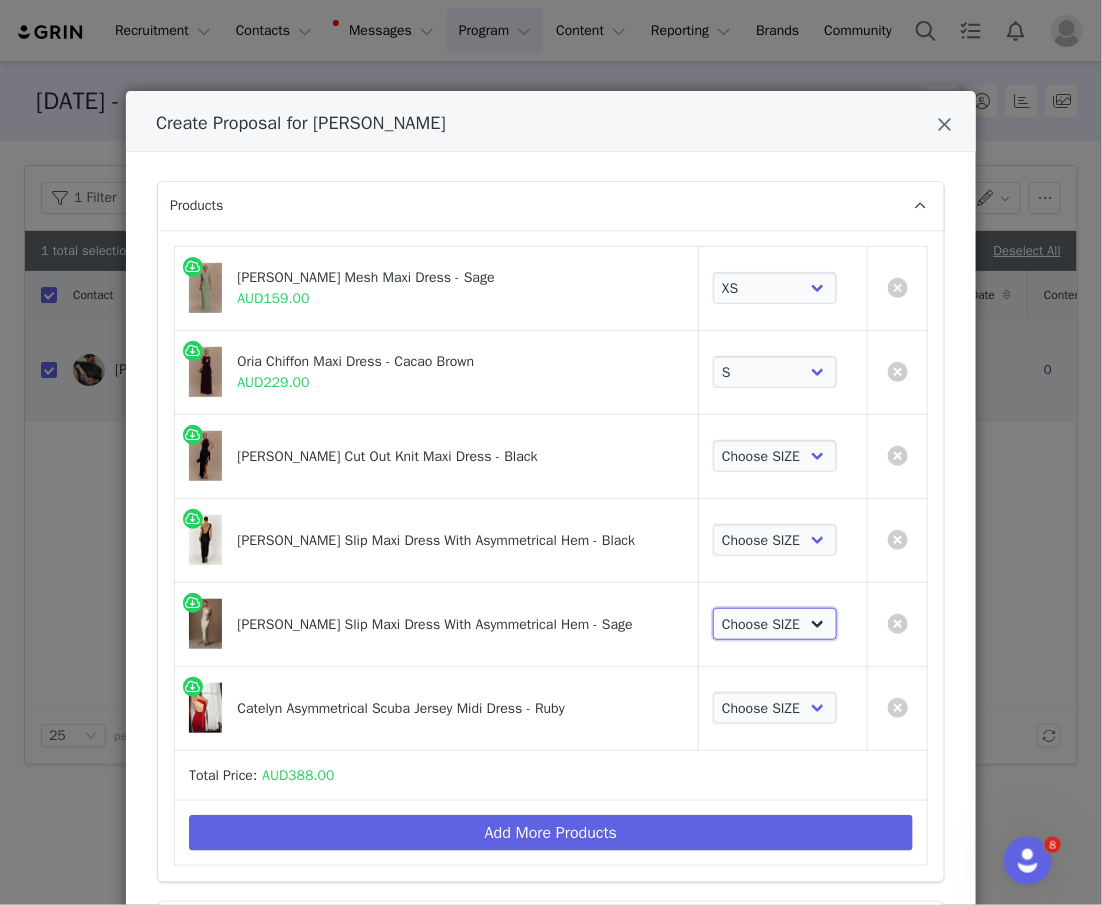 select on "20911474" 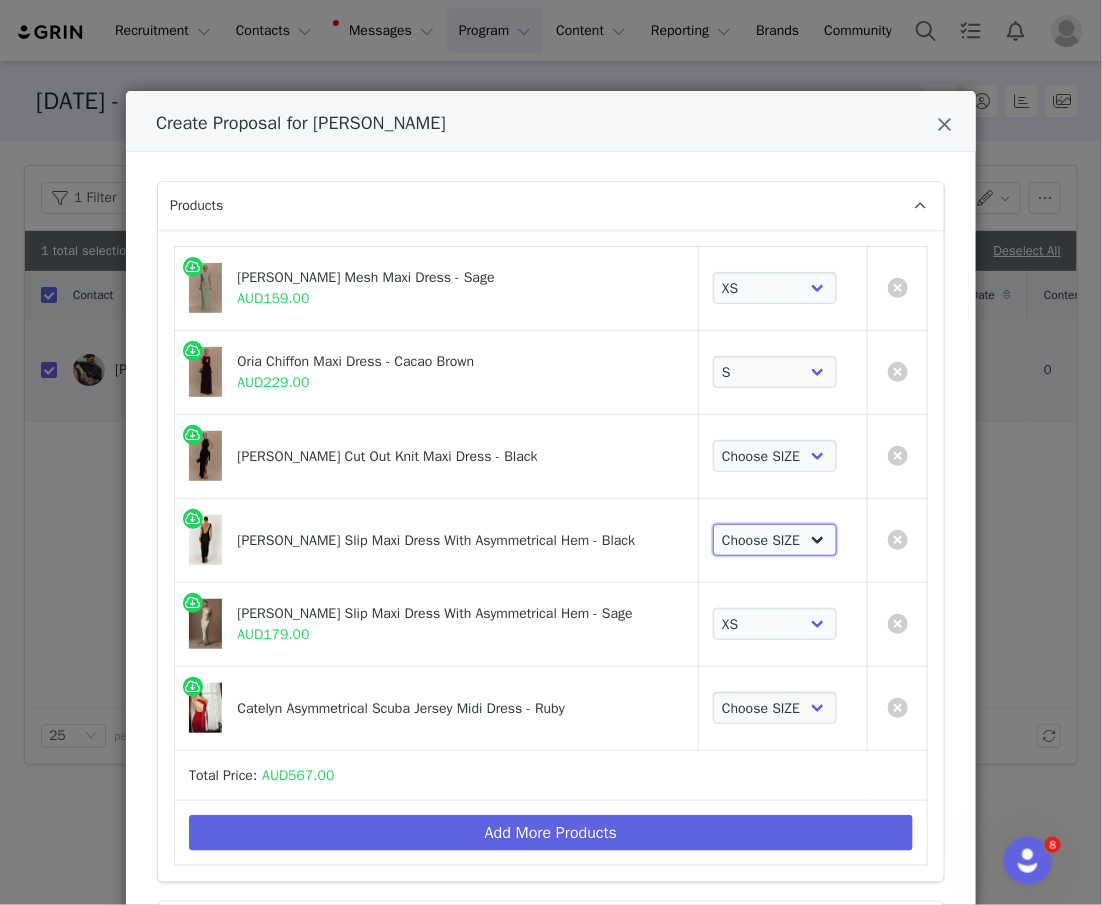 click on "Choose SIZE  XXS   XS   S   M   L   XL   XXL   3XL" at bounding box center [775, 540] 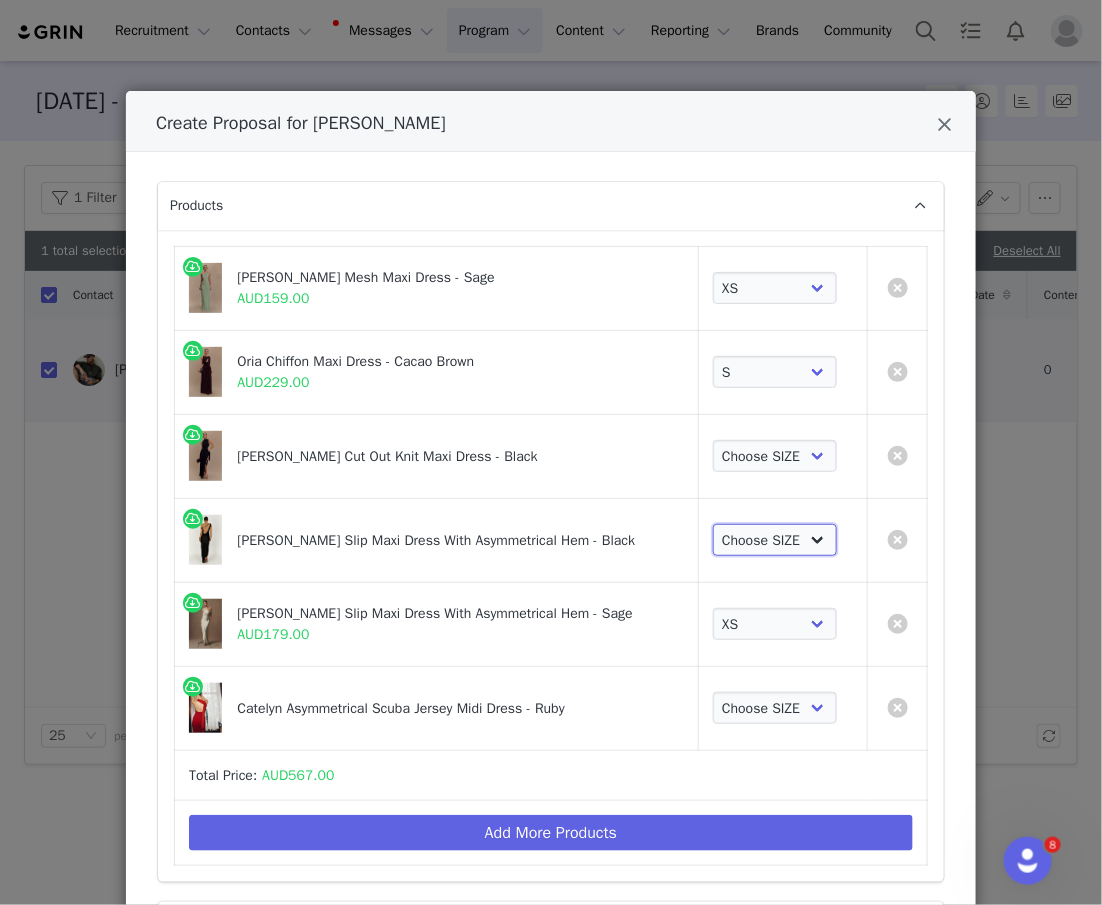 select on "15269922" 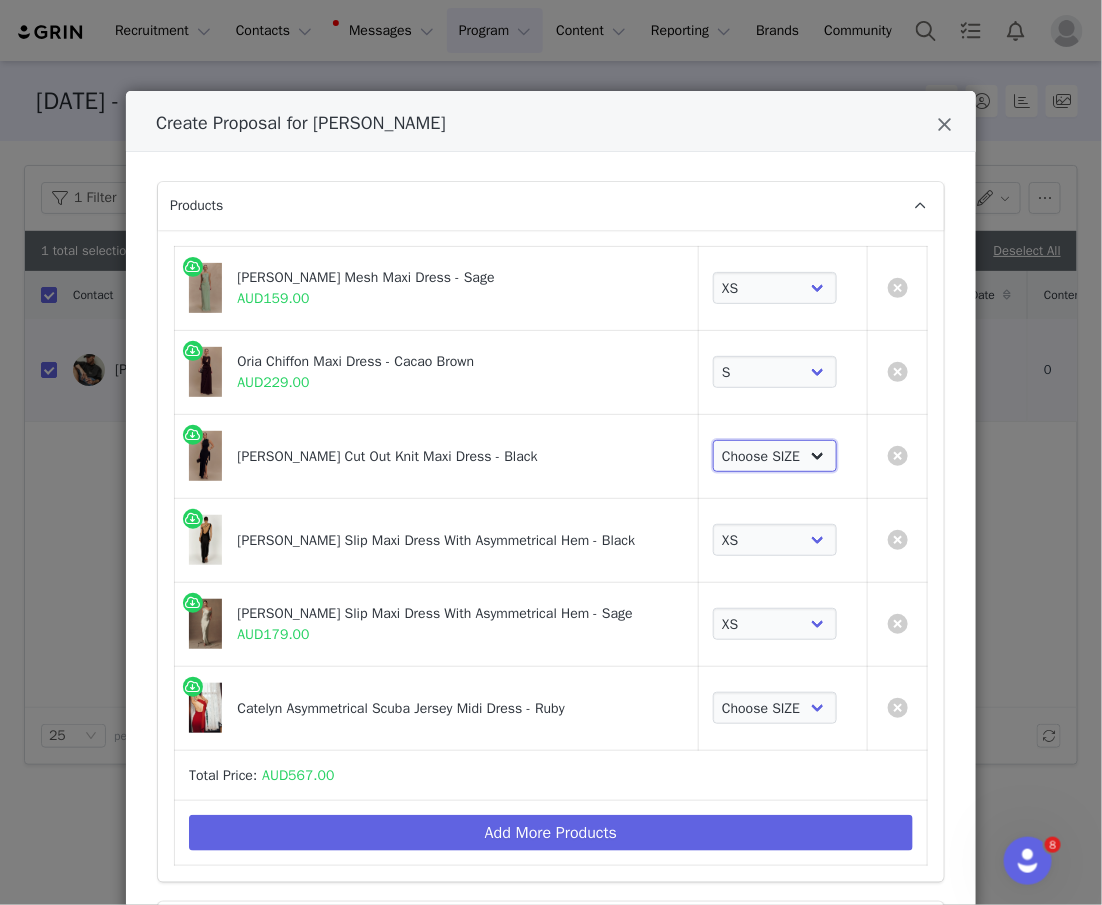 click on "Choose SIZE  XXS   XS   S   M   L   XL   XXL   3XL" at bounding box center (775, 456) 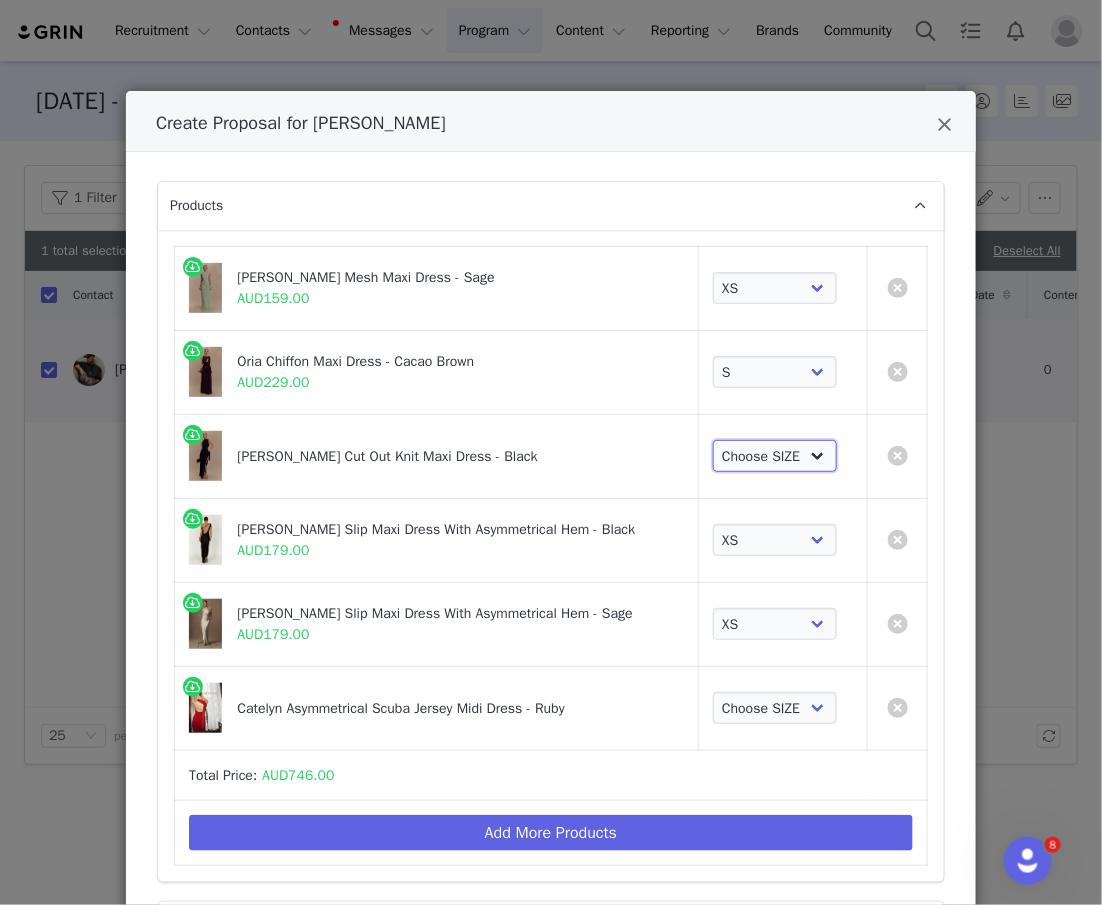 select on "24581734" 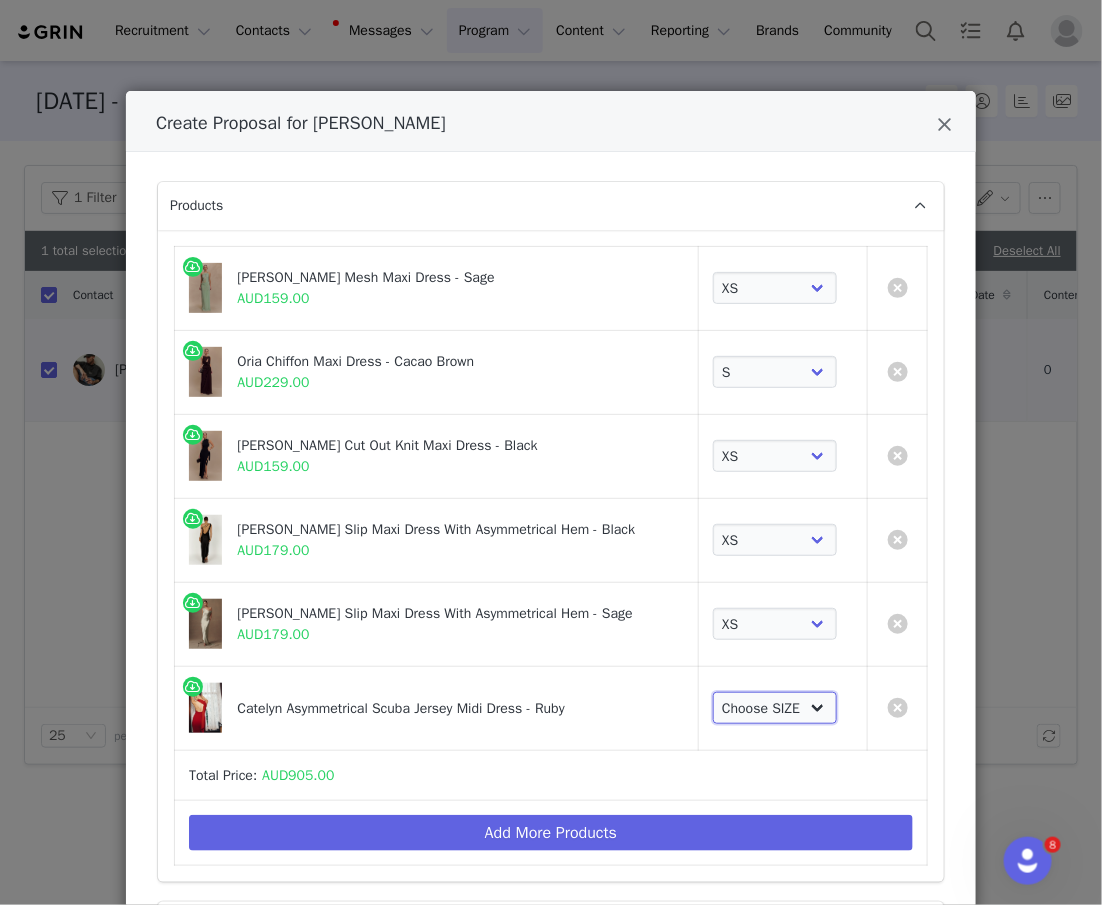 click on "Choose SIZE  XXS   XS   S   M   L   XL   XXL   3XL" at bounding box center (775, 708) 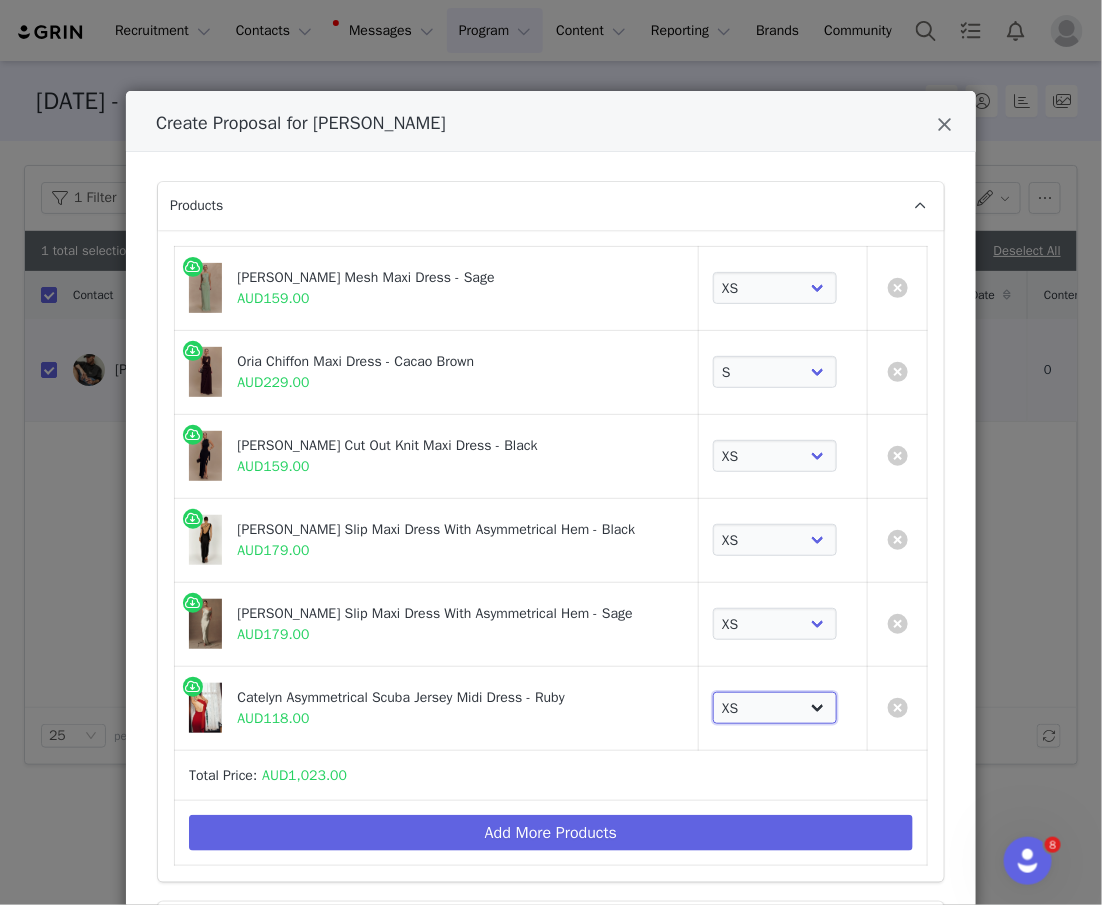 click on "Choose SIZE  XXS   XS   S   M   L   XL   XXL   3XL" at bounding box center (775, 708) 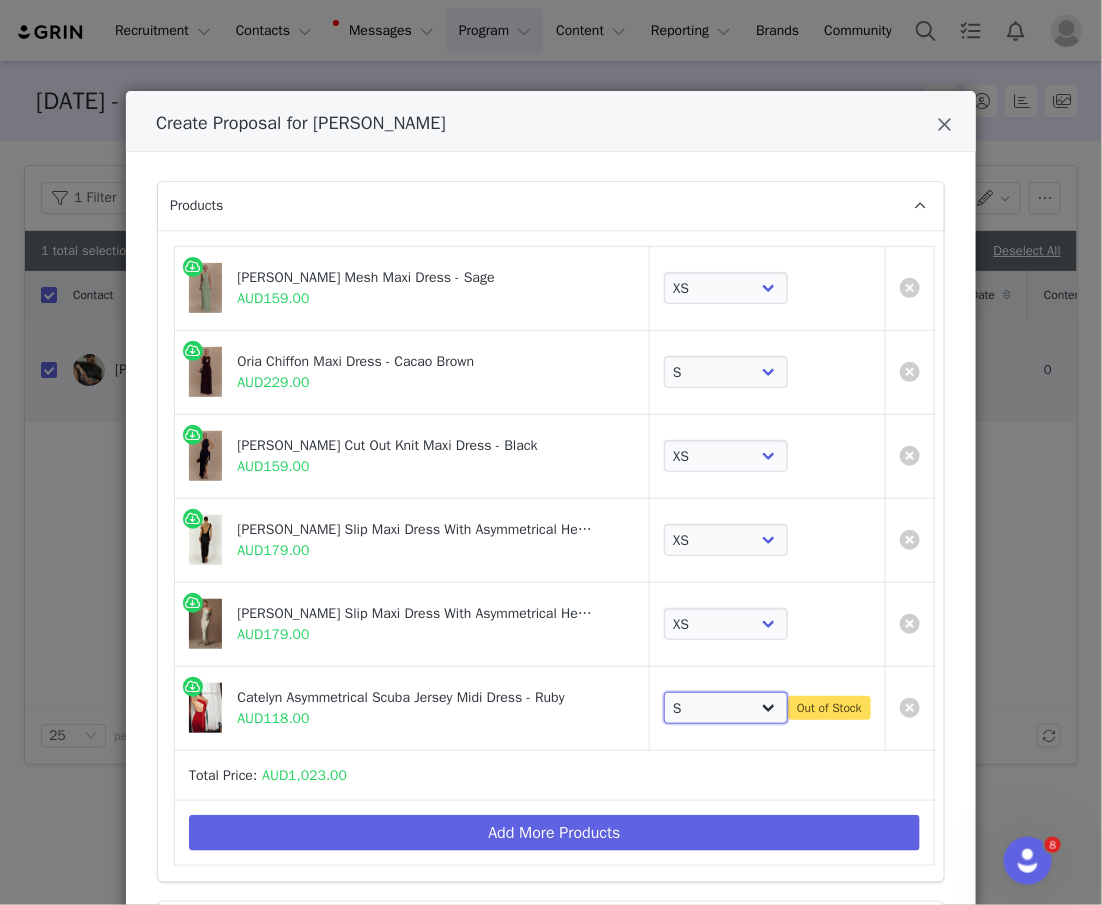 click on "Choose SIZE  XXS   XS   S   M   L   XL   XXL   3XL" at bounding box center (726, 708) 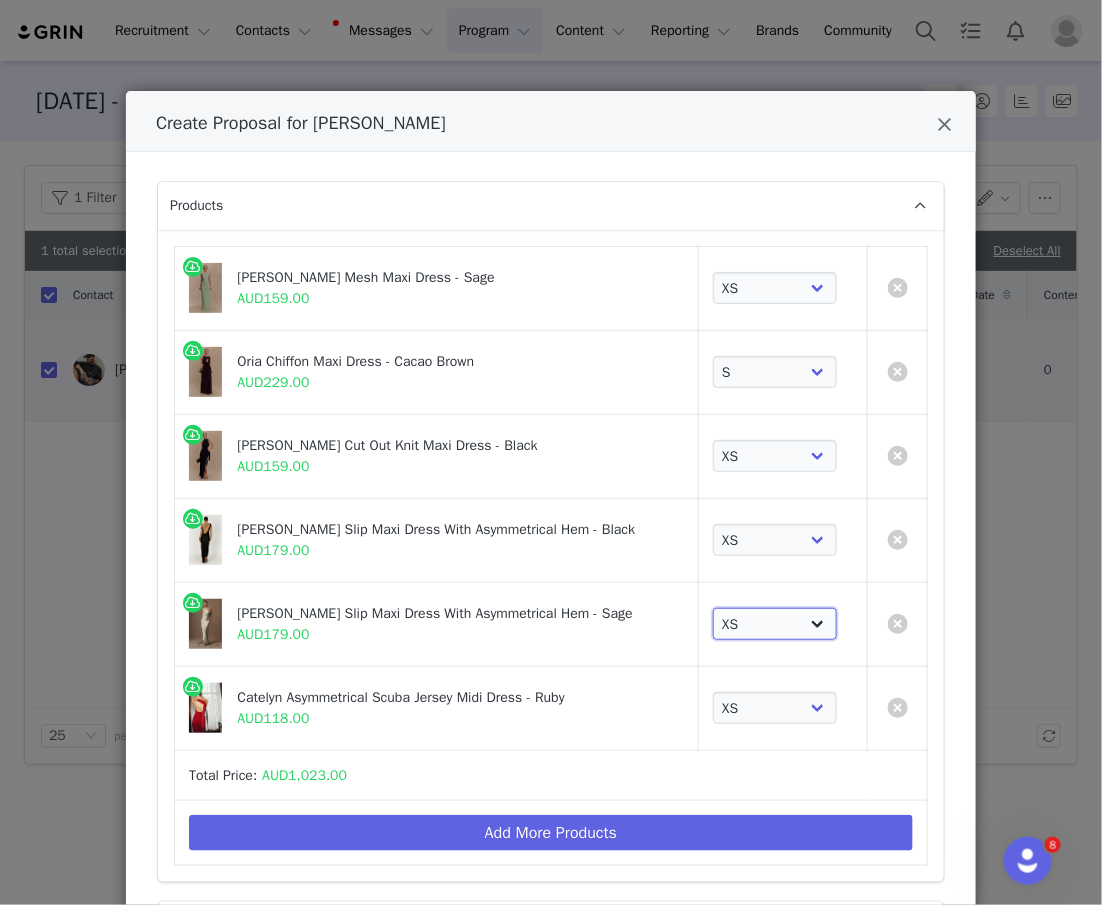 click on "Choose SIZE  XXS   XS   S   M   L   XL   XXL   3XL" at bounding box center [775, 624] 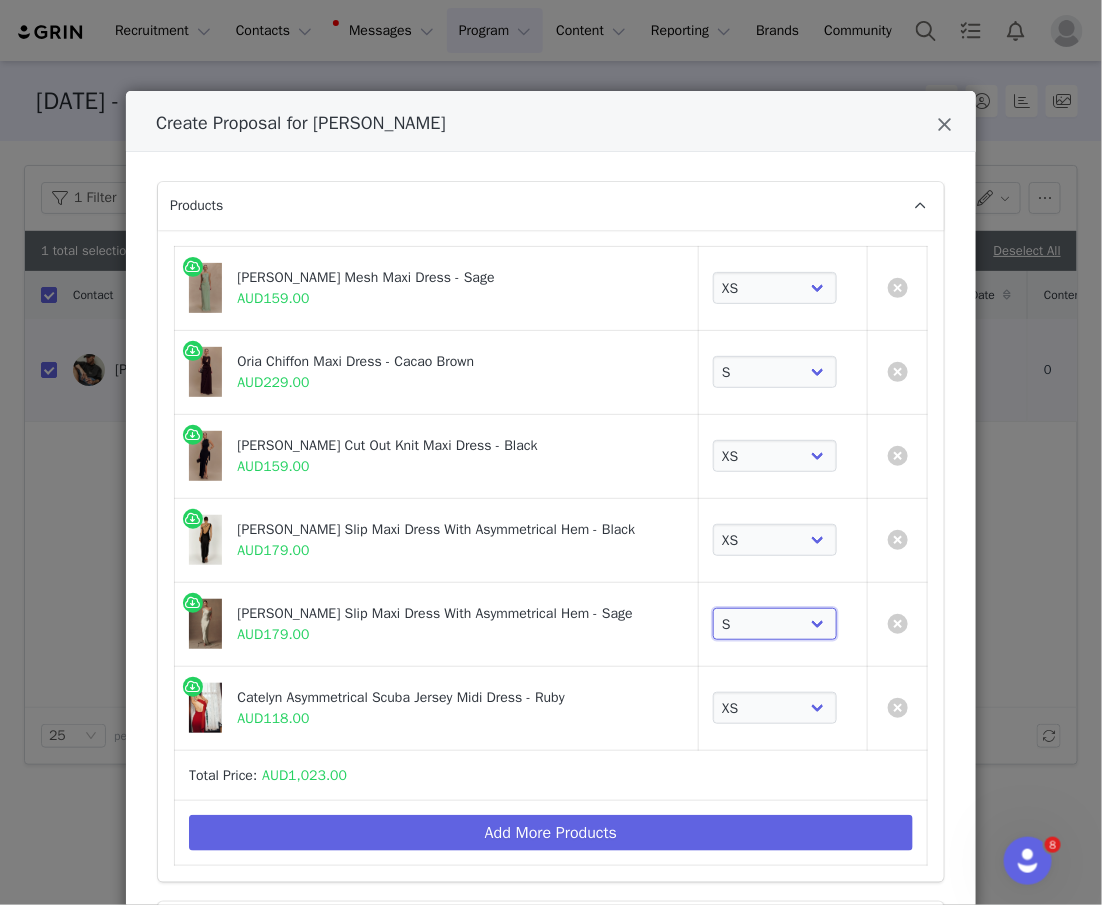 scroll, scrollTop: 182, scrollLeft: 0, axis: vertical 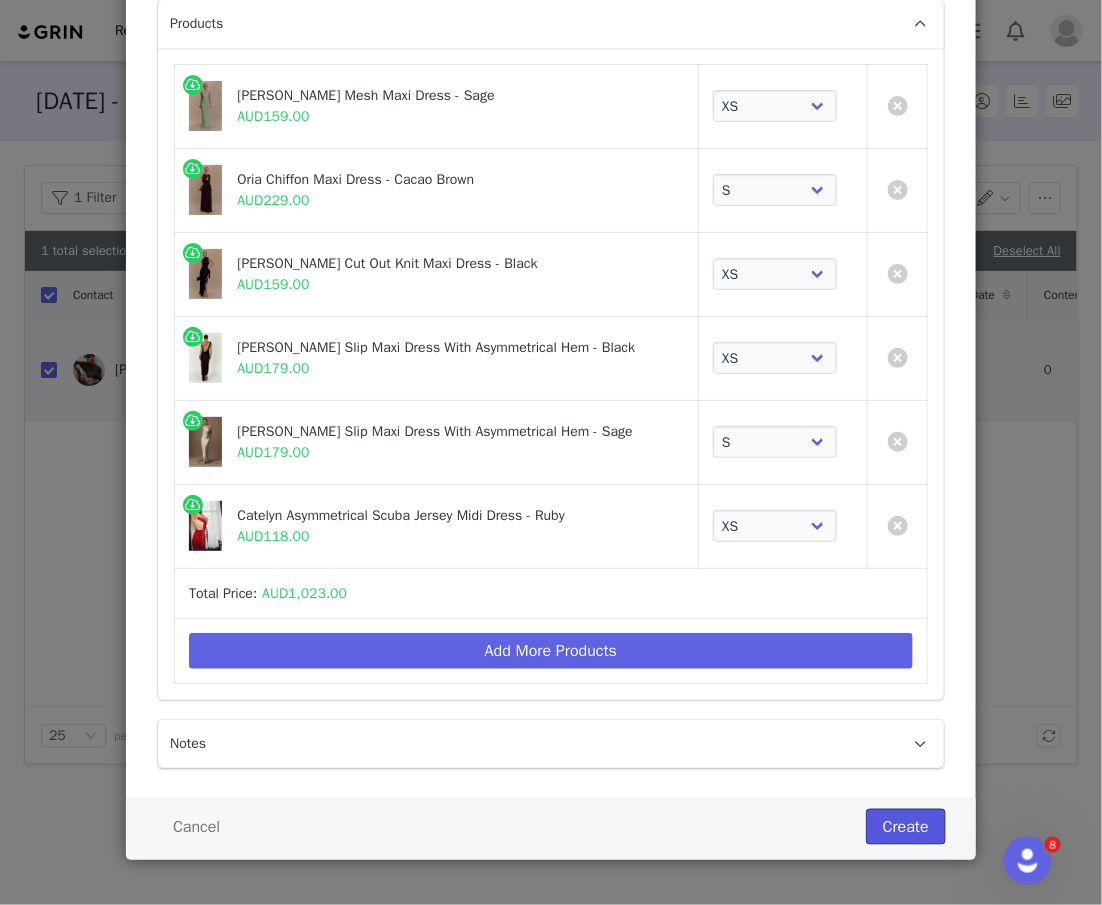 click on "Create" at bounding box center (906, 827) 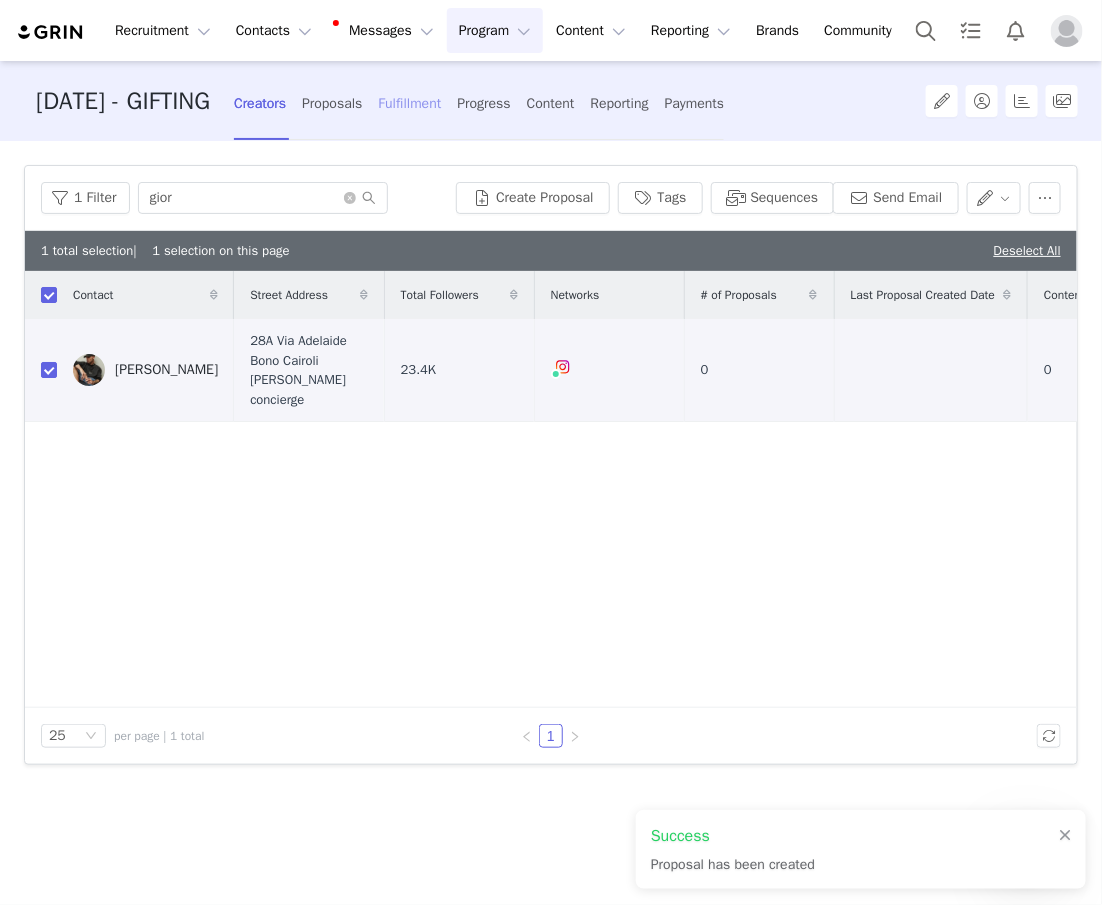 click on "Fulfillment" at bounding box center [409, 103] 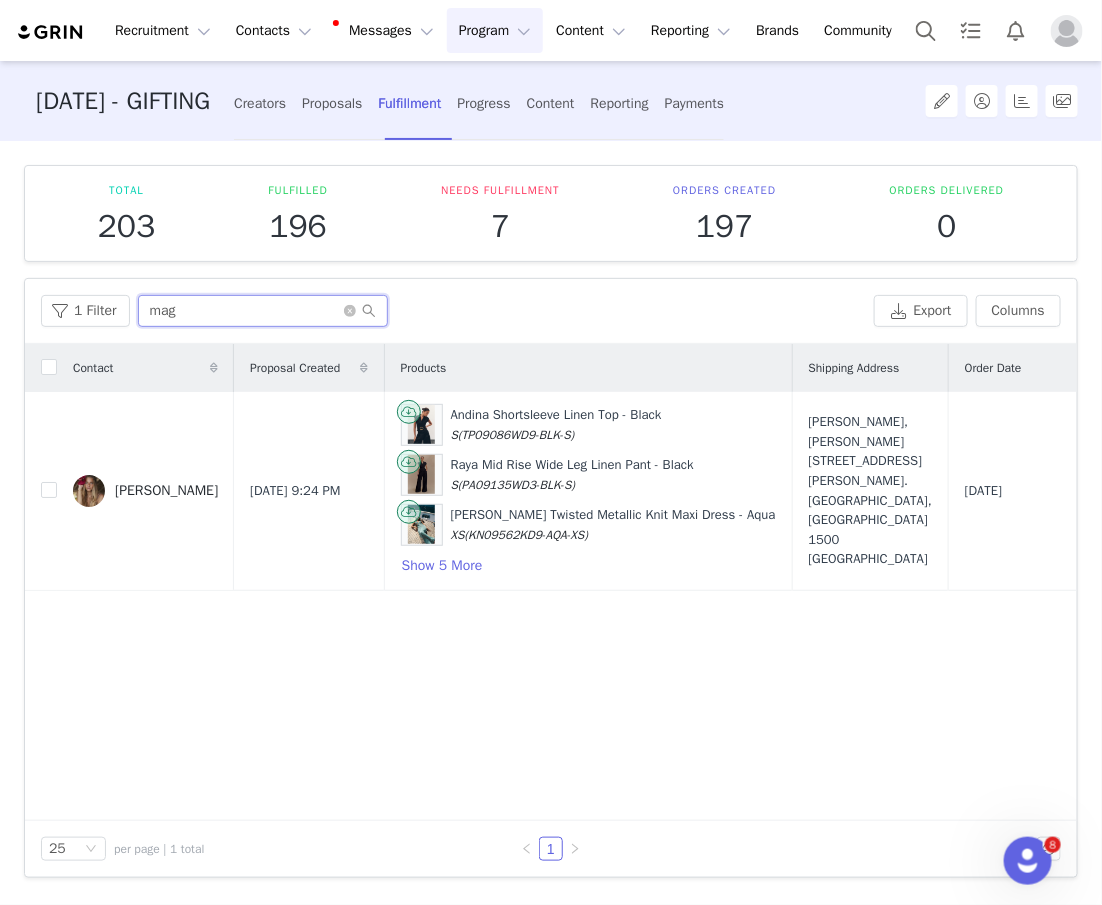 click on "mag" at bounding box center (263, 311) 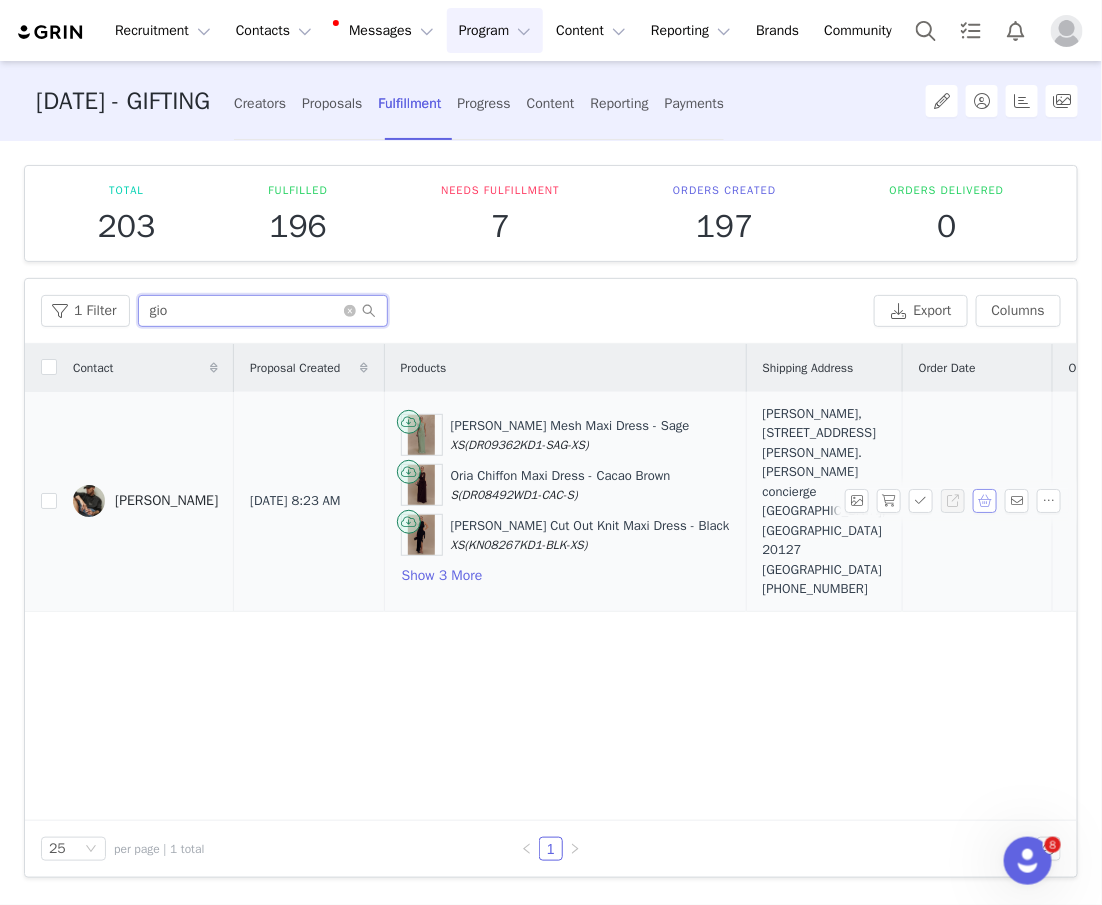 type on "gio" 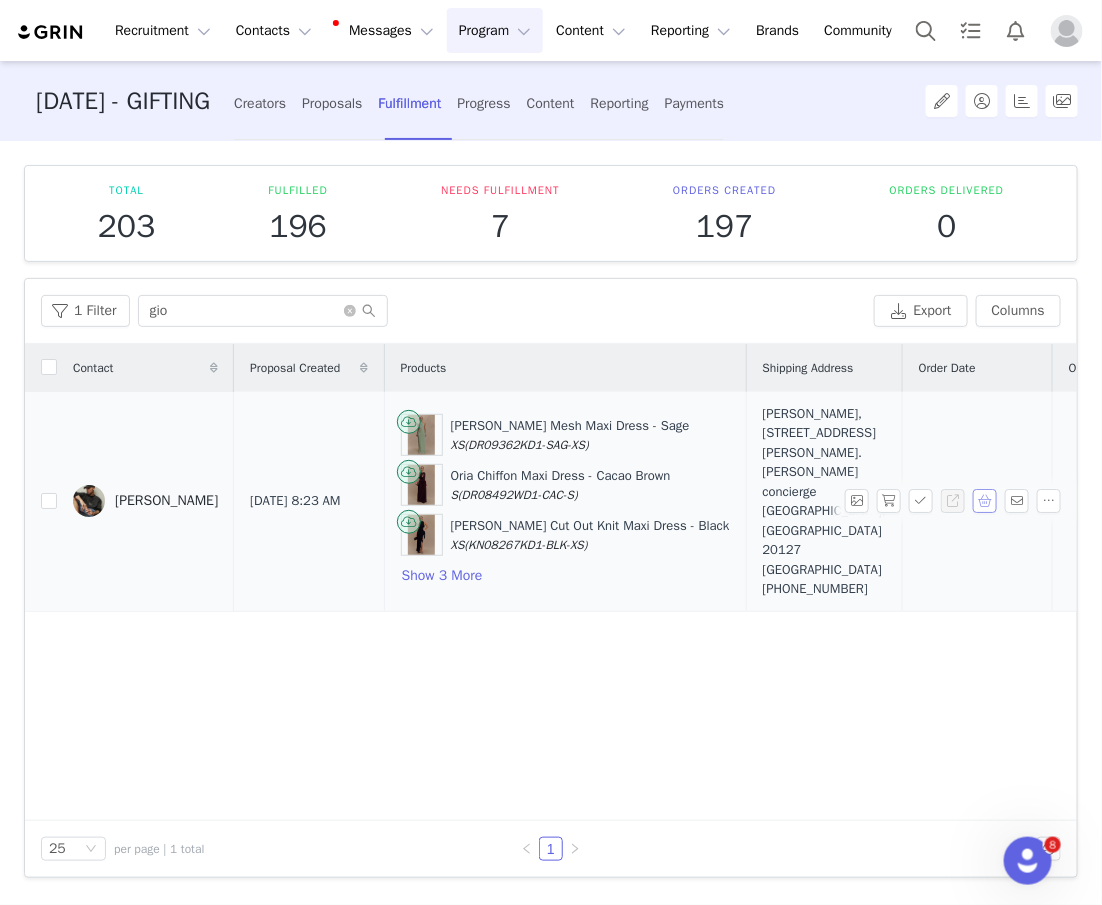 click at bounding box center [985, 501] 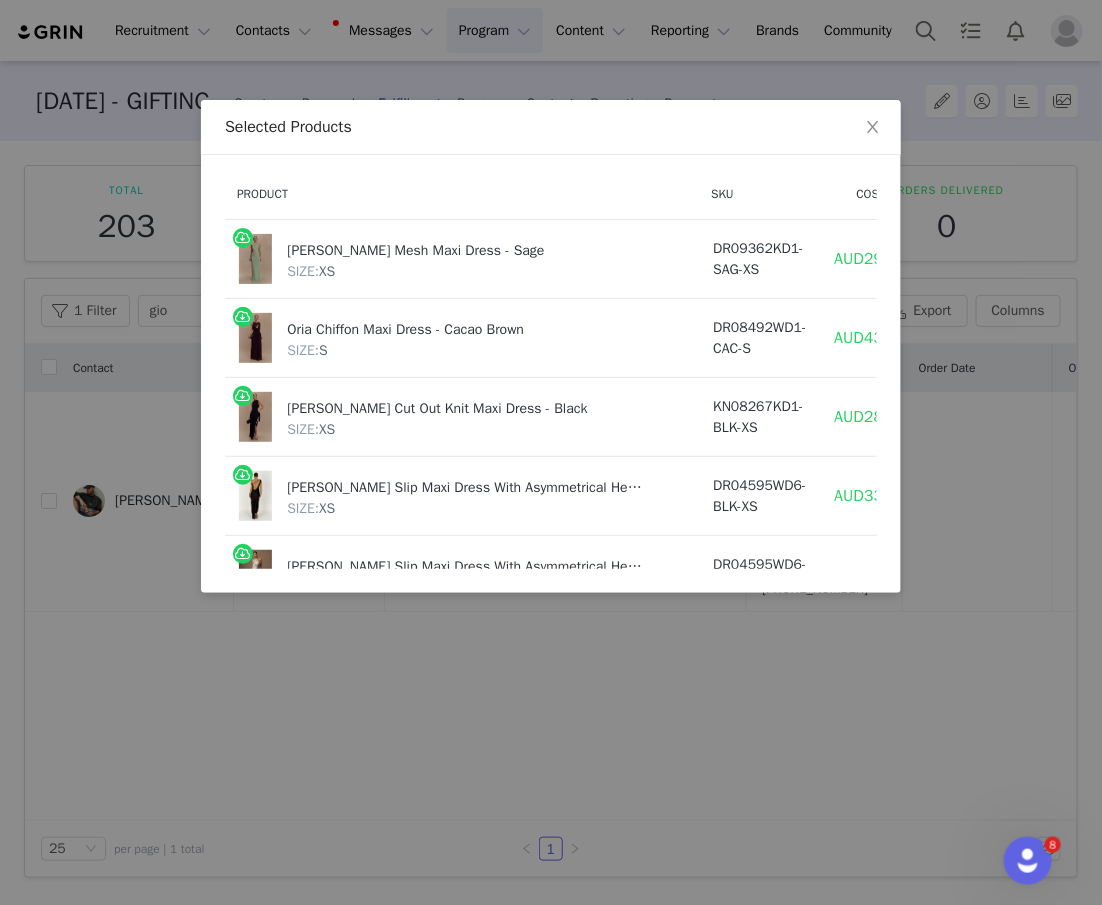 scroll, scrollTop: 157, scrollLeft: 0, axis: vertical 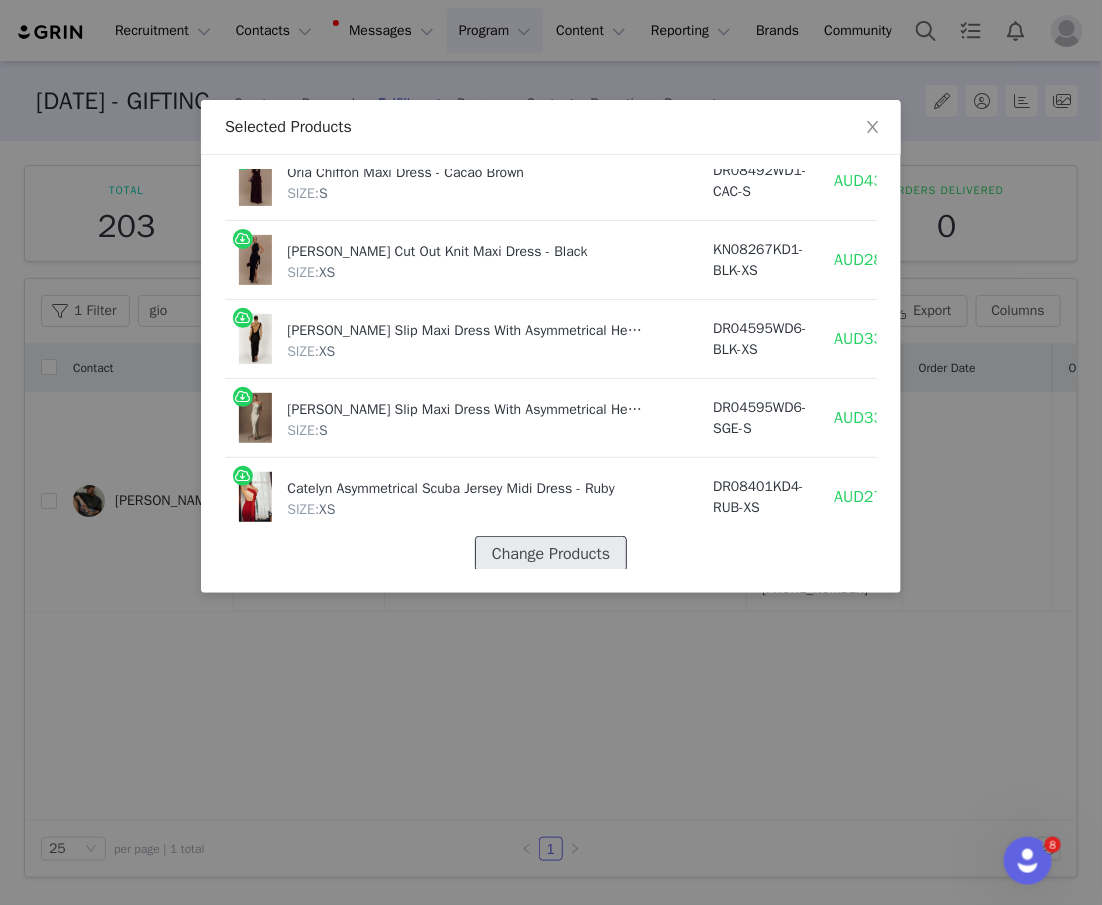 click on "Change Products" at bounding box center (551, 554) 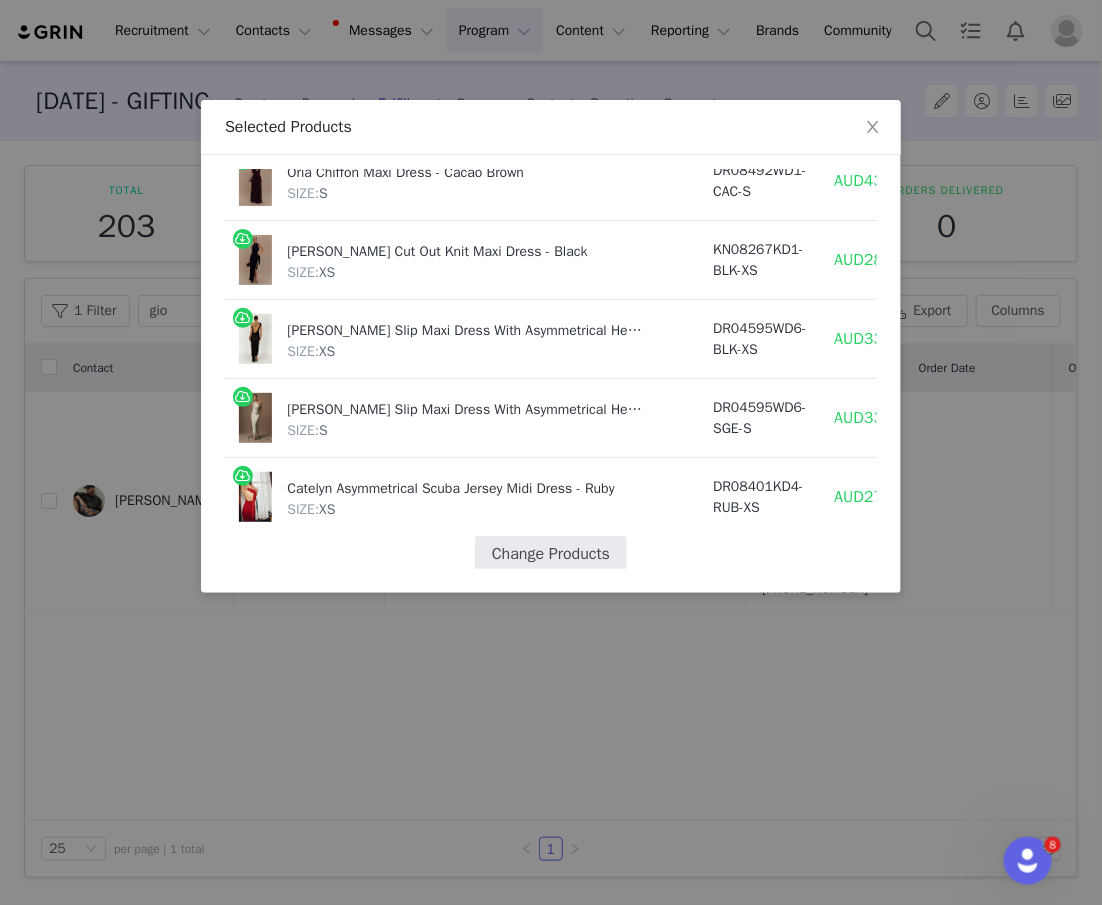 select on "26245465" 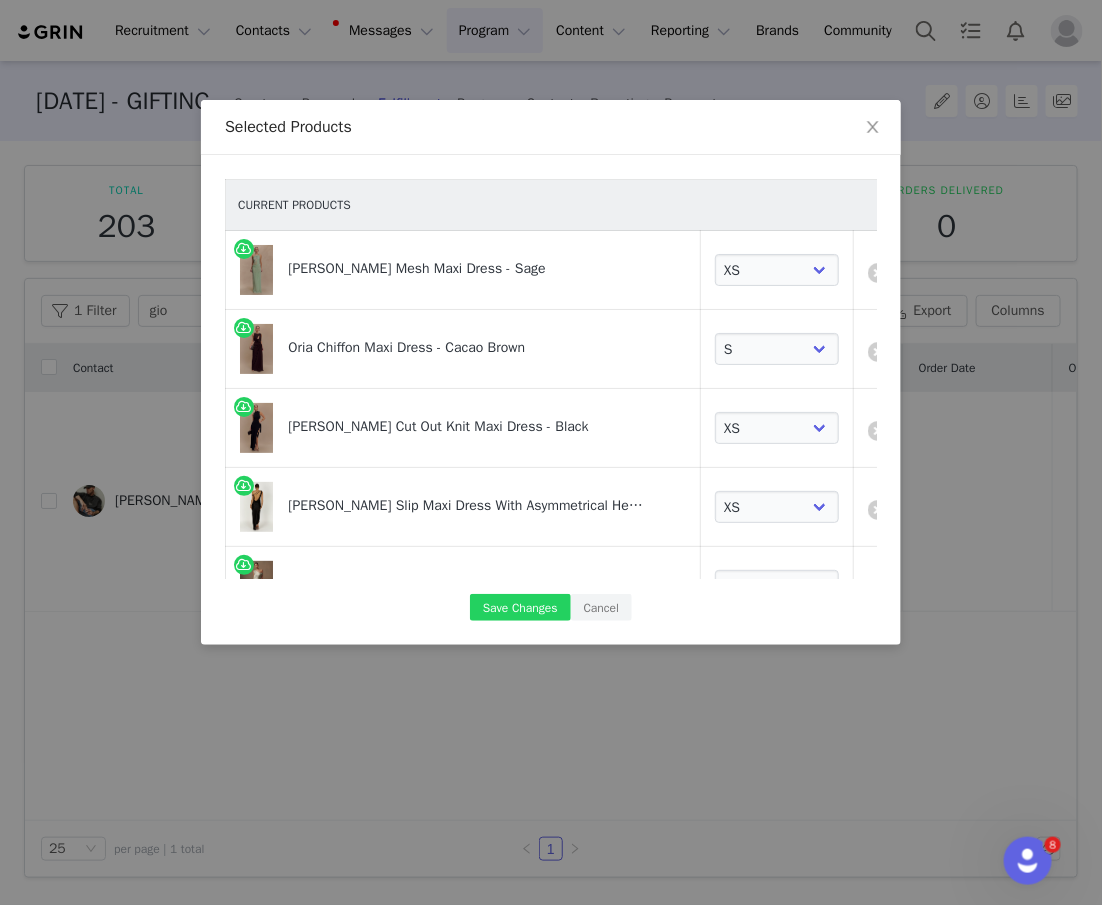 scroll, scrollTop: 187, scrollLeft: 0, axis: vertical 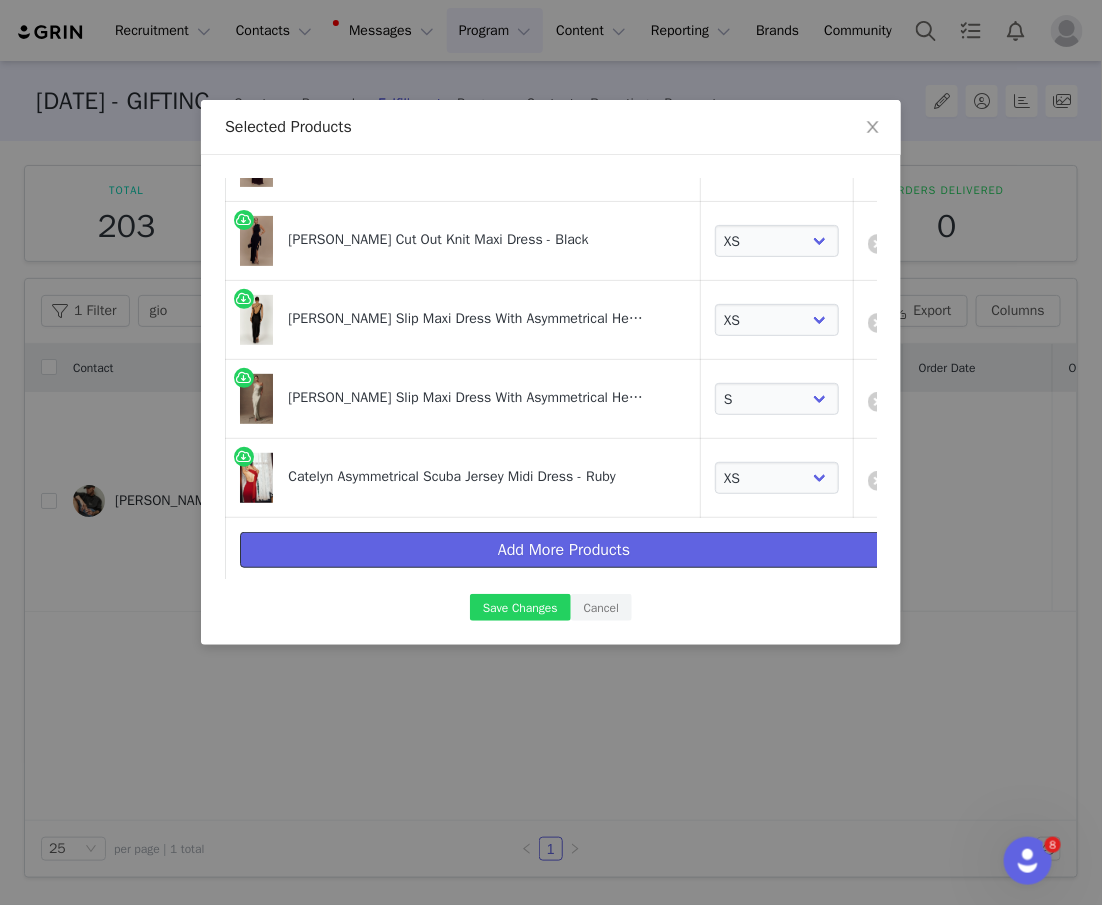 click on "Add More Products" at bounding box center [564, 550] 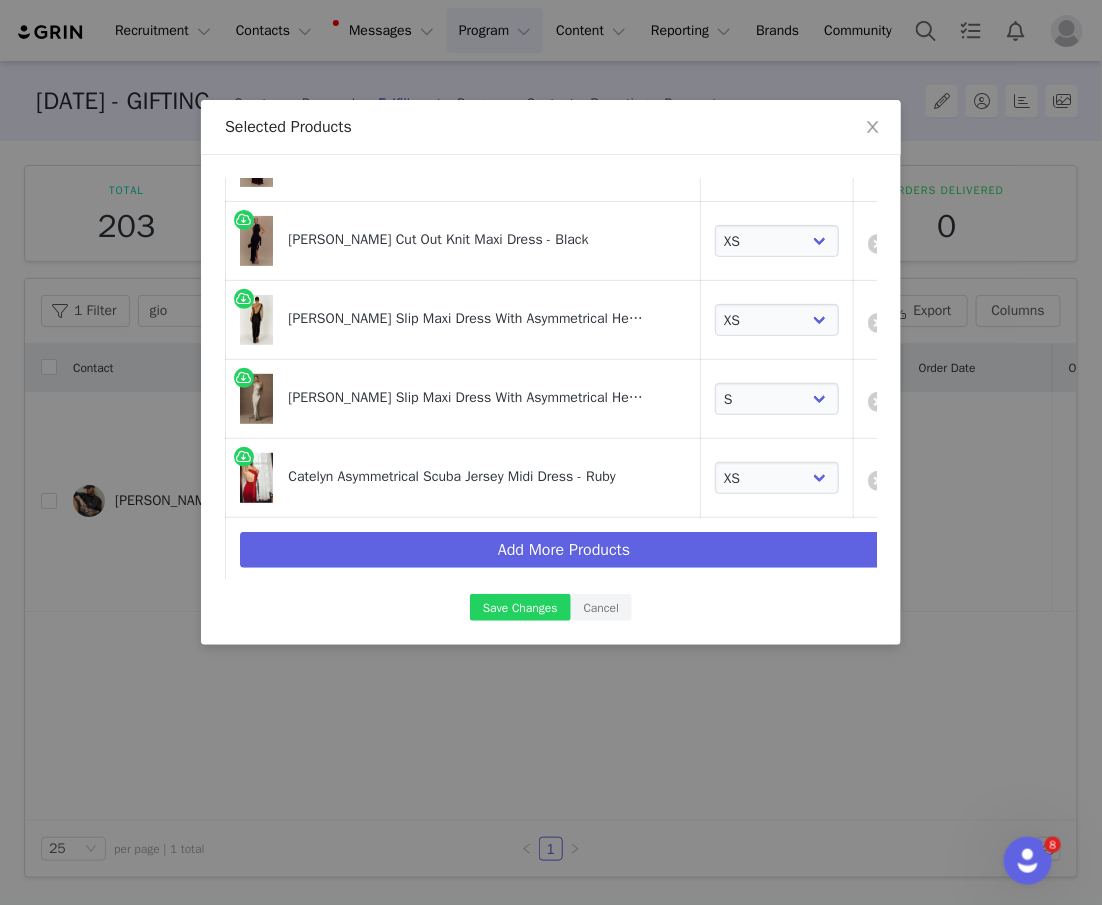 scroll, scrollTop: 0, scrollLeft: 0, axis: both 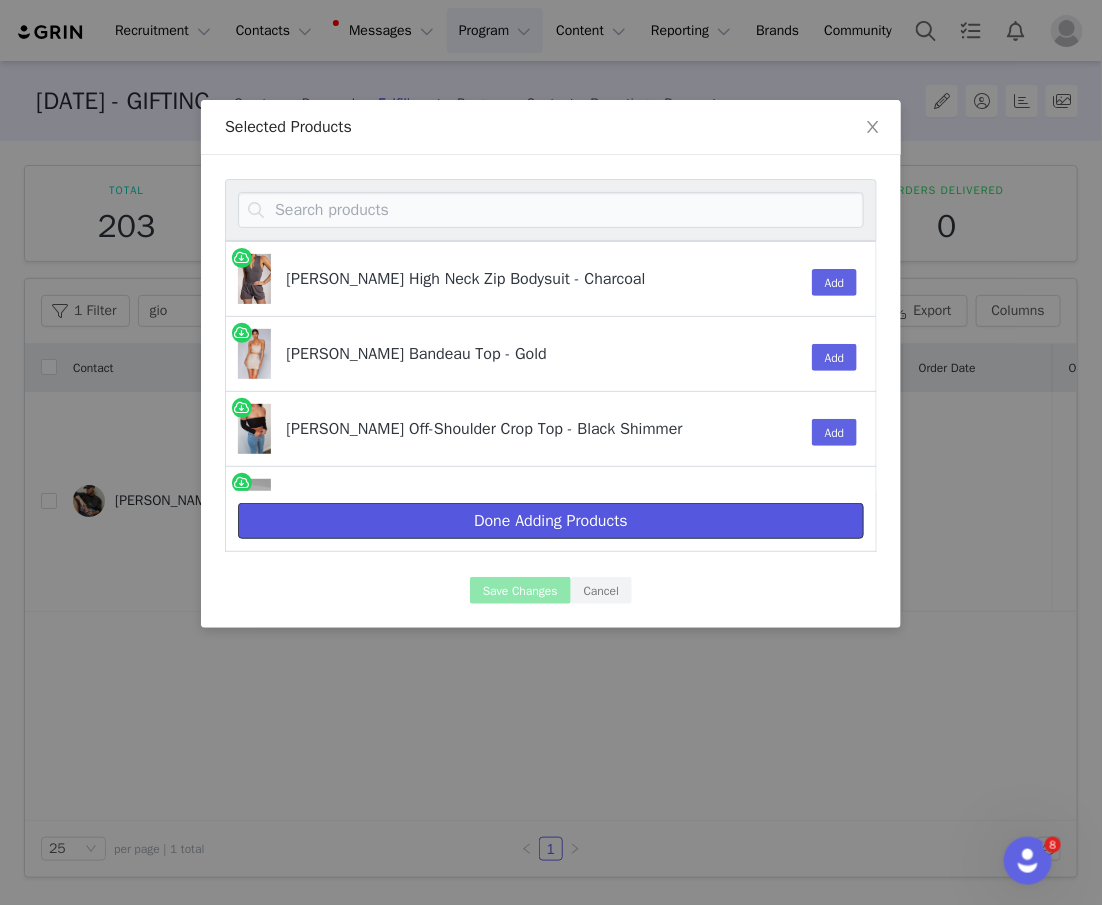 click on "Done Adding Products" at bounding box center (551, 521) 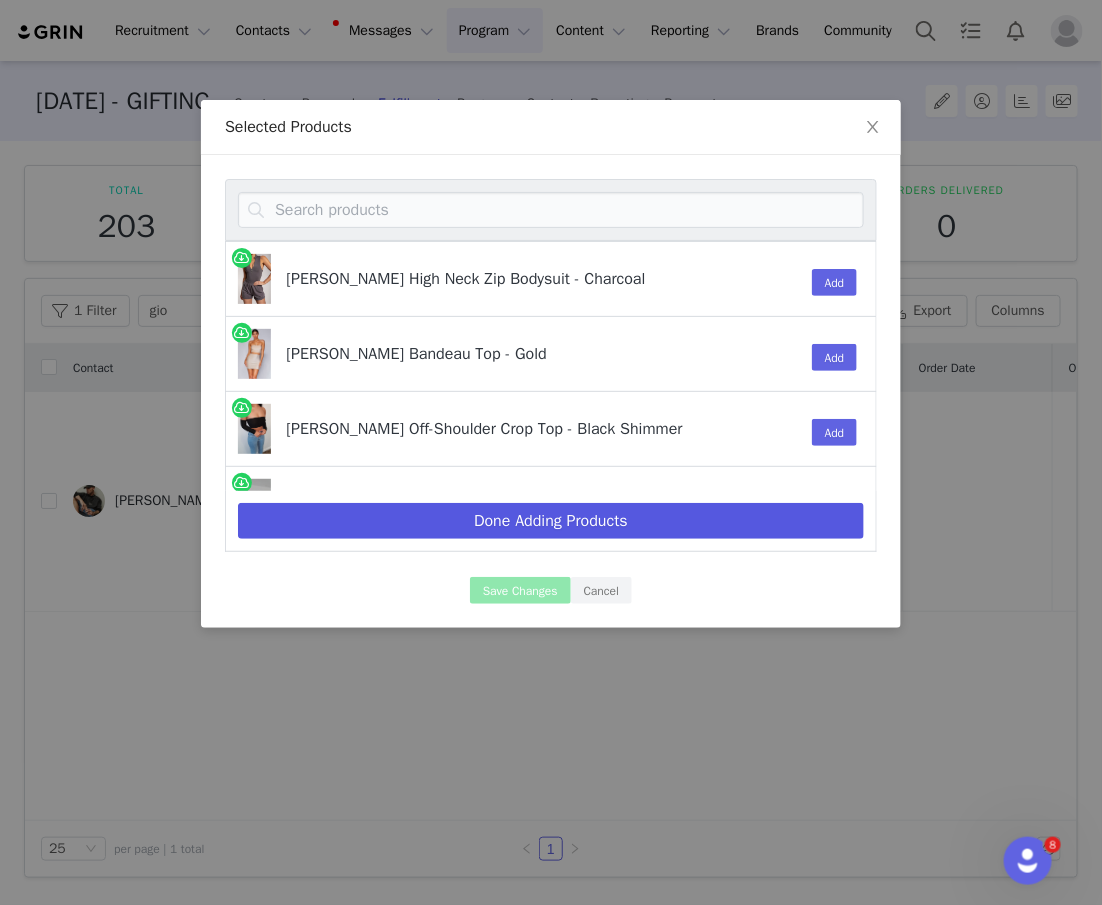 select on "26245465" 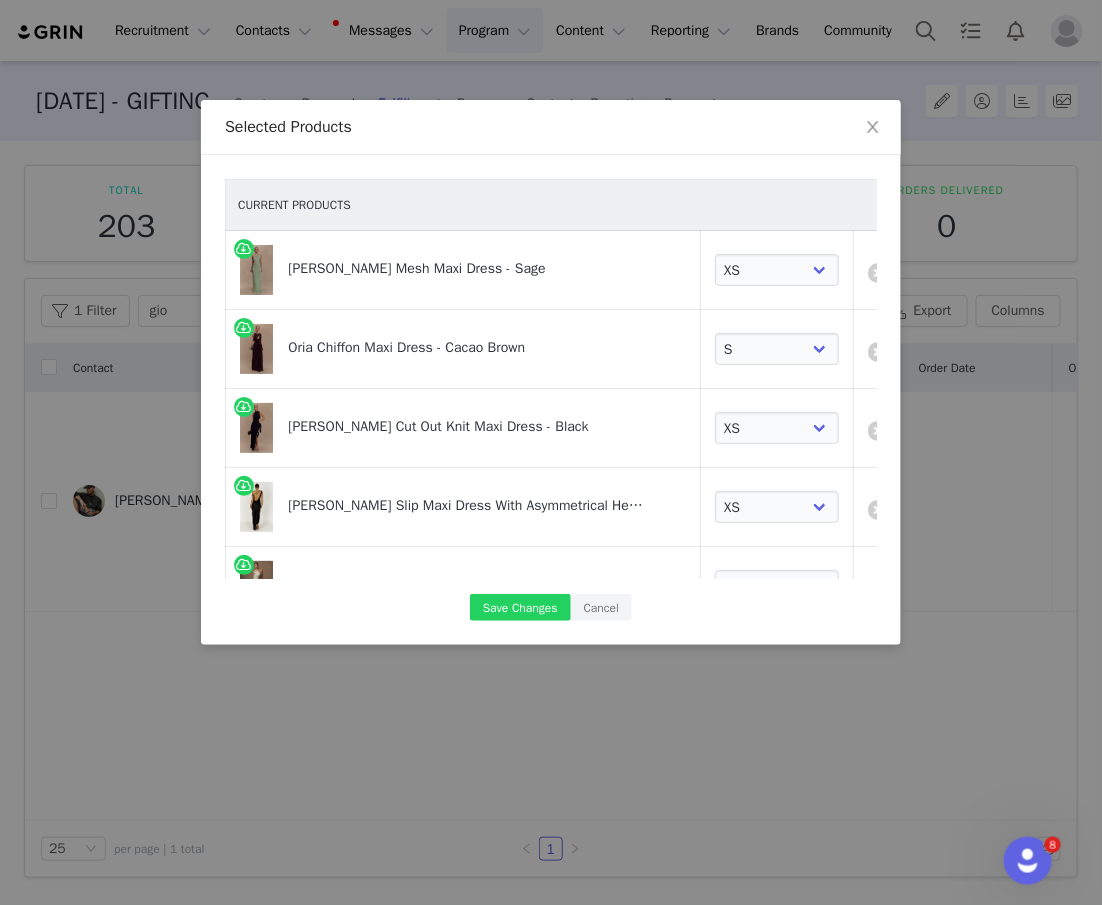 scroll, scrollTop: 187, scrollLeft: 0, axis: vertical 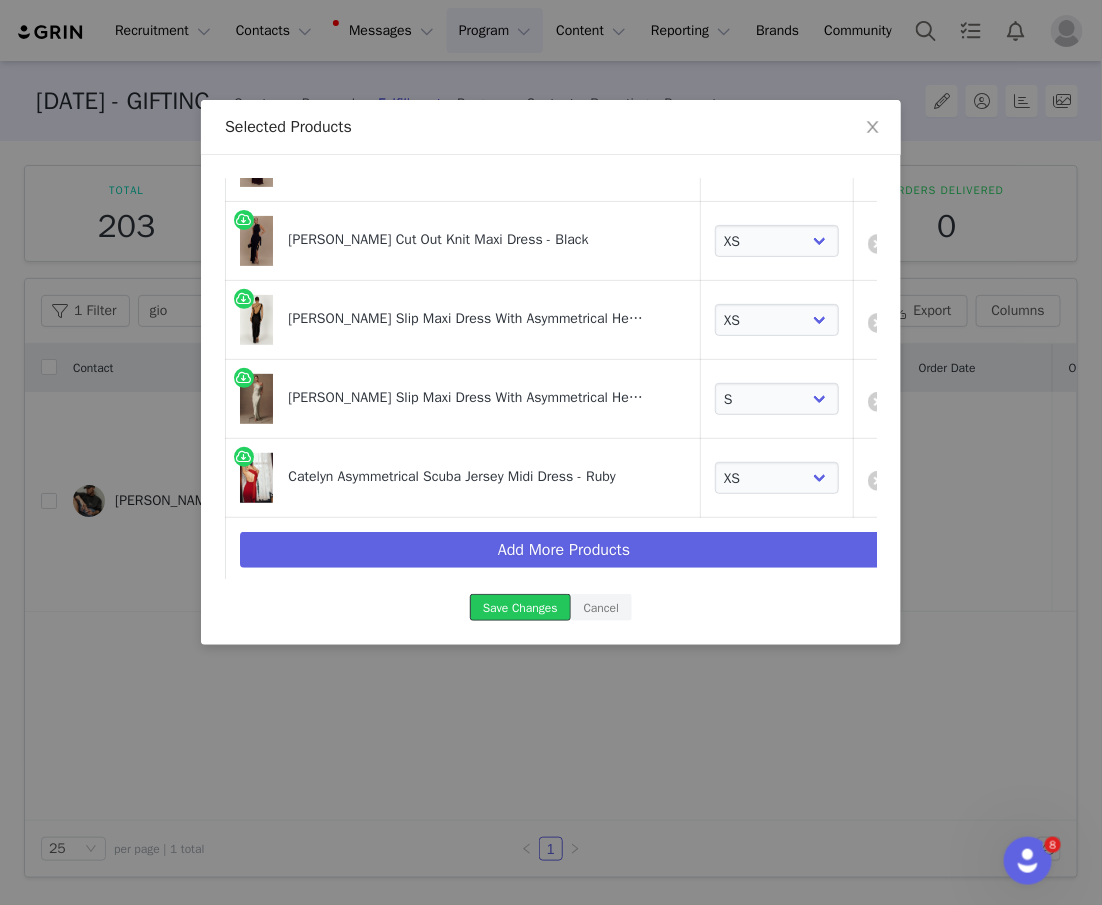 click on "Save Changes" at bounding box center [520, 607] 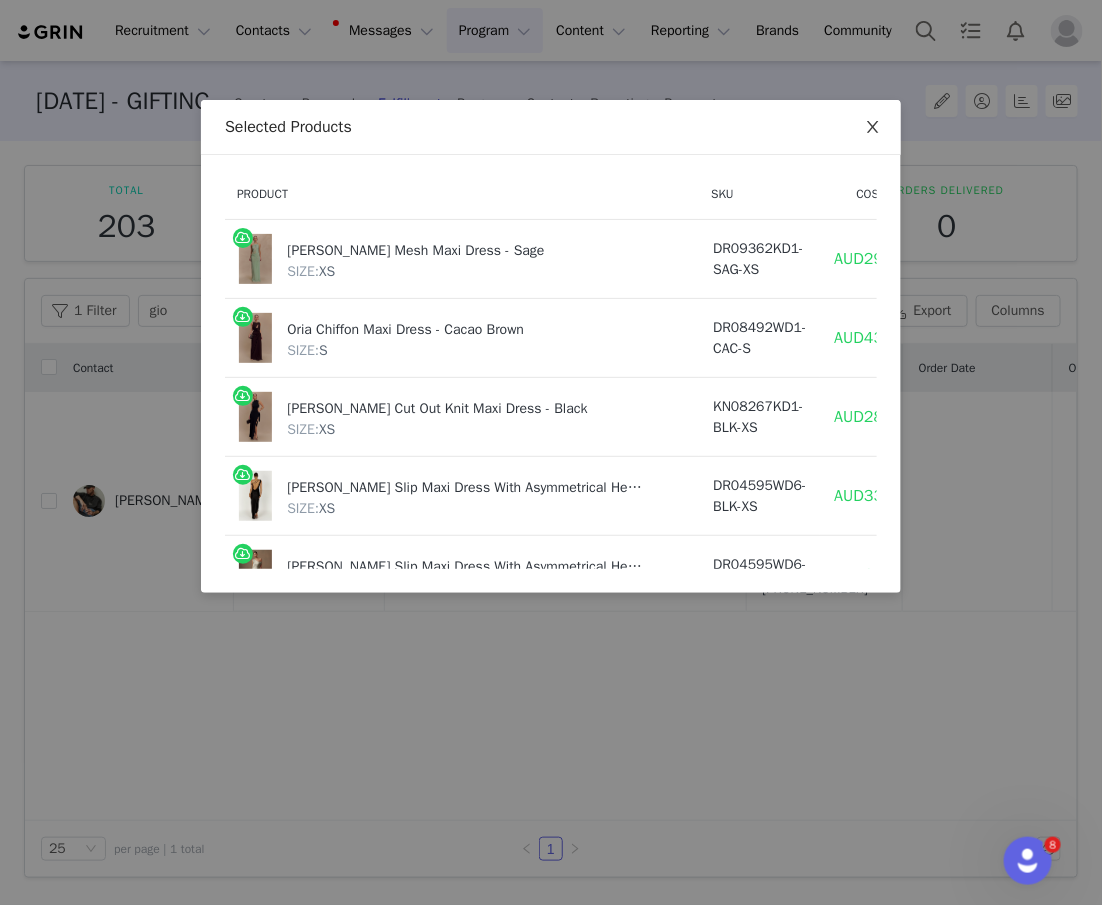 click at bounding box center [873, 128] 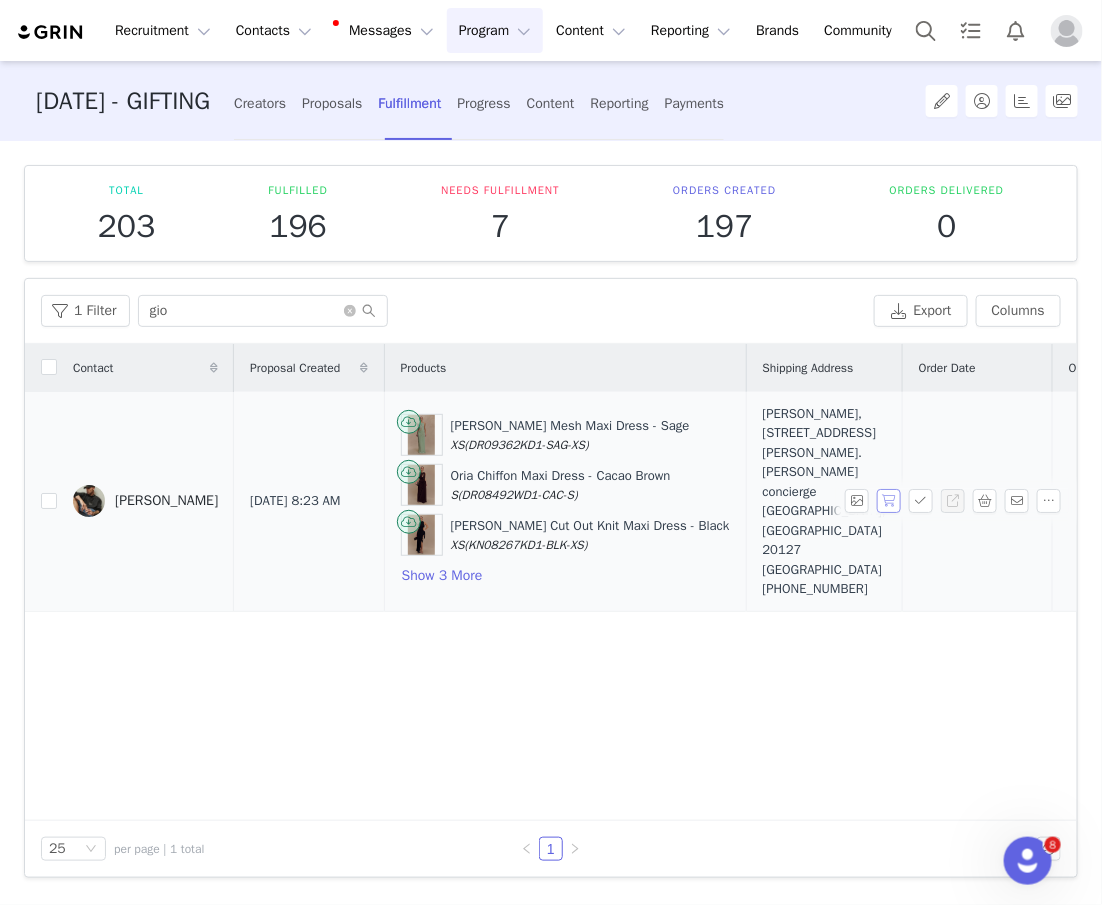 click at bounding box center (889, 501) 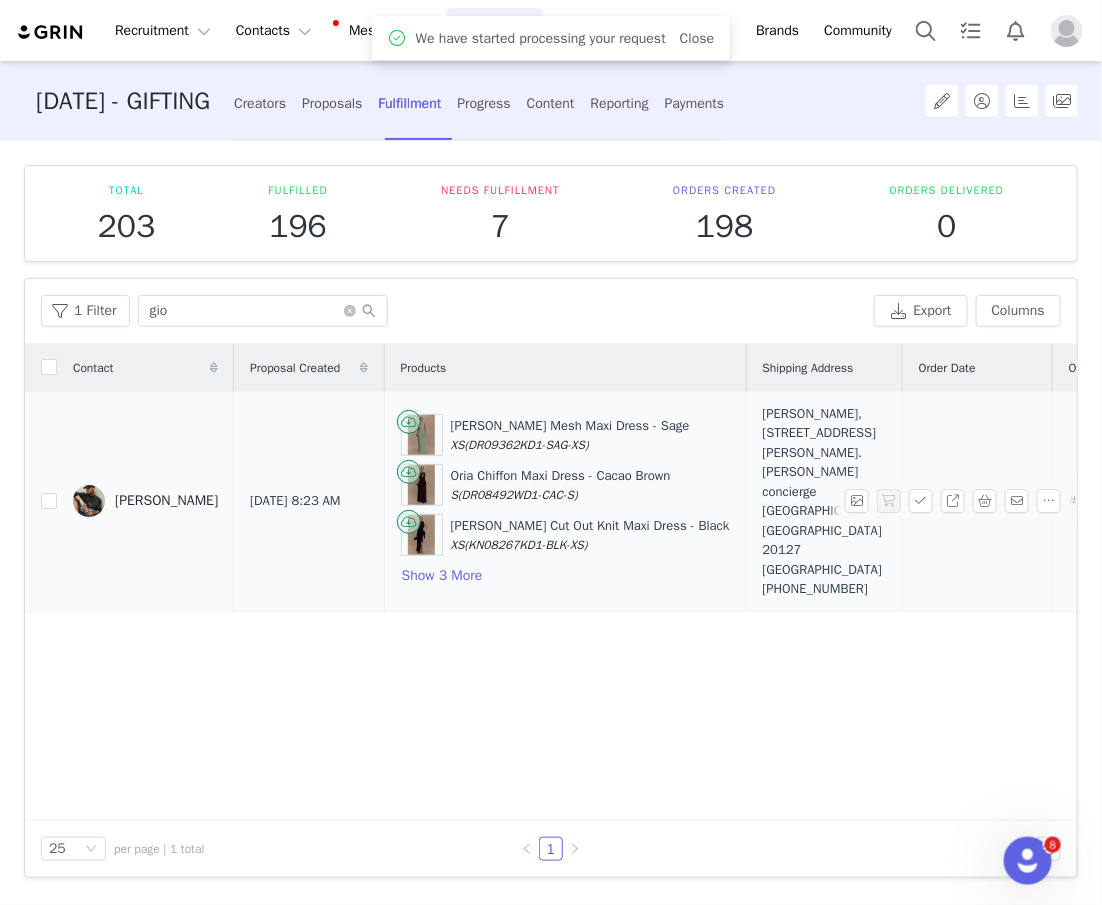 scroll, scrollTop: 0, scrollLeft: 491, axis: horizontal 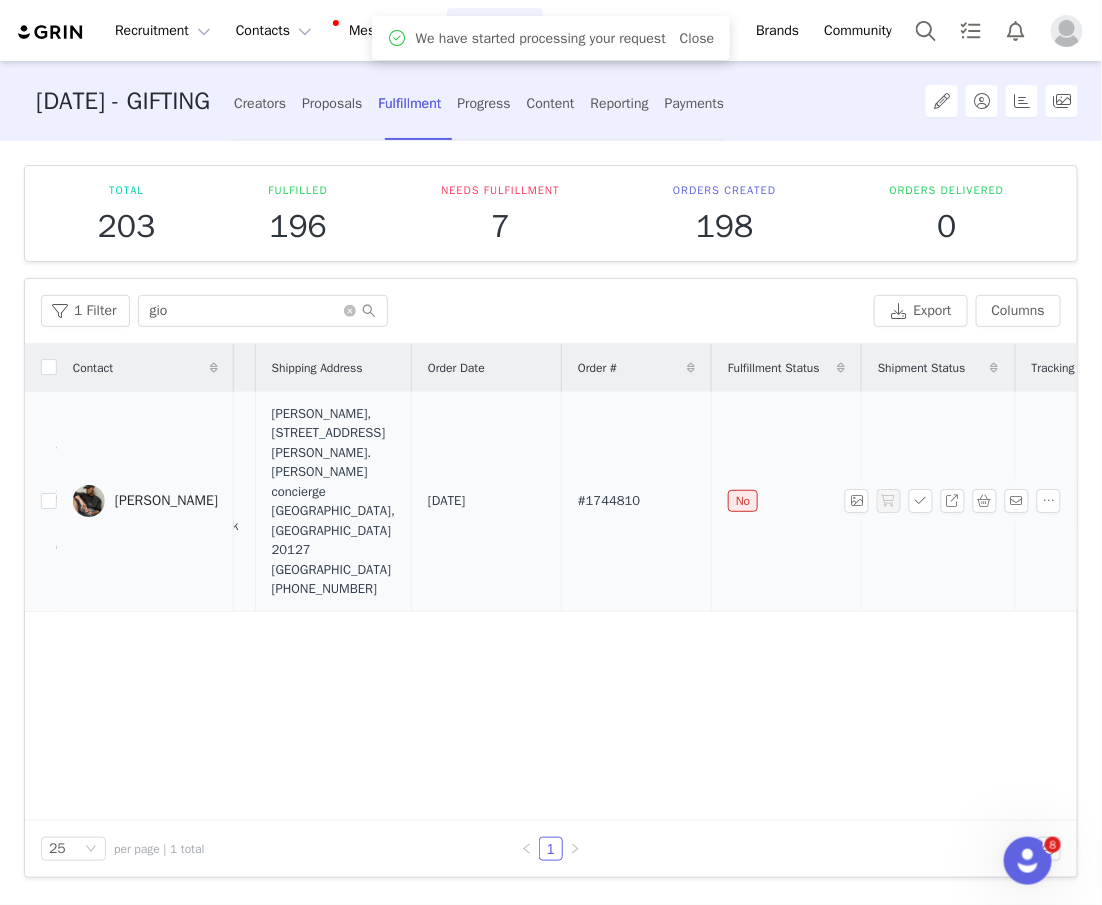click on "#1744810" at bounding box center [637, 502] 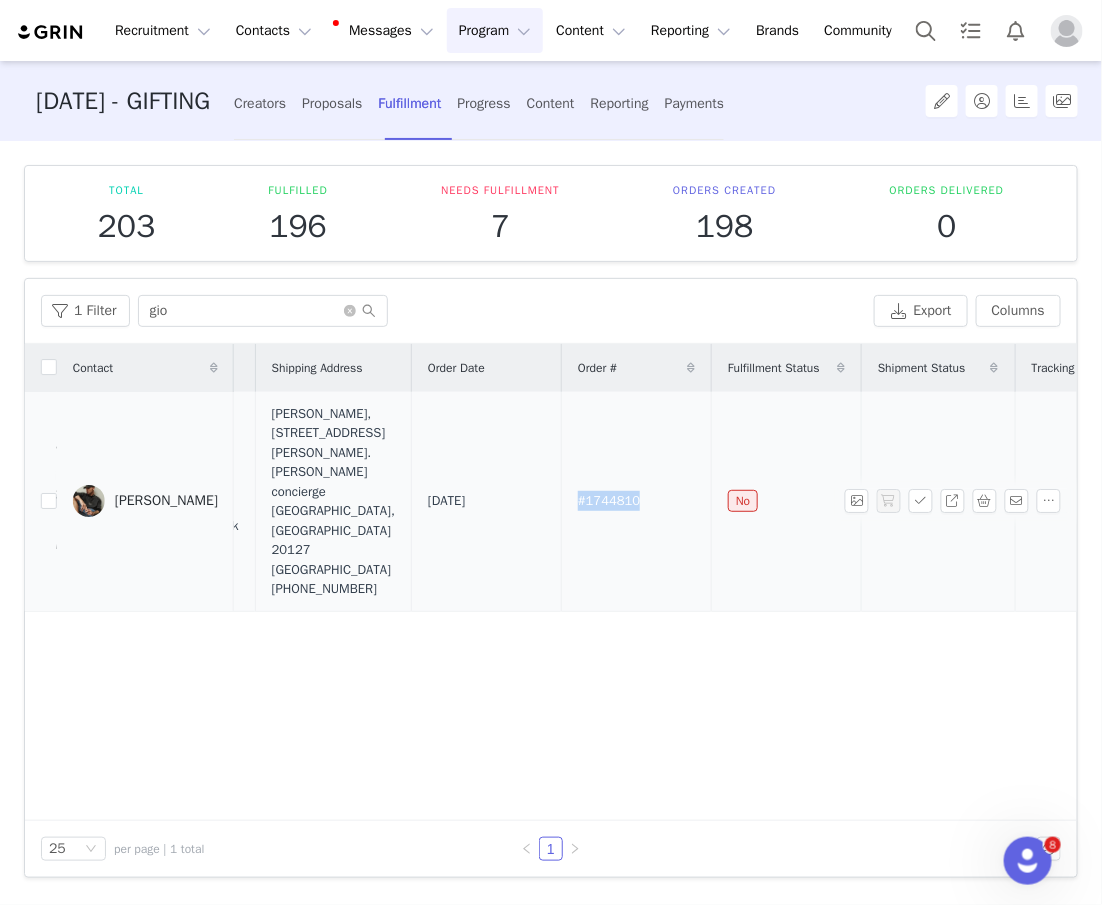 drag, startPoint x: 574, startPoint y: 484, endPoint x: 692, endPoint y: 484, distance: 118 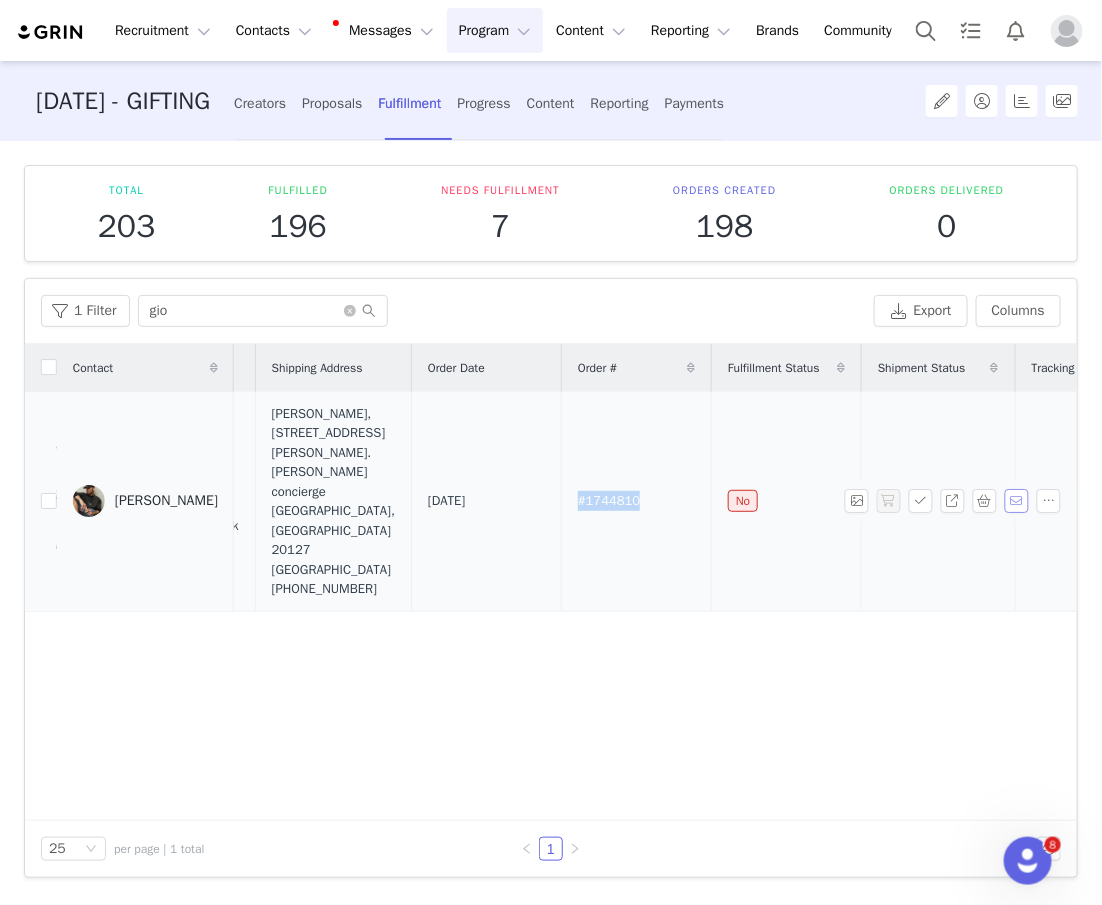copy on "#1744810" 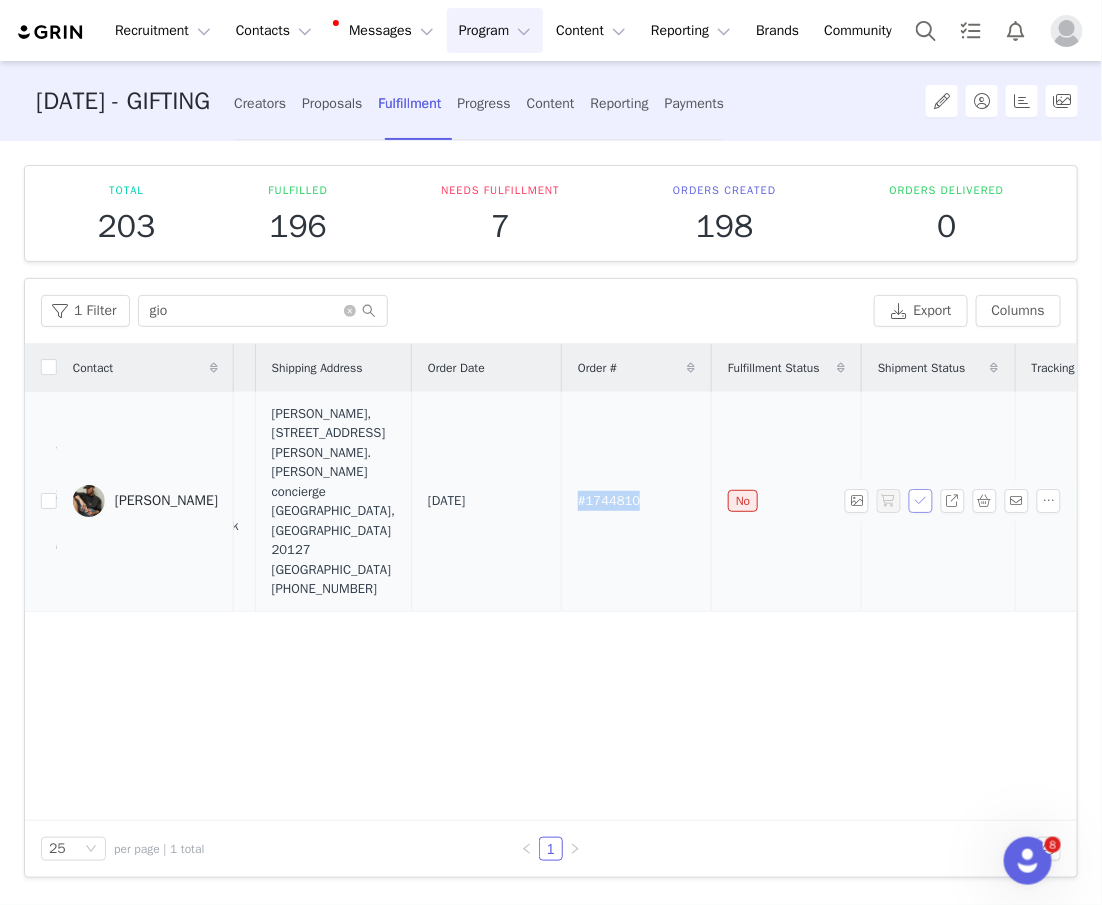 click at bounding box center [921, 501] 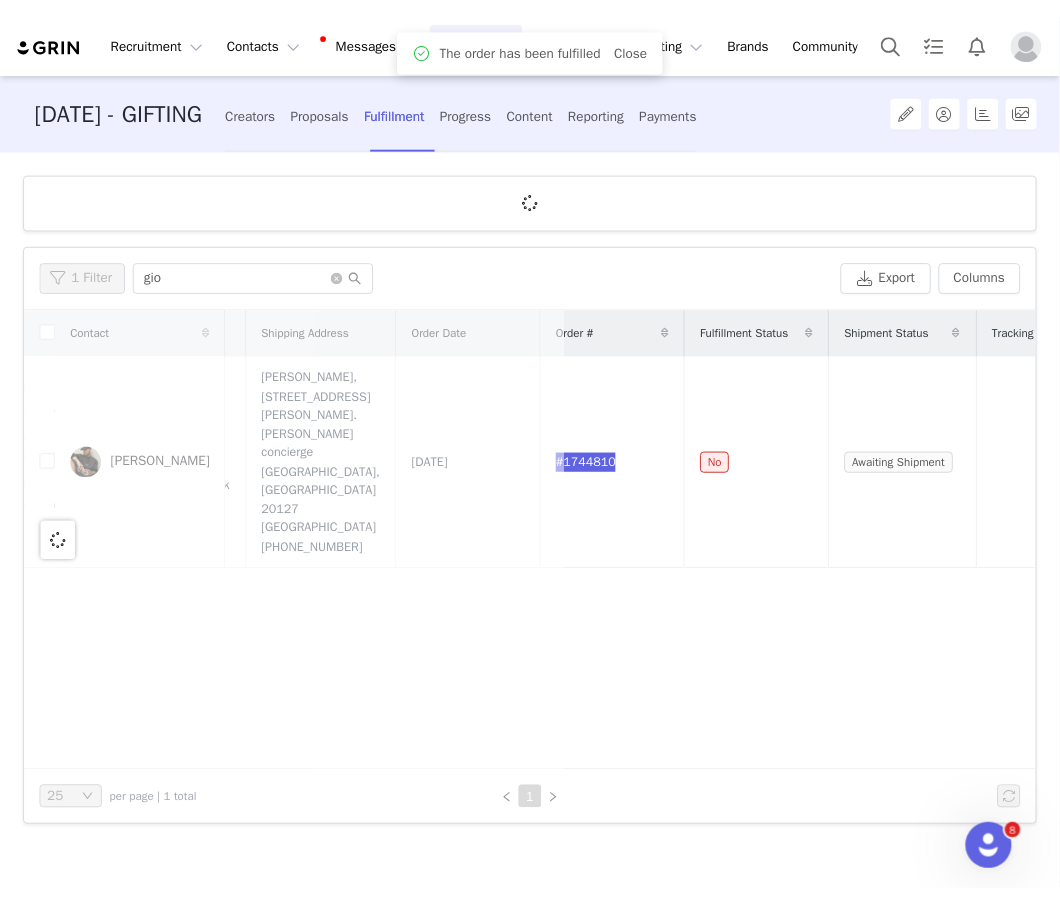 scroll, scrollTop: 0, scrollLeft: 0, axis: both 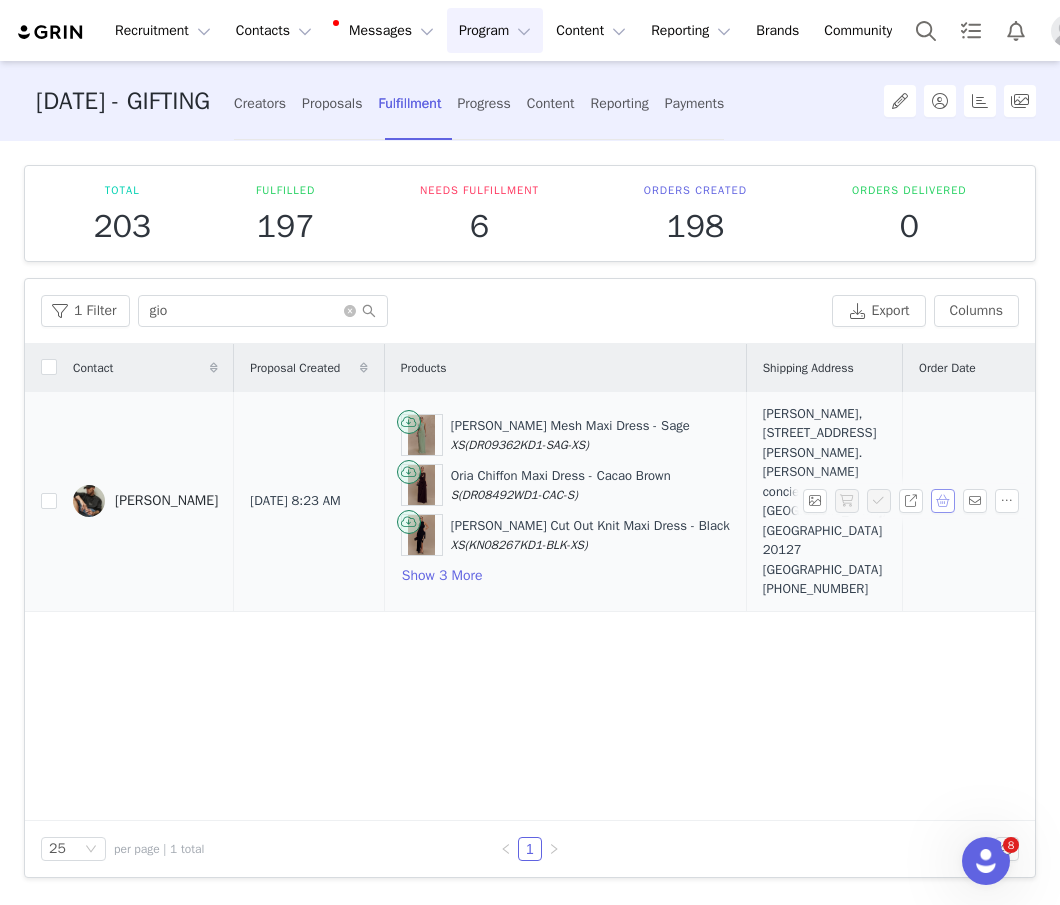 click at bounding box center (943, 501) 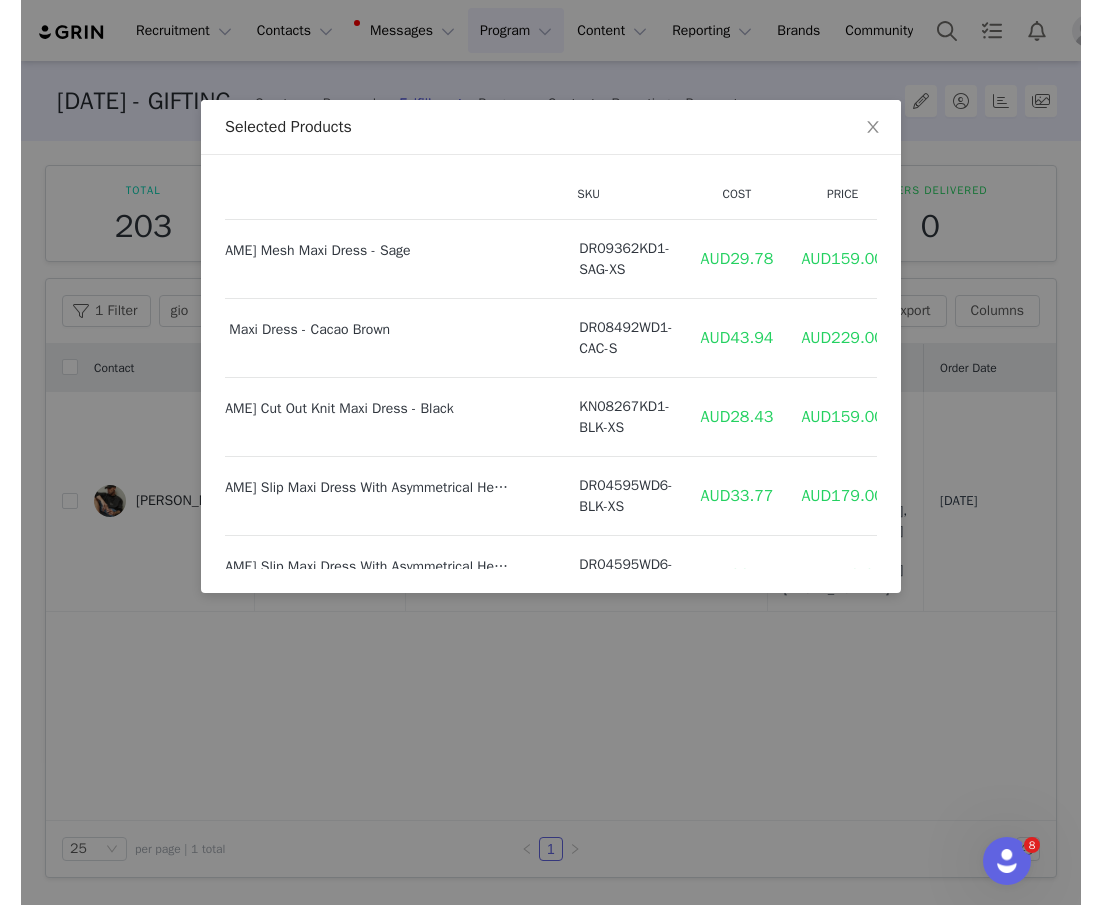scroll, scrollTop: 121, scrollLeft: 134, axis: both 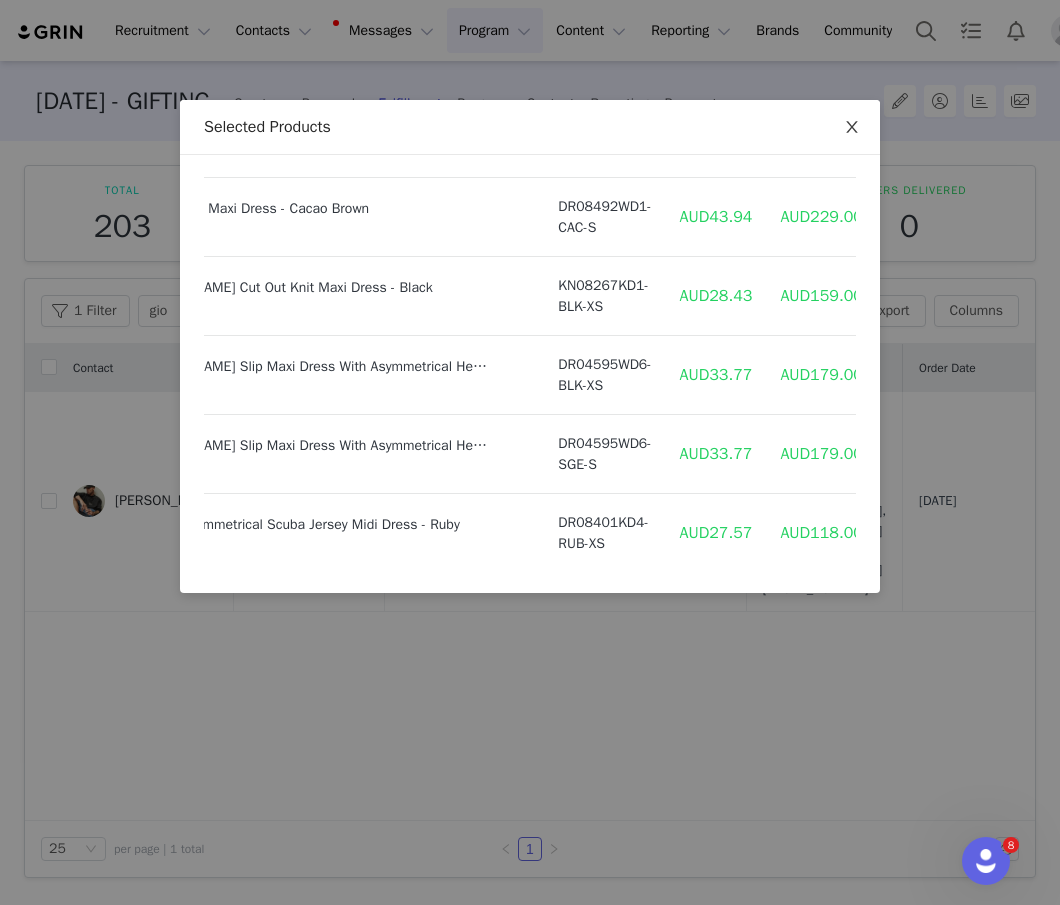 click at bounding box center [852, 128] 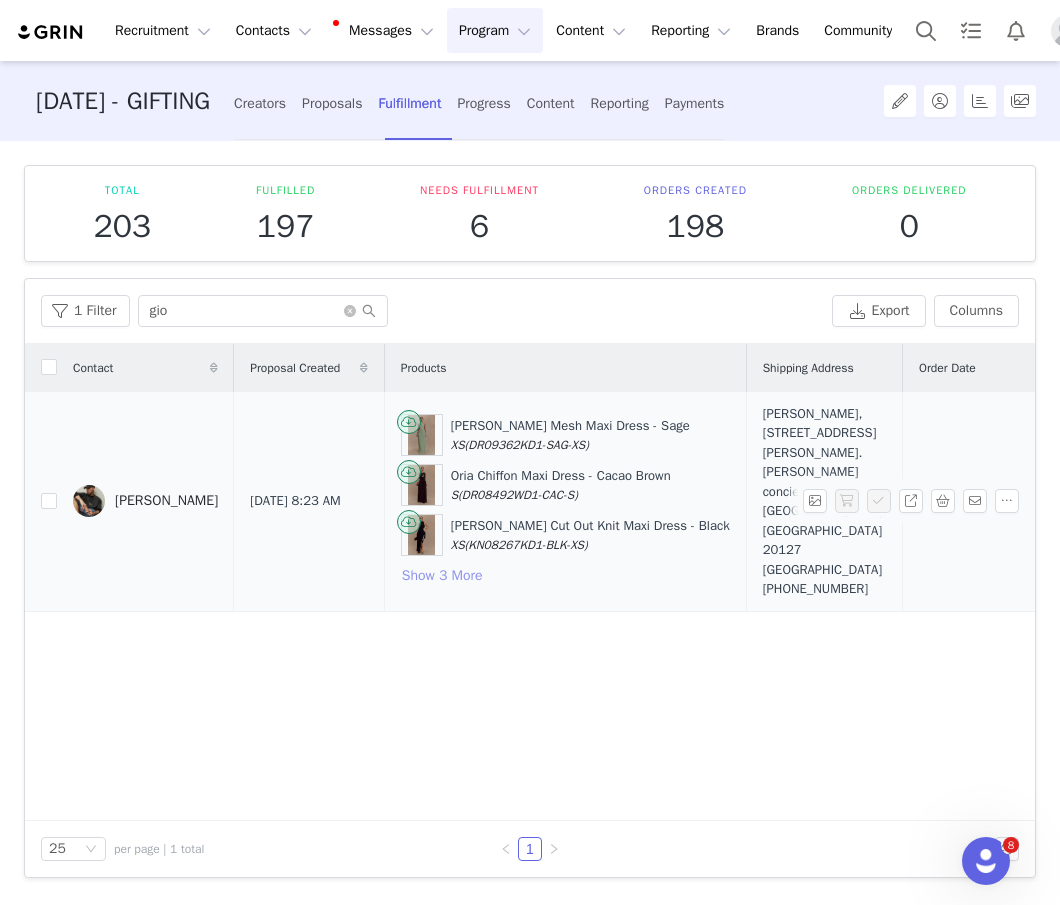 click on "Show 3 More" at bounding box center (442, 576) 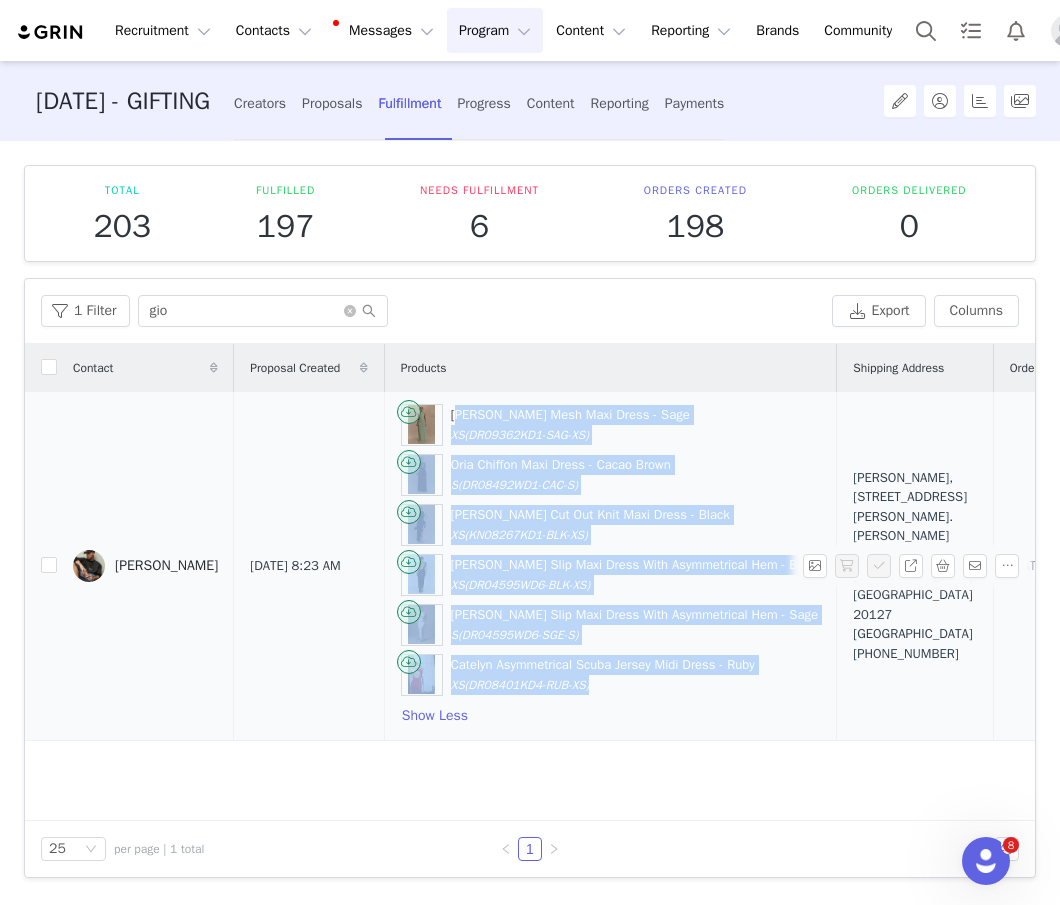 drag, startPoint x: 520, startPoint y: 467, endPoint x: 653, endPoint y: 681, distance: 251.9623 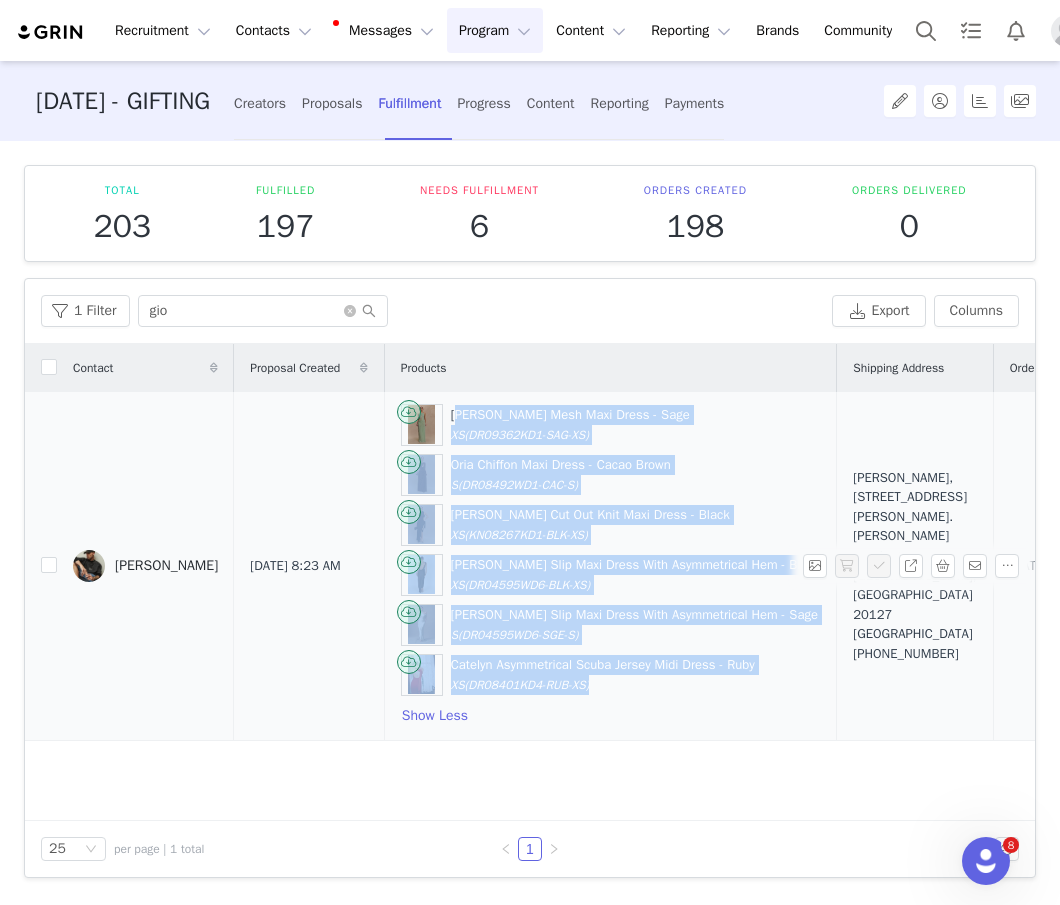 copy on "Edwina Knotted Mesh Maxi Dress - Sage XS (DR09362KD1-SAG-XS)  Oria Chiffon Maxi Dress - Cacao Brown S (DR08492WD1-CAC-S)  Stephanie Cut Out Knit Maxi Dress - Black XS (KN08267KD1-BLK-XS)  Yvette Slip Maxi Dress With Asymmetrical Hem - Black XS (DR04595WD6-BLK-XS)  Yvette Slip Maxi Dress With Asymmetrical Hem - Sage S (DR04595WD6-SGE-S)  Catelyn Asymmetrical Scuba Jersey Midi Dress - Ruby XS (DR08401KD4-RUB-XS)" 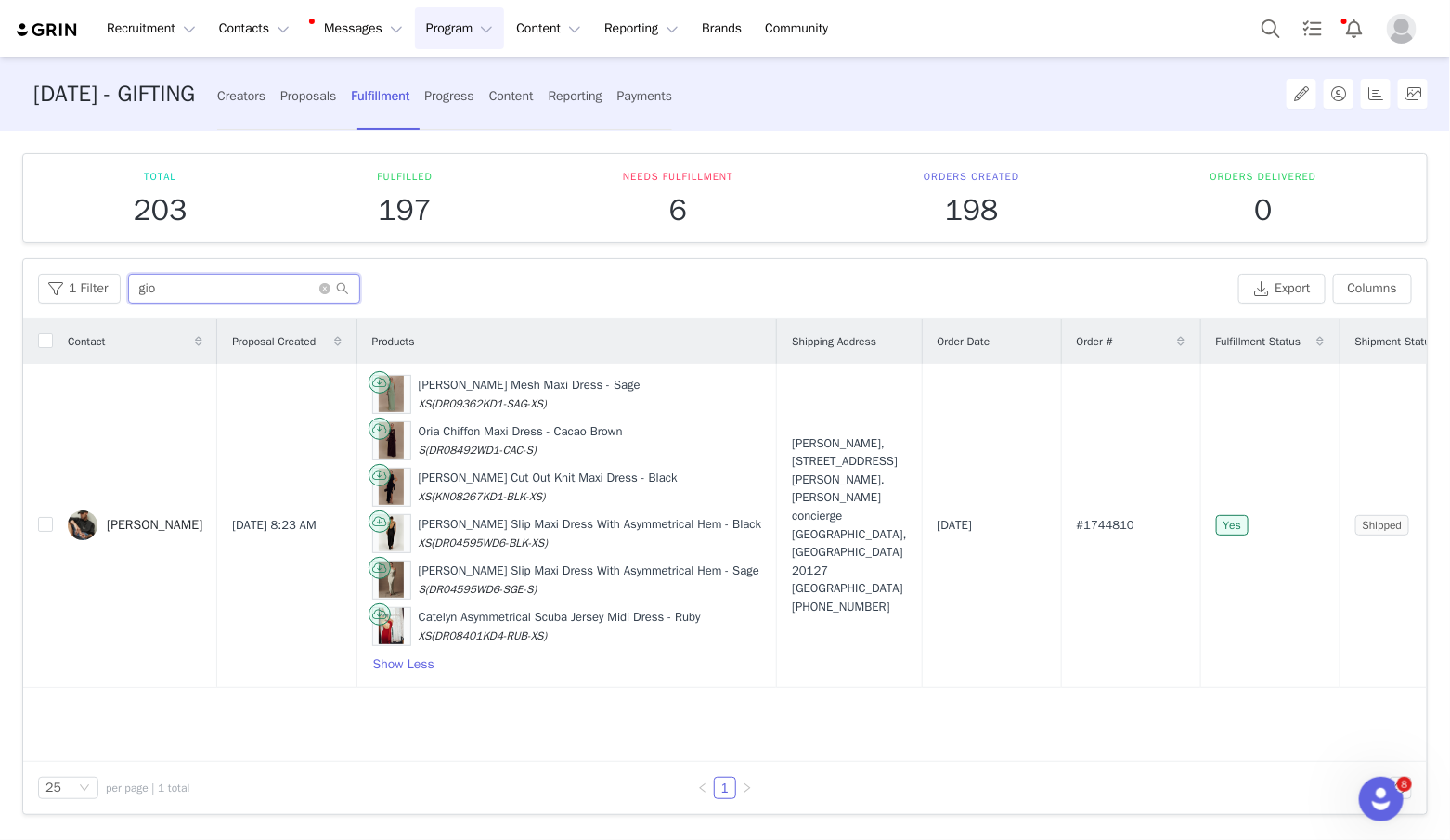 click on "gio" at bounding box center (244, 289) 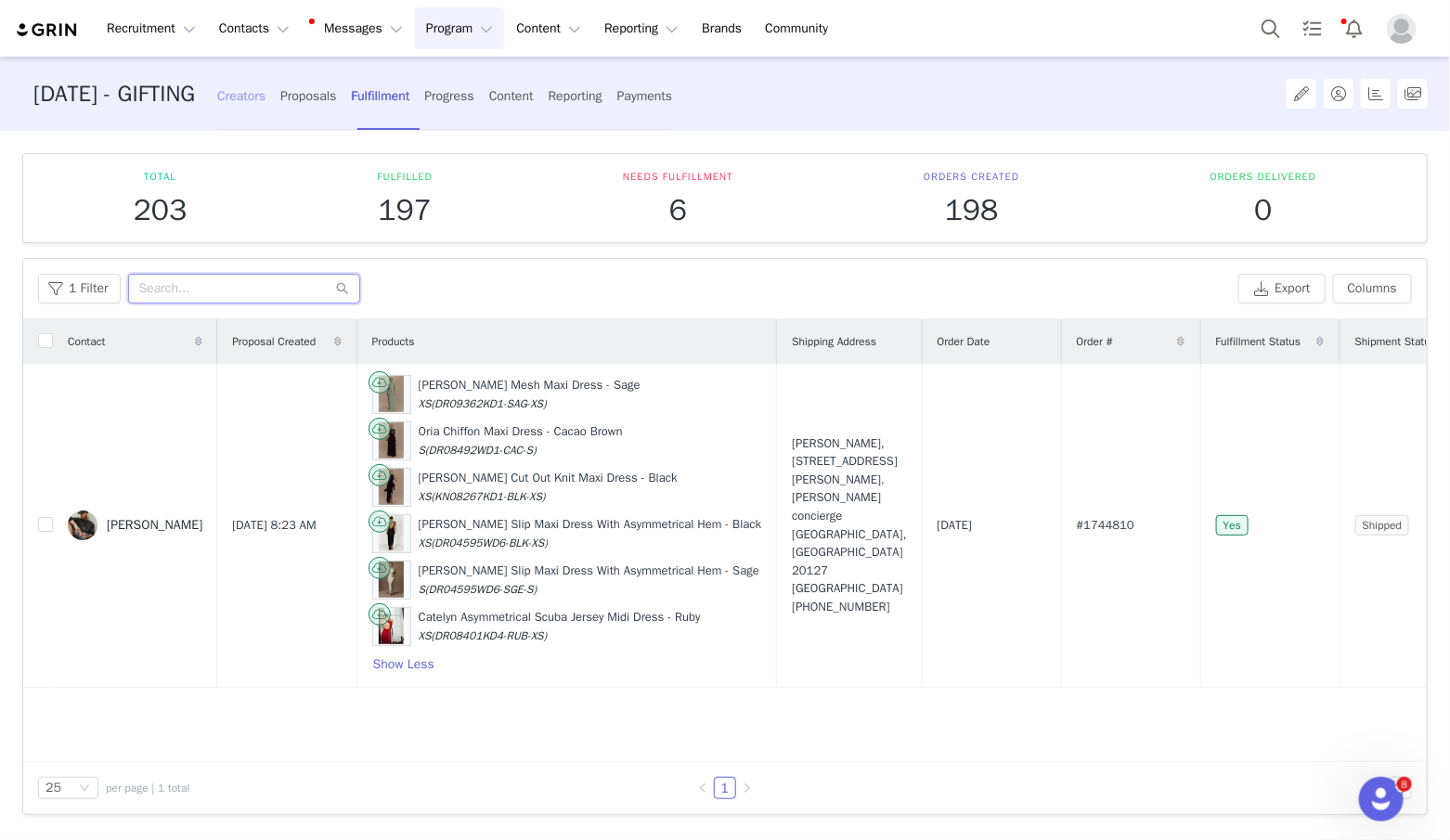 type 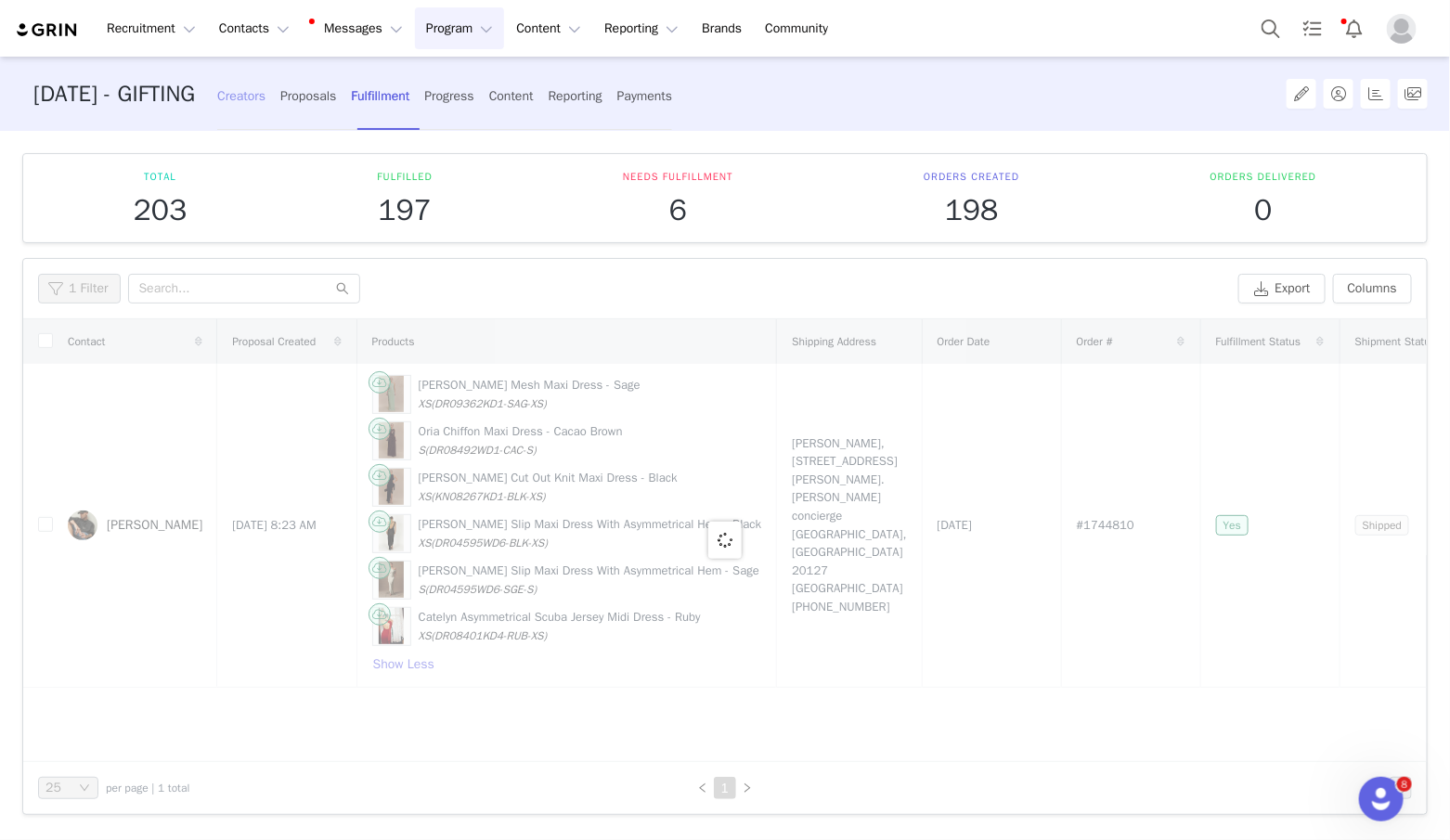 click on "Creators" at bounding box center [241, 96] 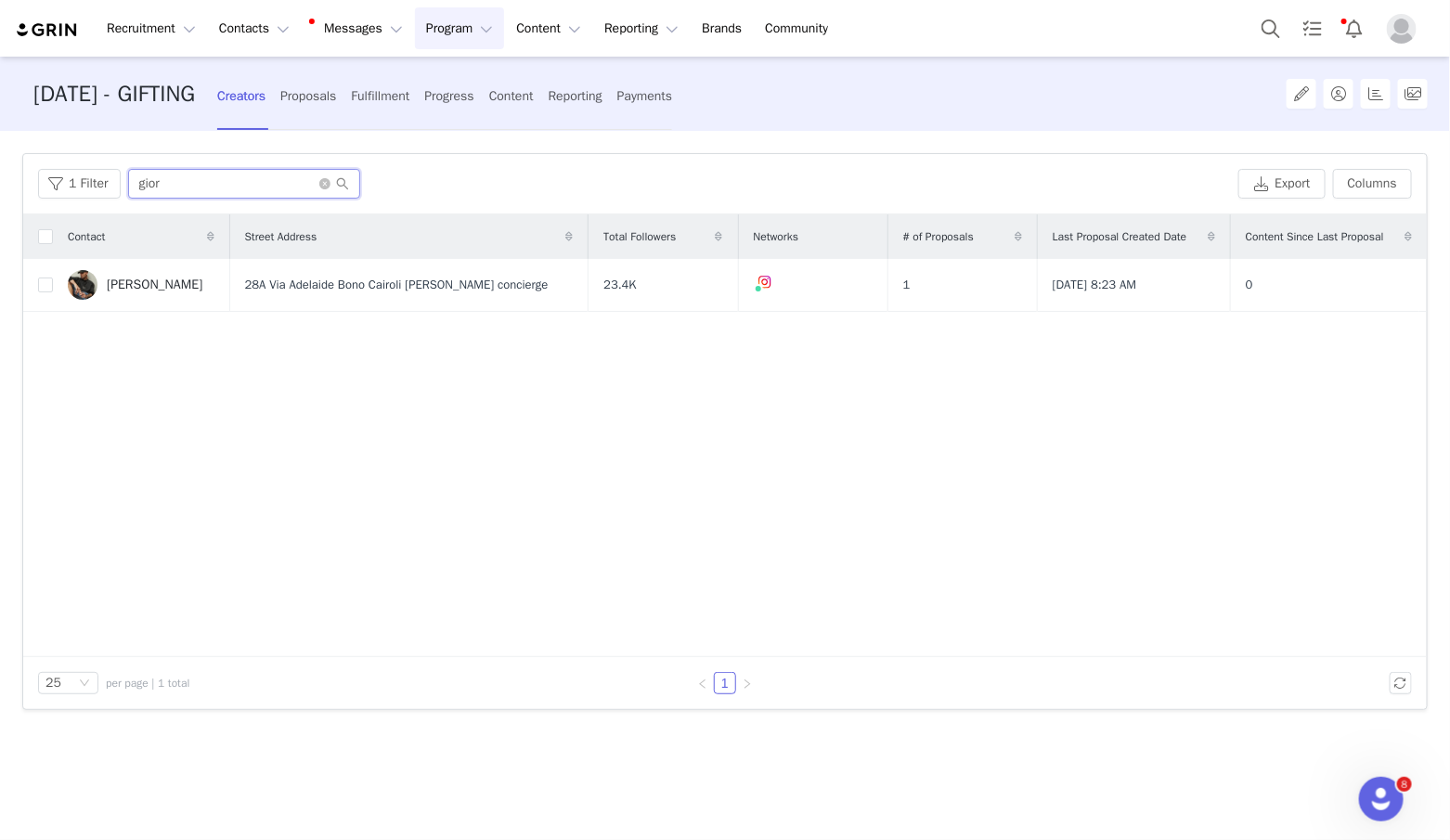 click on "gior" at bounding box center [244, 184] 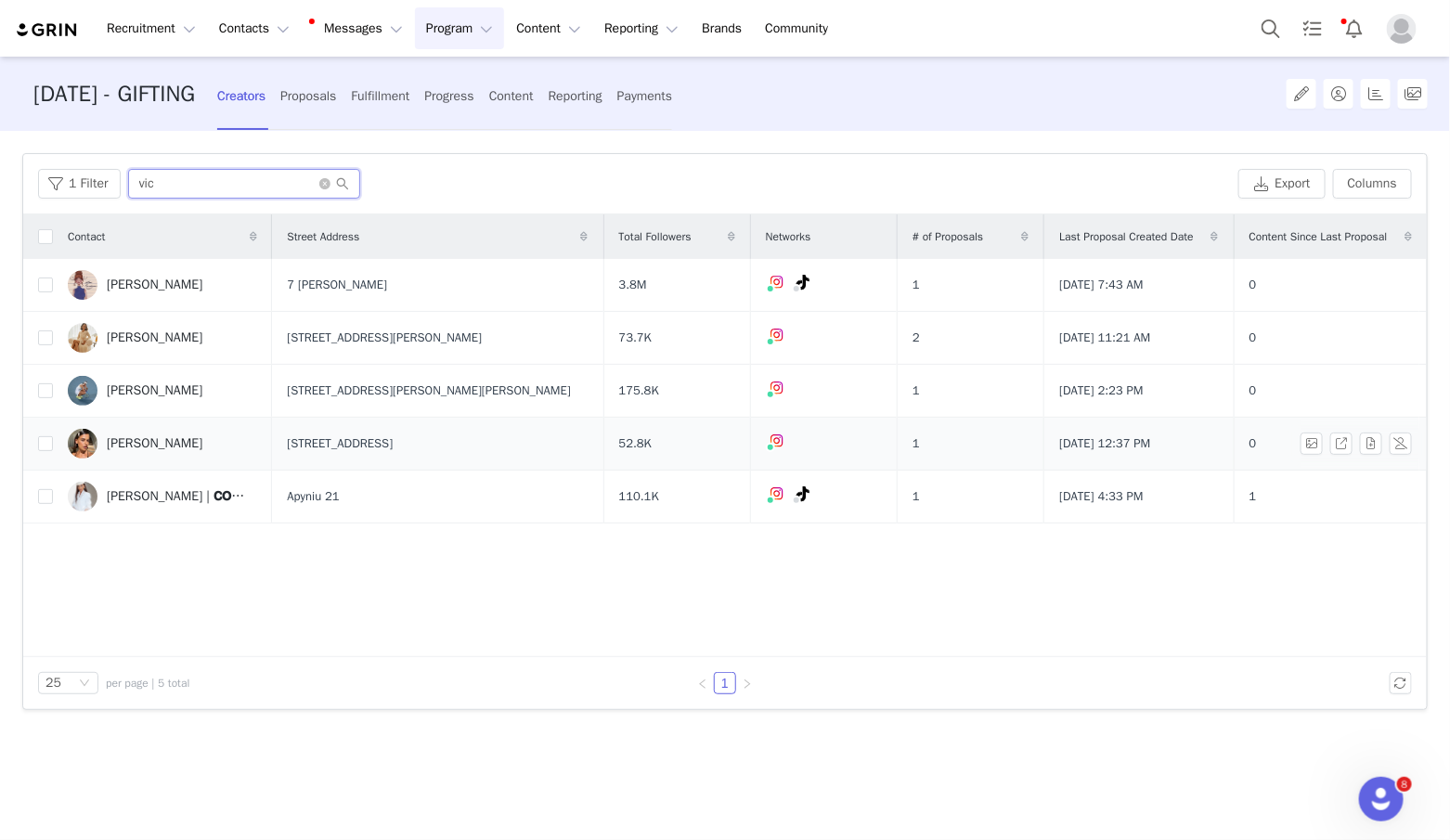 type on "vic" 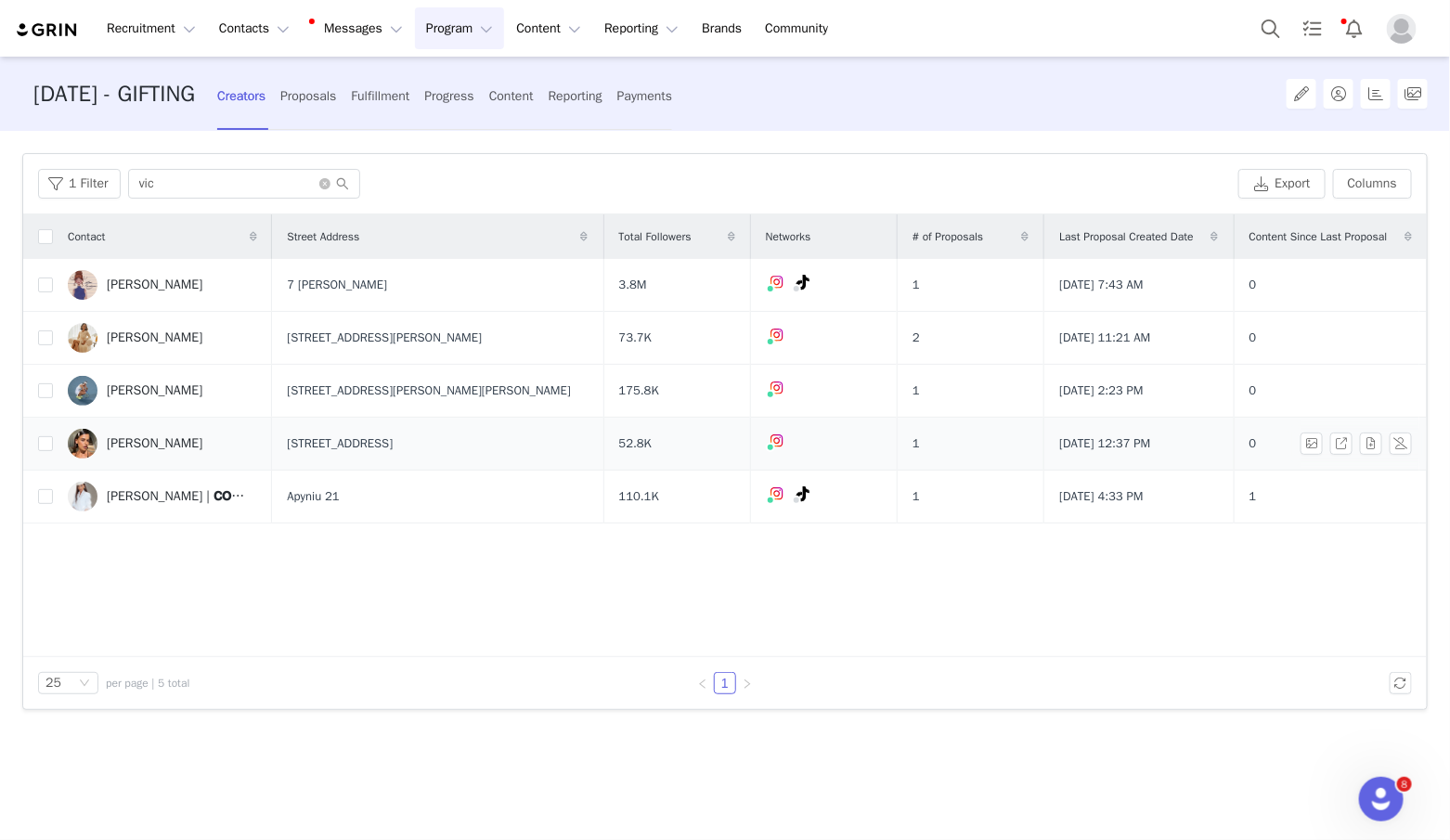 click at bounding box center (38, 444) 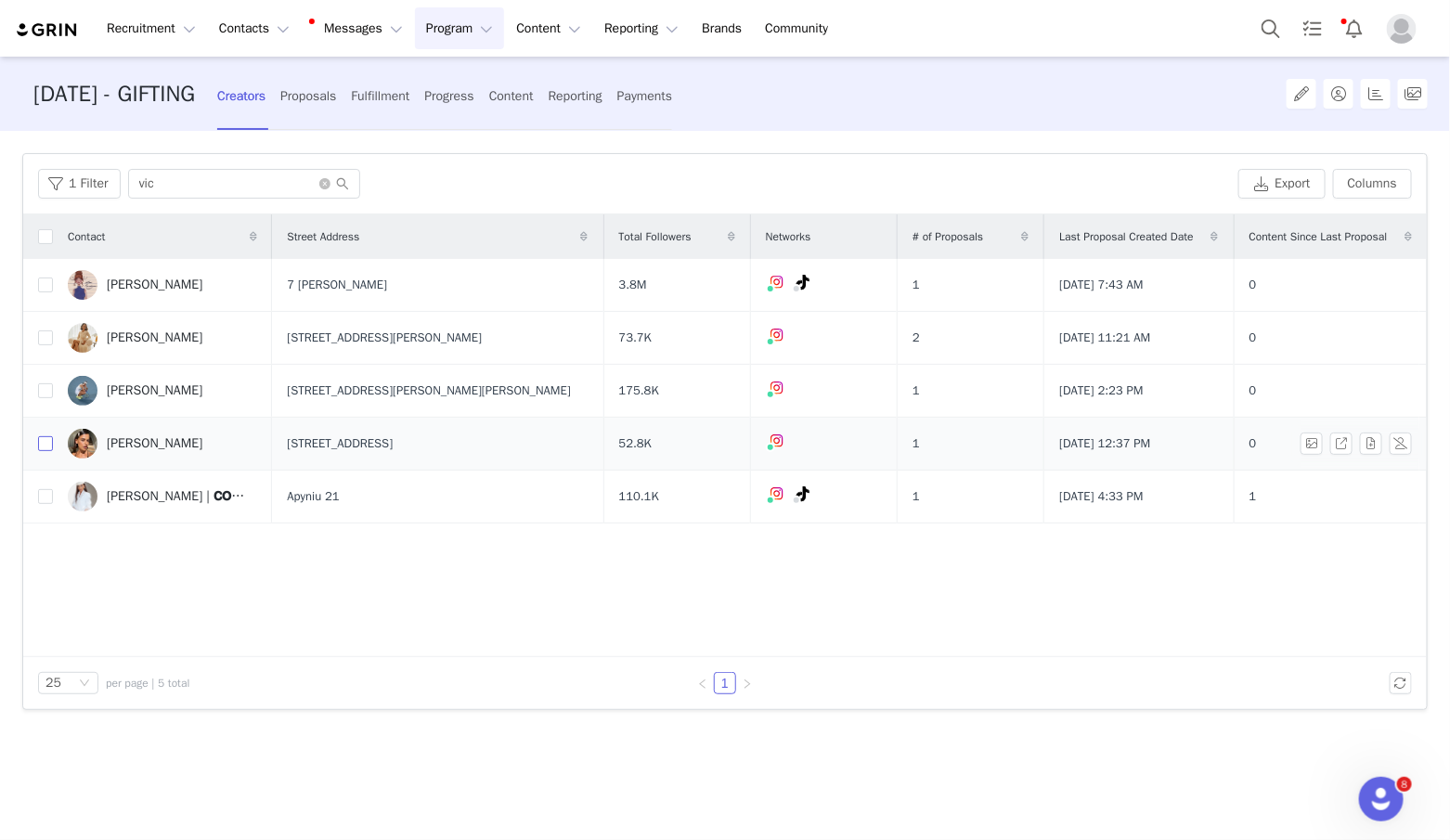 click at bounding box center [45, 444] 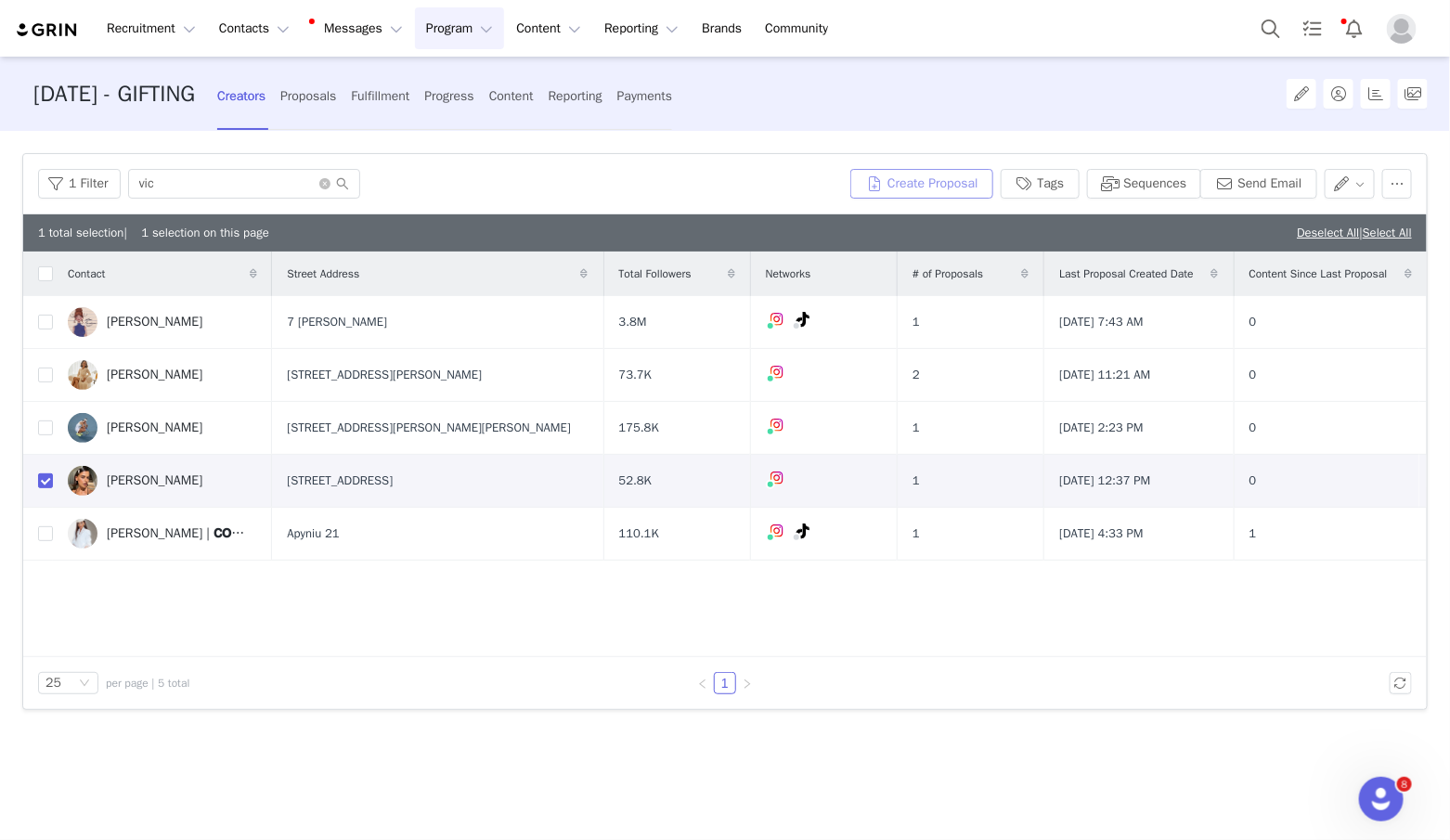 click on "Create Proposal" at bounding box center (922, 184) 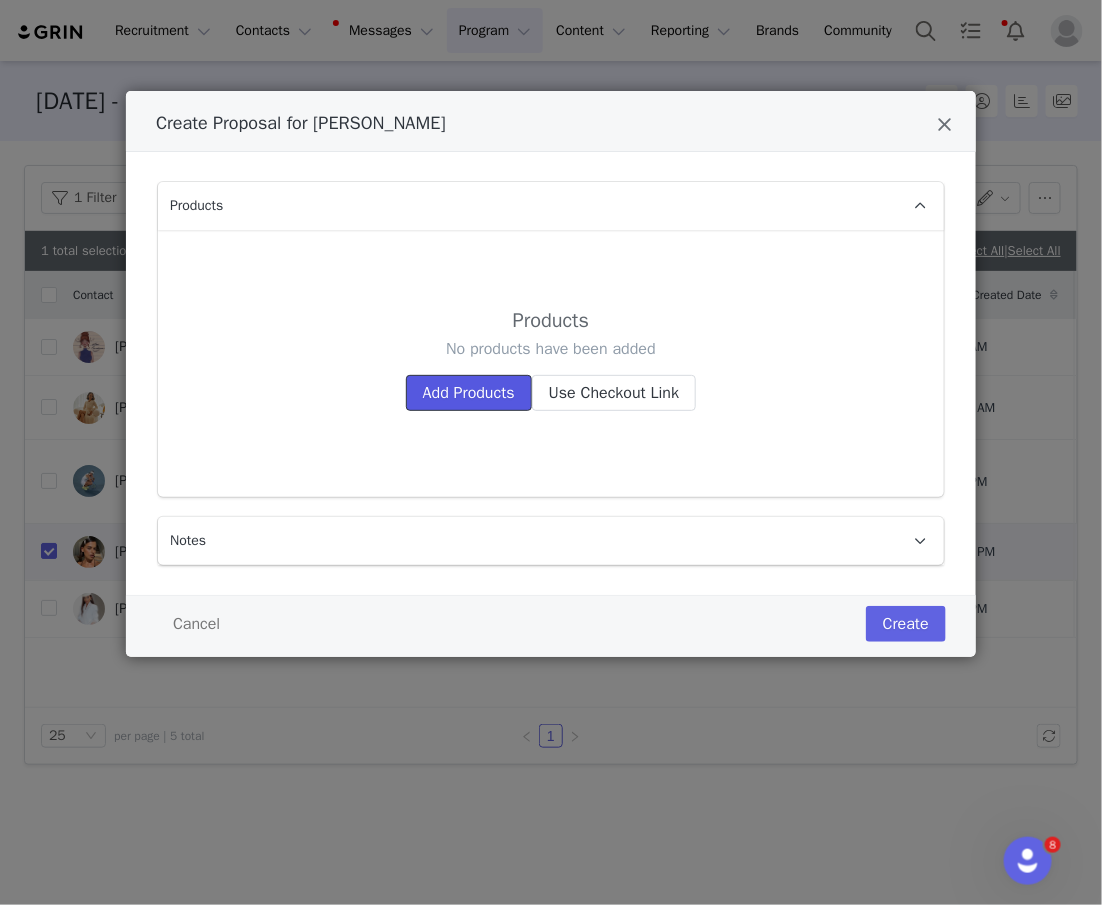 click on "Add Products" at bounding box center [469, 393] 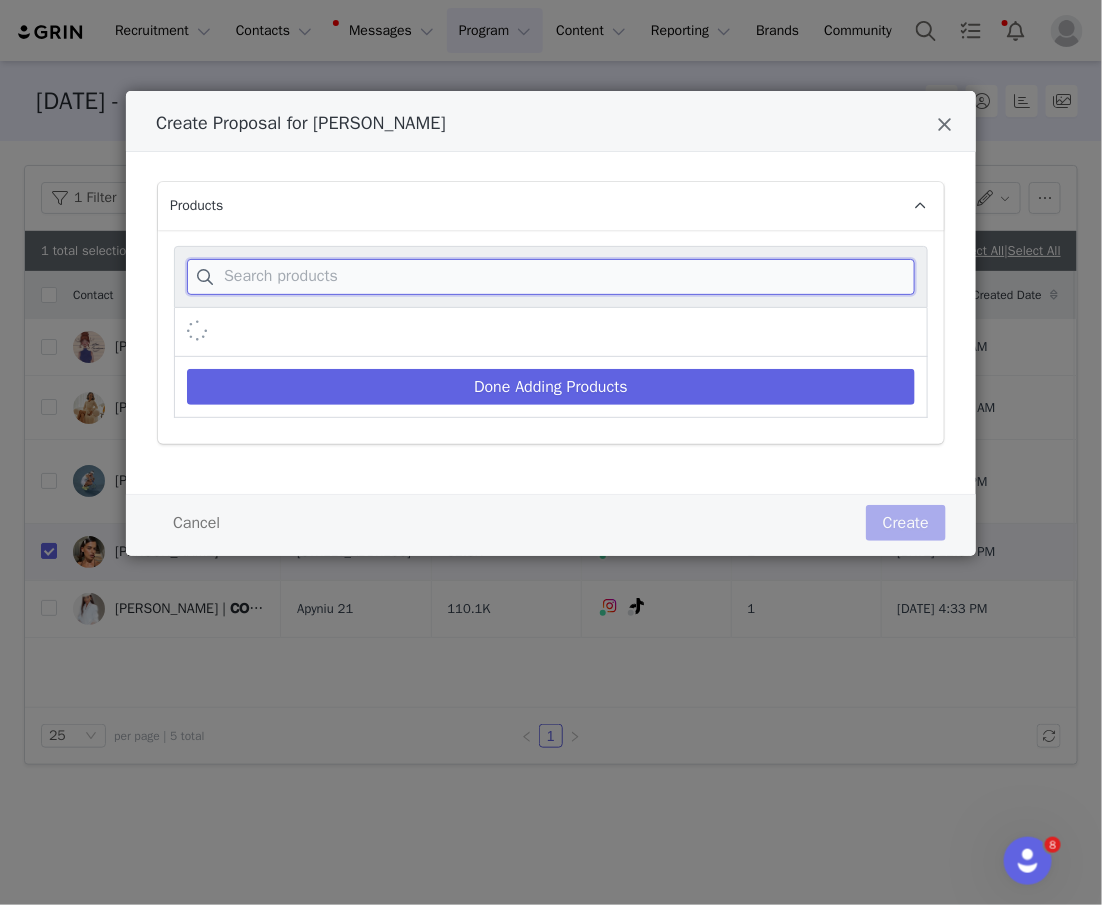click at bounding box center [551, 277] 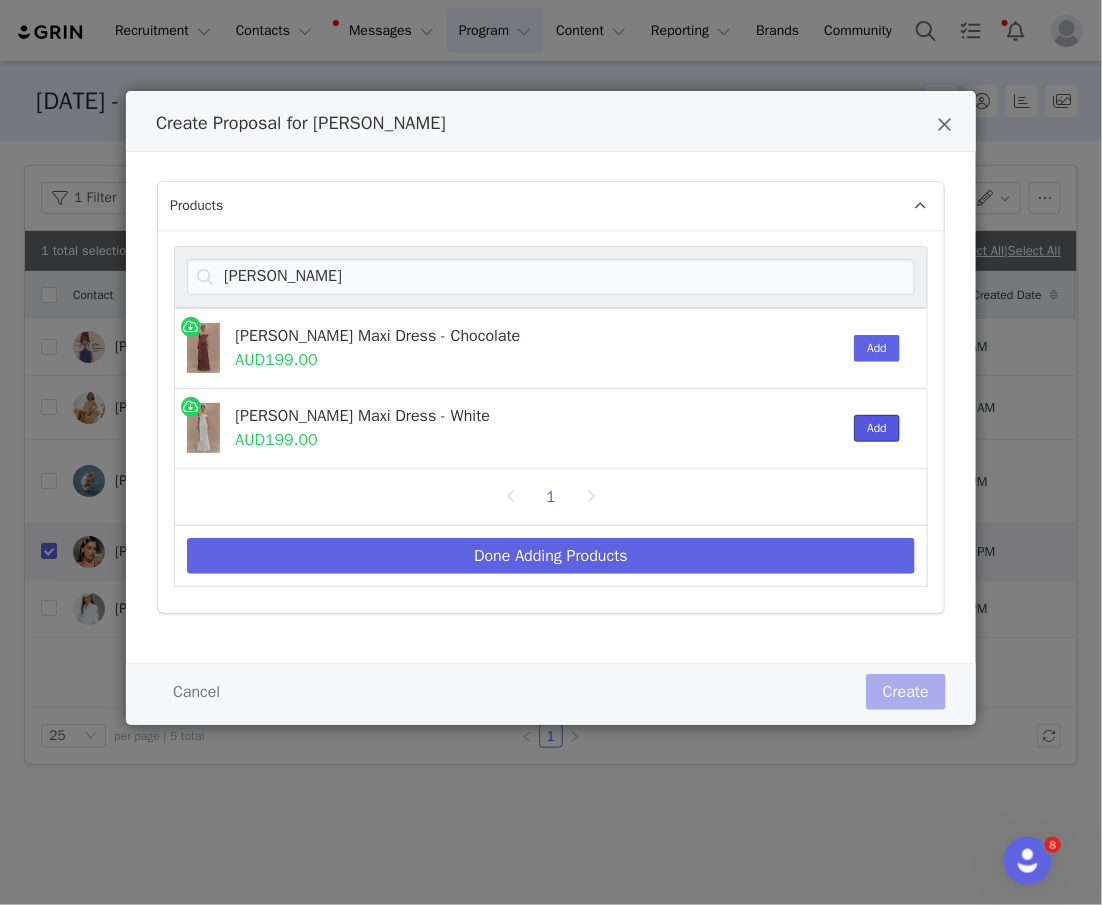 click on "Add" at bounding box center [877, 428] 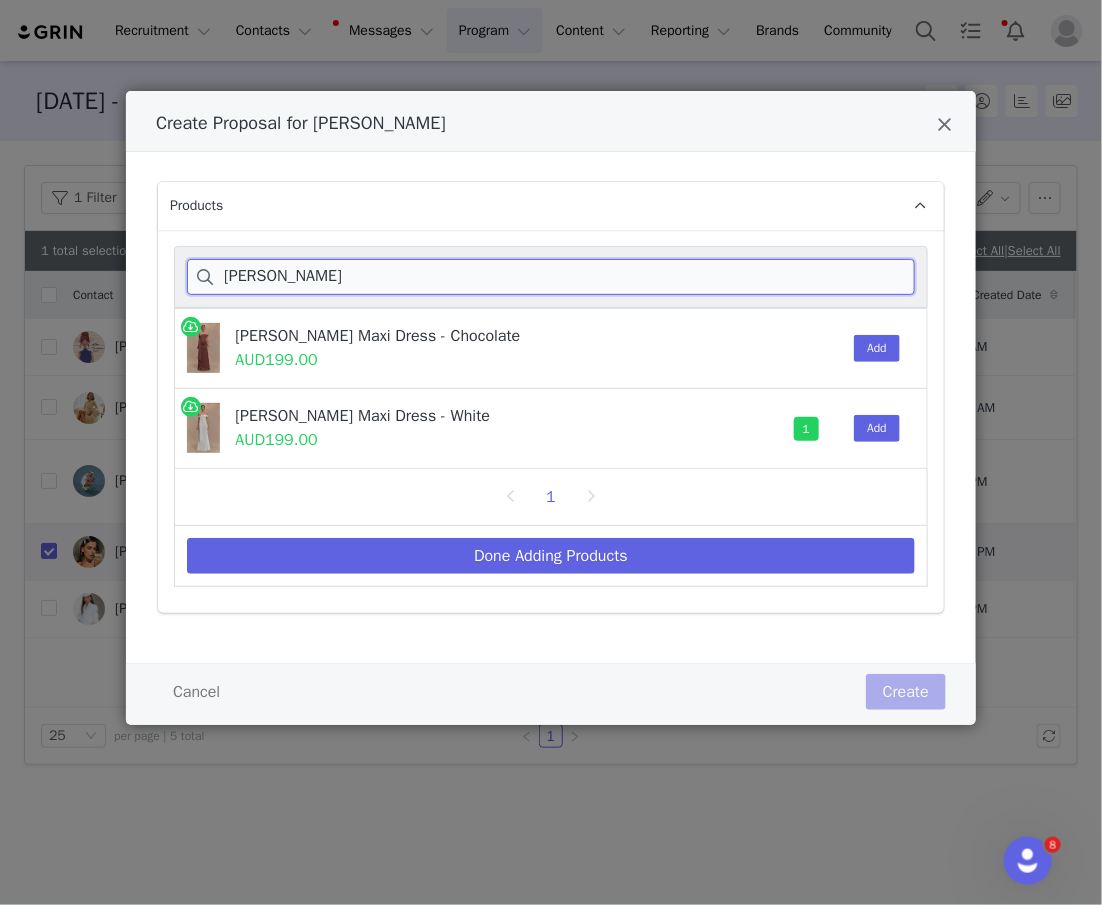 click on "oliver" at bounding box center (551, 277) 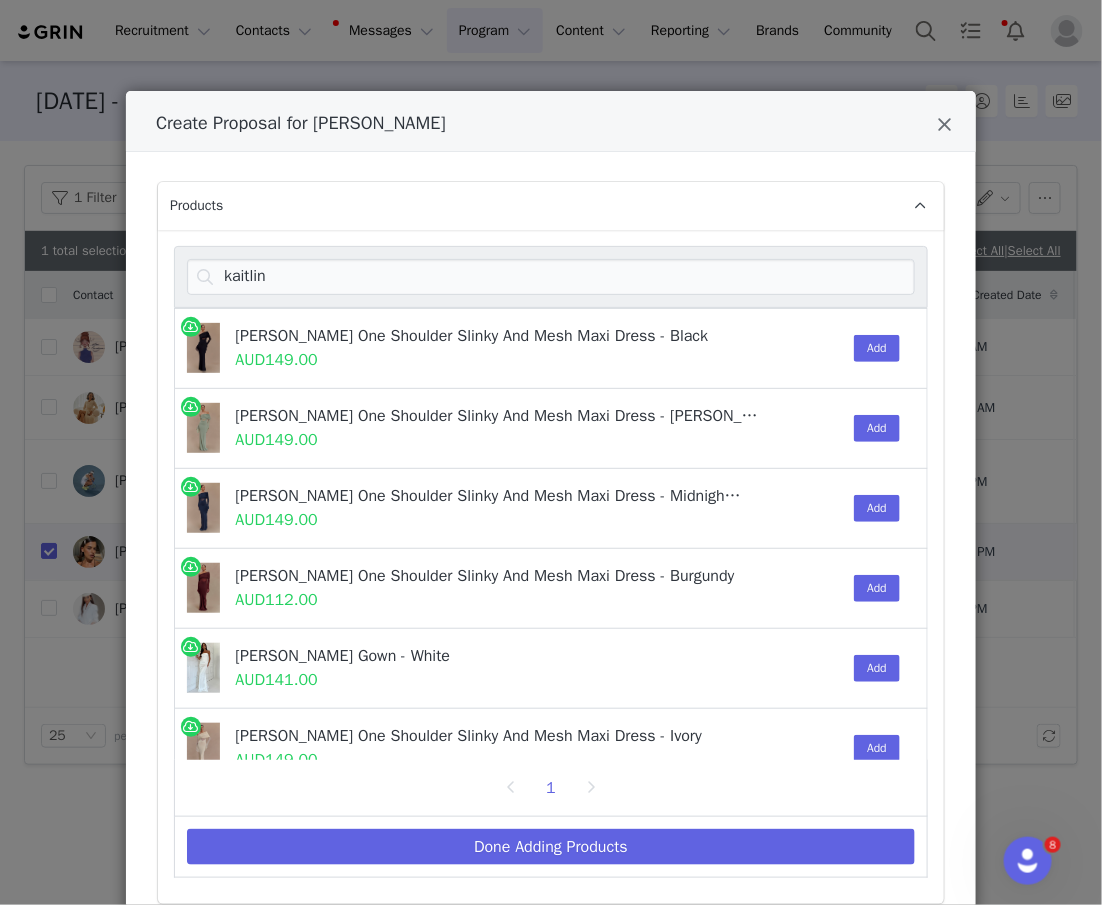 click on "Add" at bounding box center [872, 748] 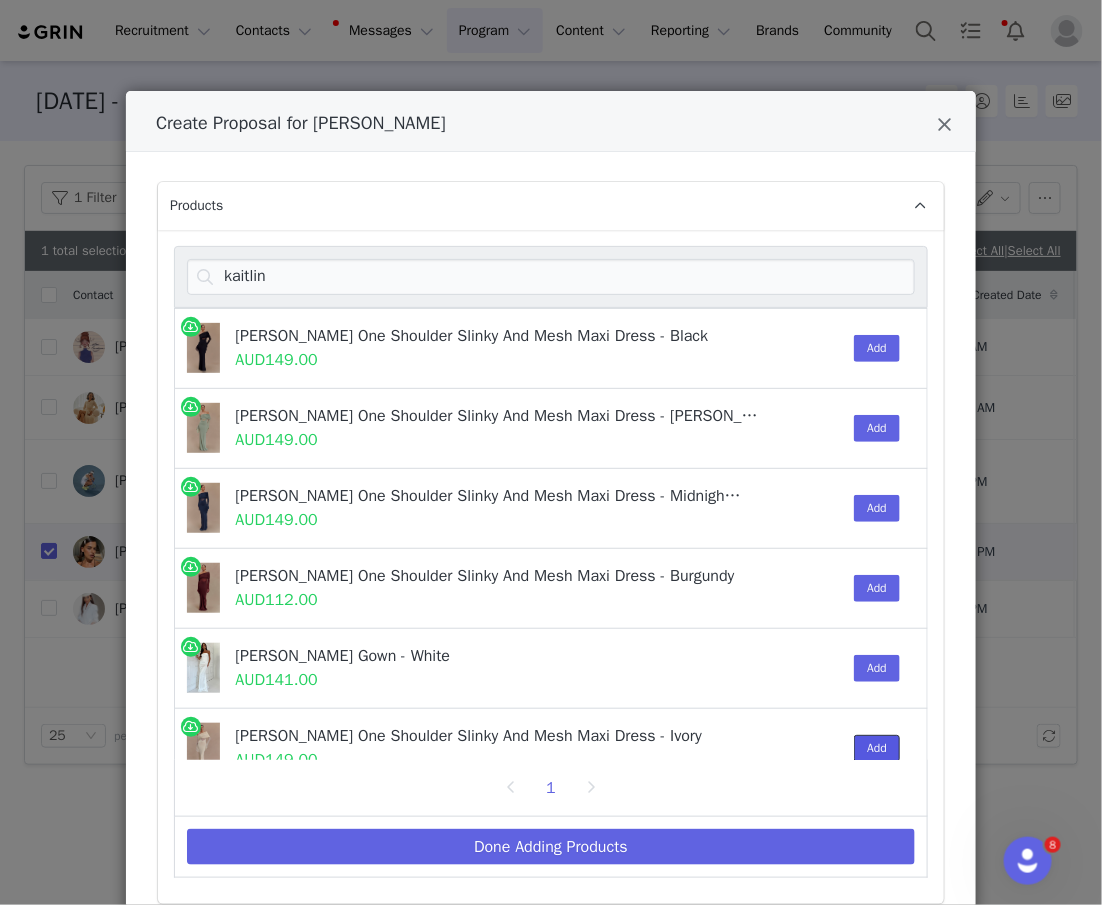 click on "Add" at bounding box center (877, 748) 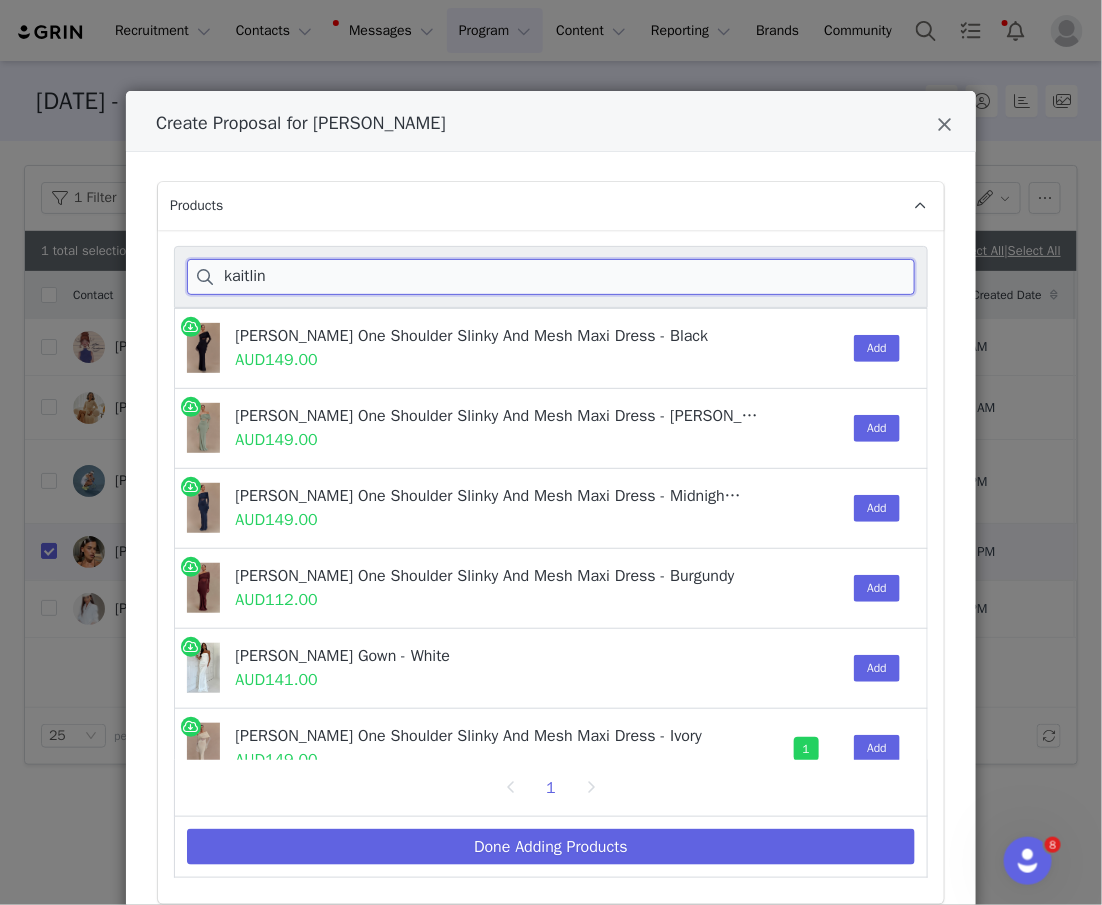 click on "kaitlin" at bounding box center (551, 277) 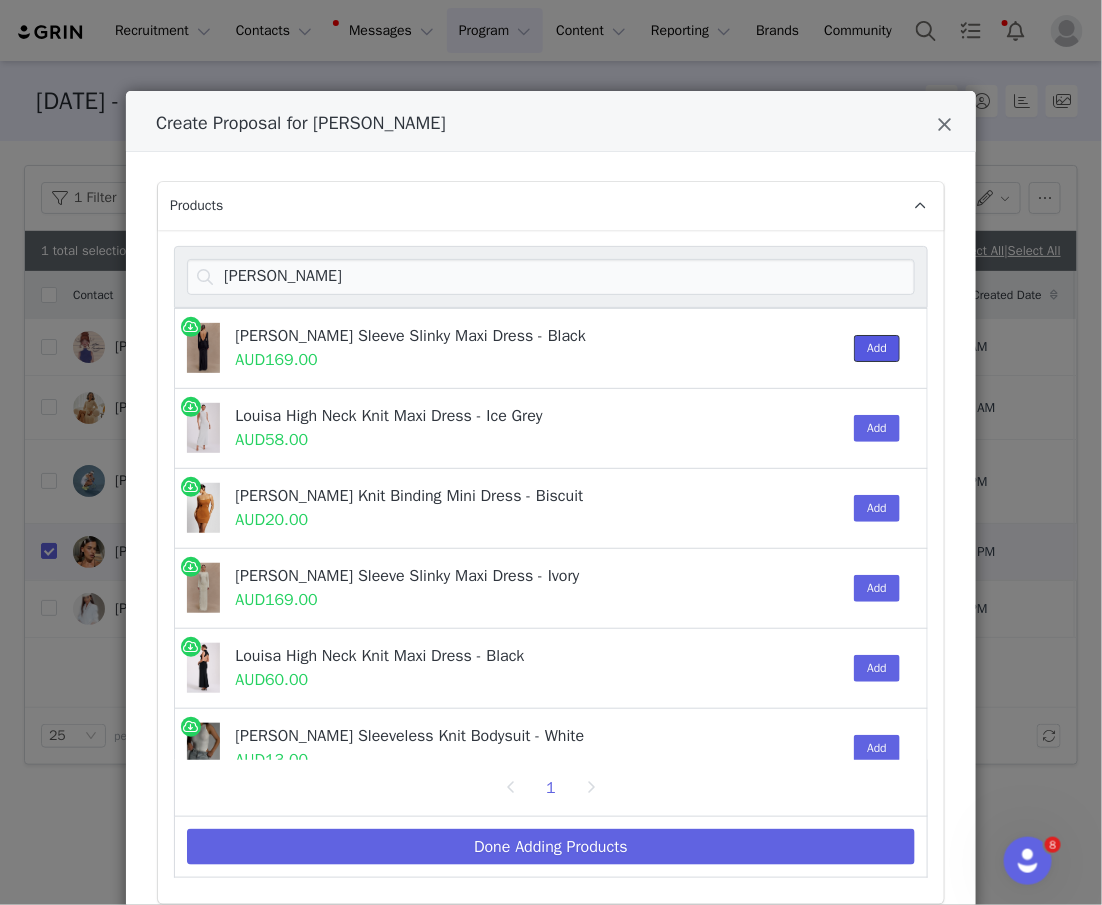 click on "Add" at bounding box center (877, 348) 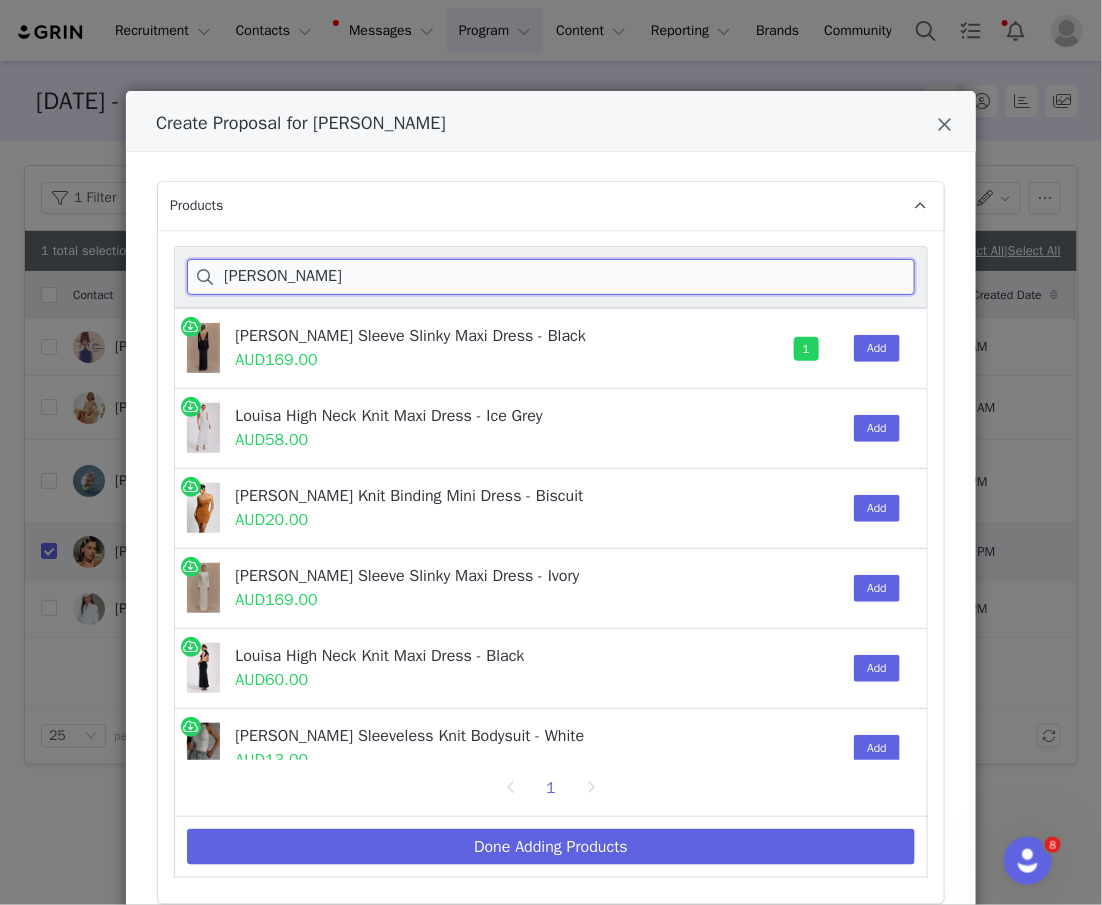 click on "louisa" at bounding box center (551, 277) 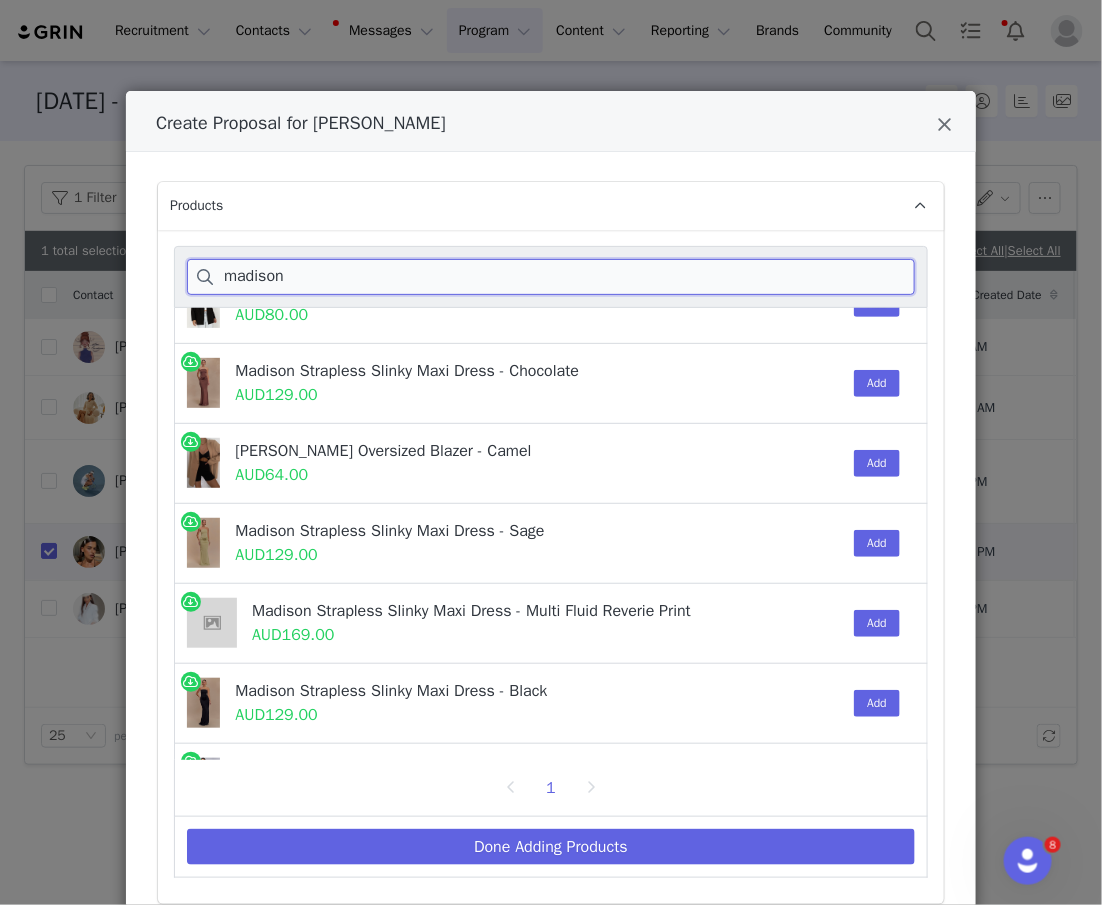 scroll, scrollTop: 507, scrollLeft: 0, axis: vertical 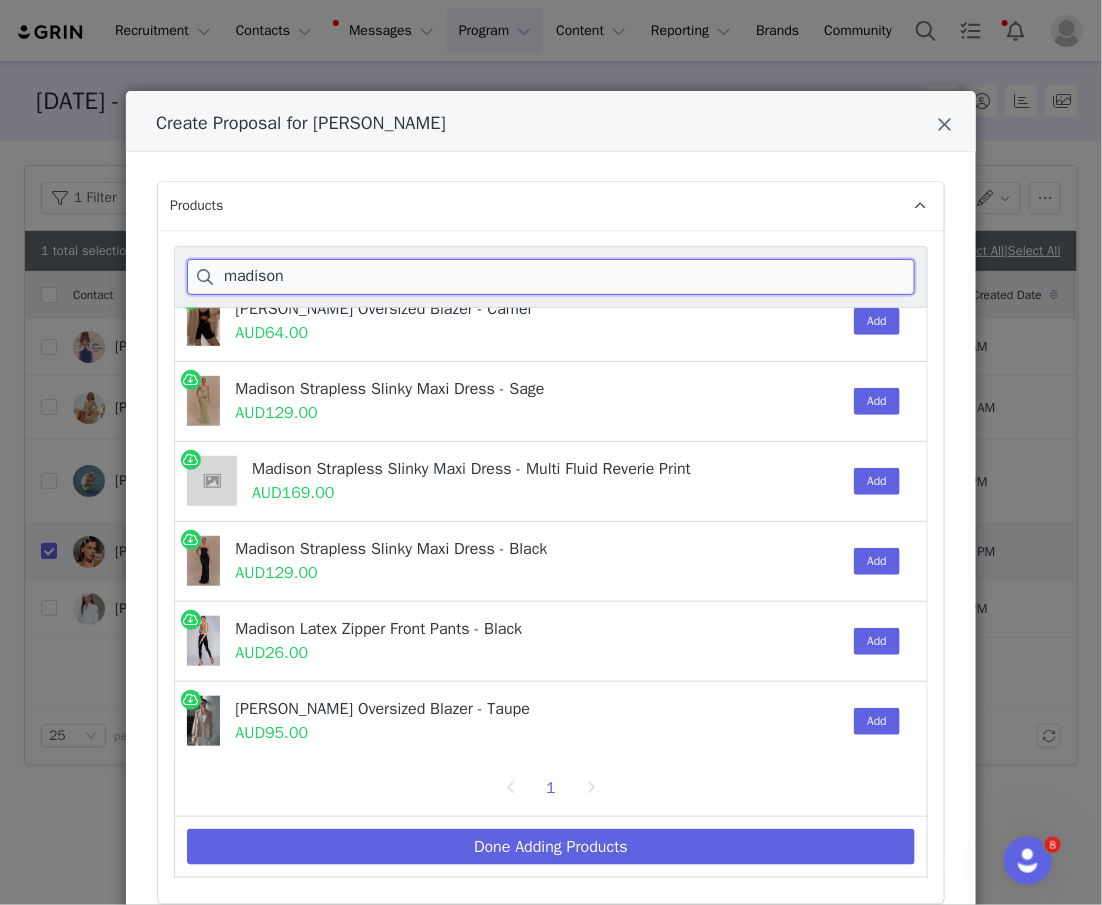 type on "madison" 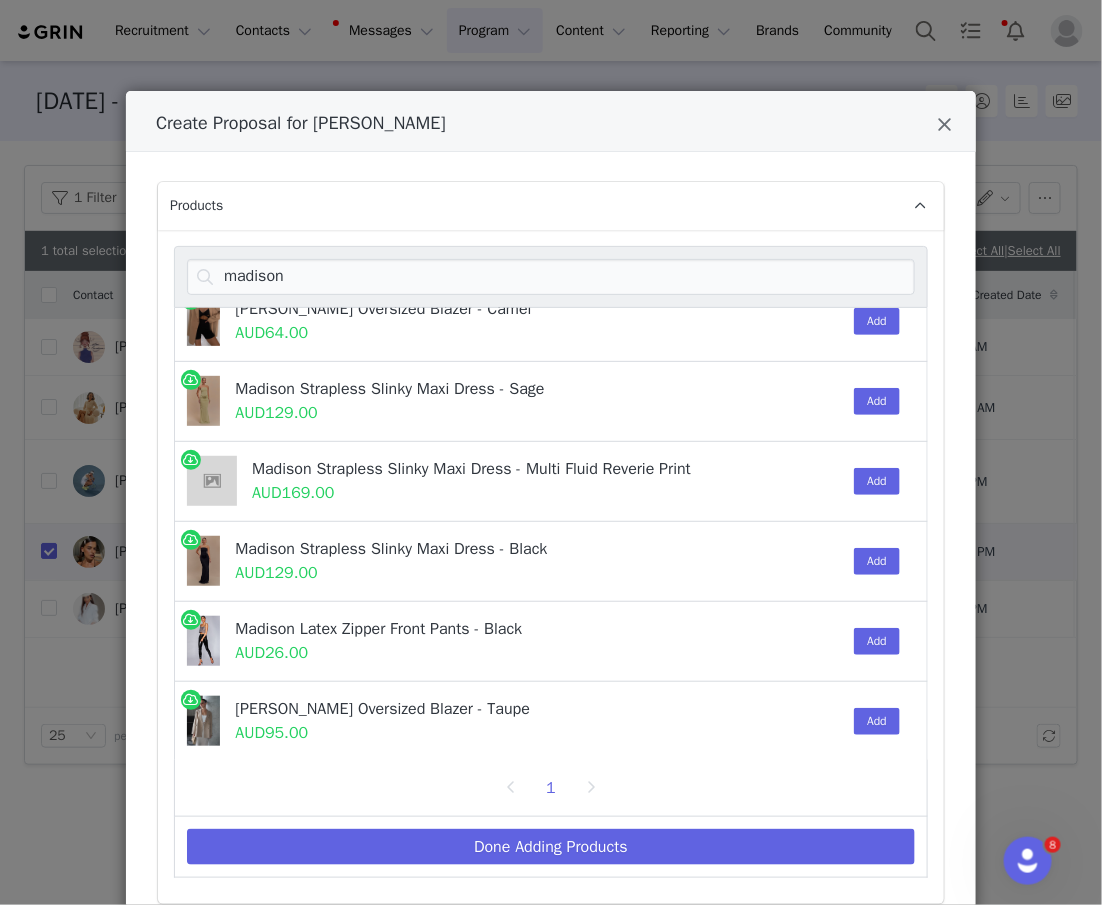 click on "Add" at bounding box center (872, 561) 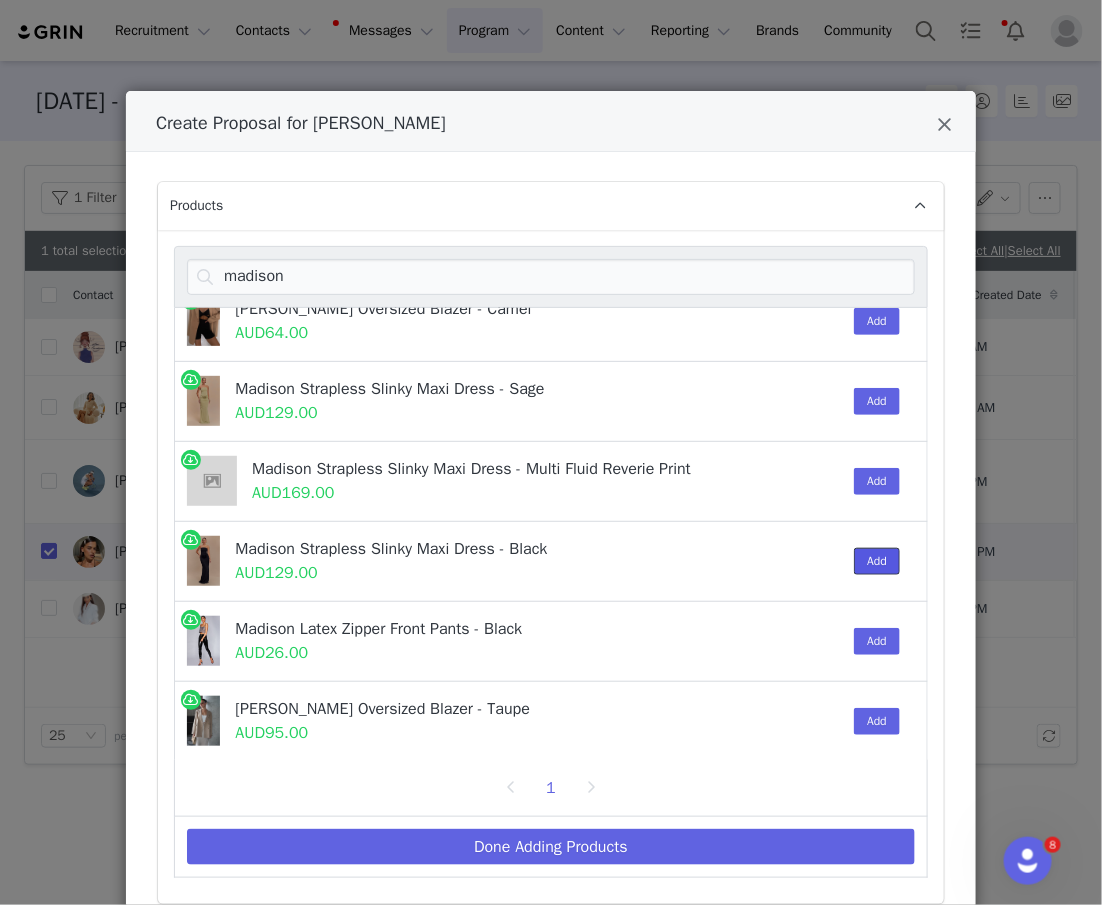 click on "Add" at bounding box center [877, 561] 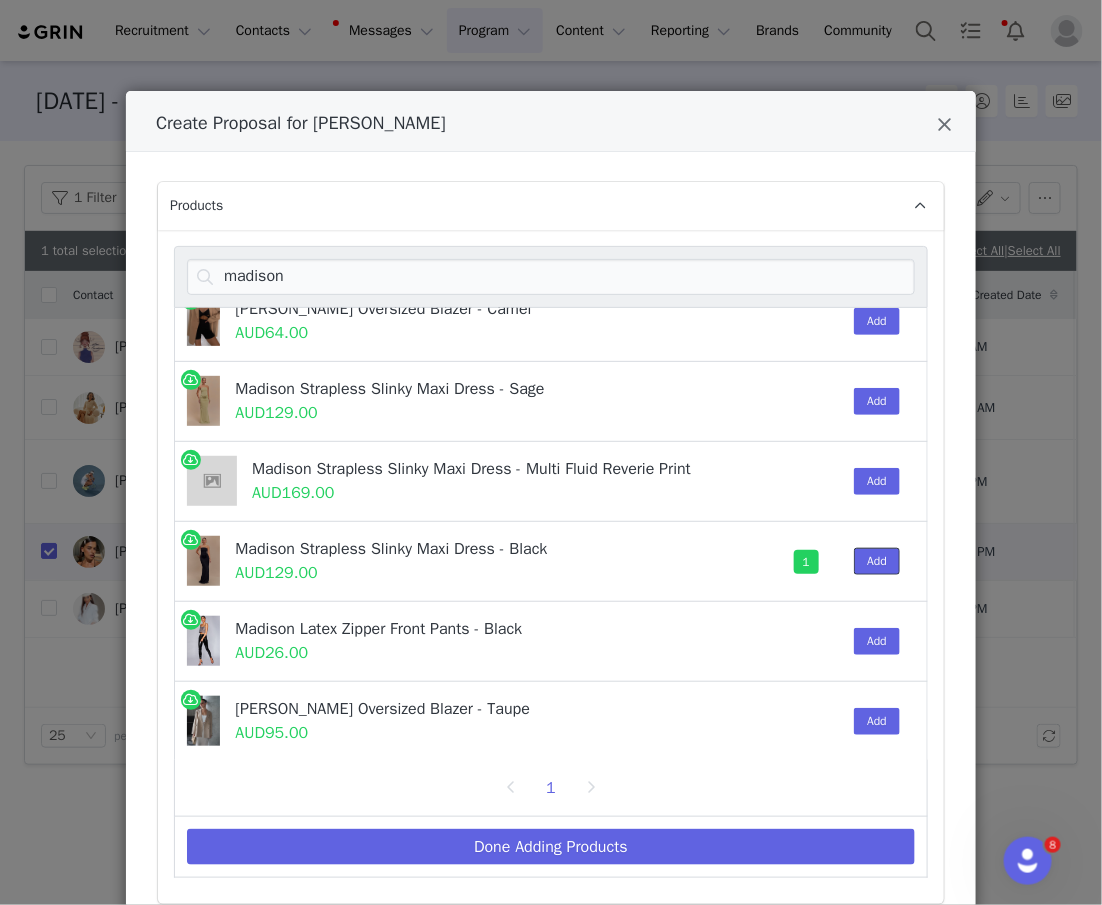 drag, startPoint x: 886, startPoint y: 550, endPoint x: 1314, endPoint y: 512, distance: 429.6836 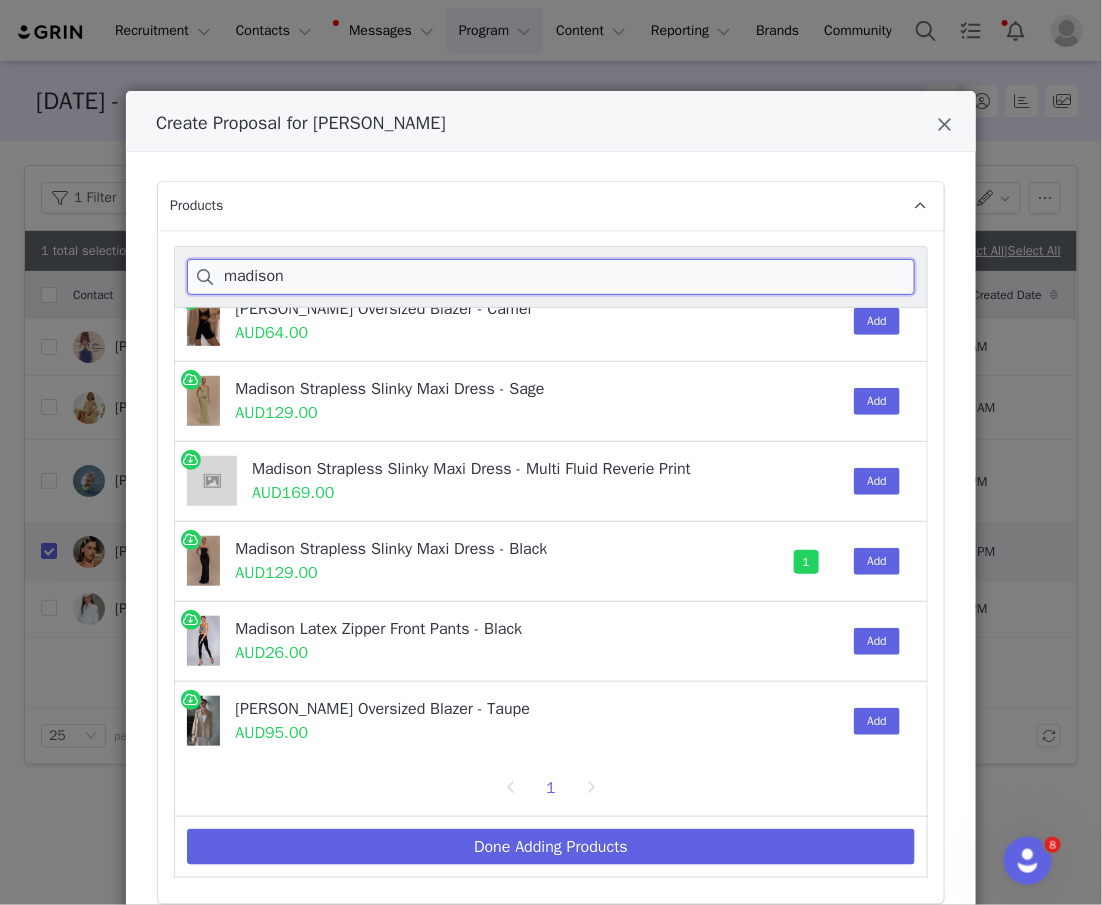 click on "madison" at bounding box center (551, 277) 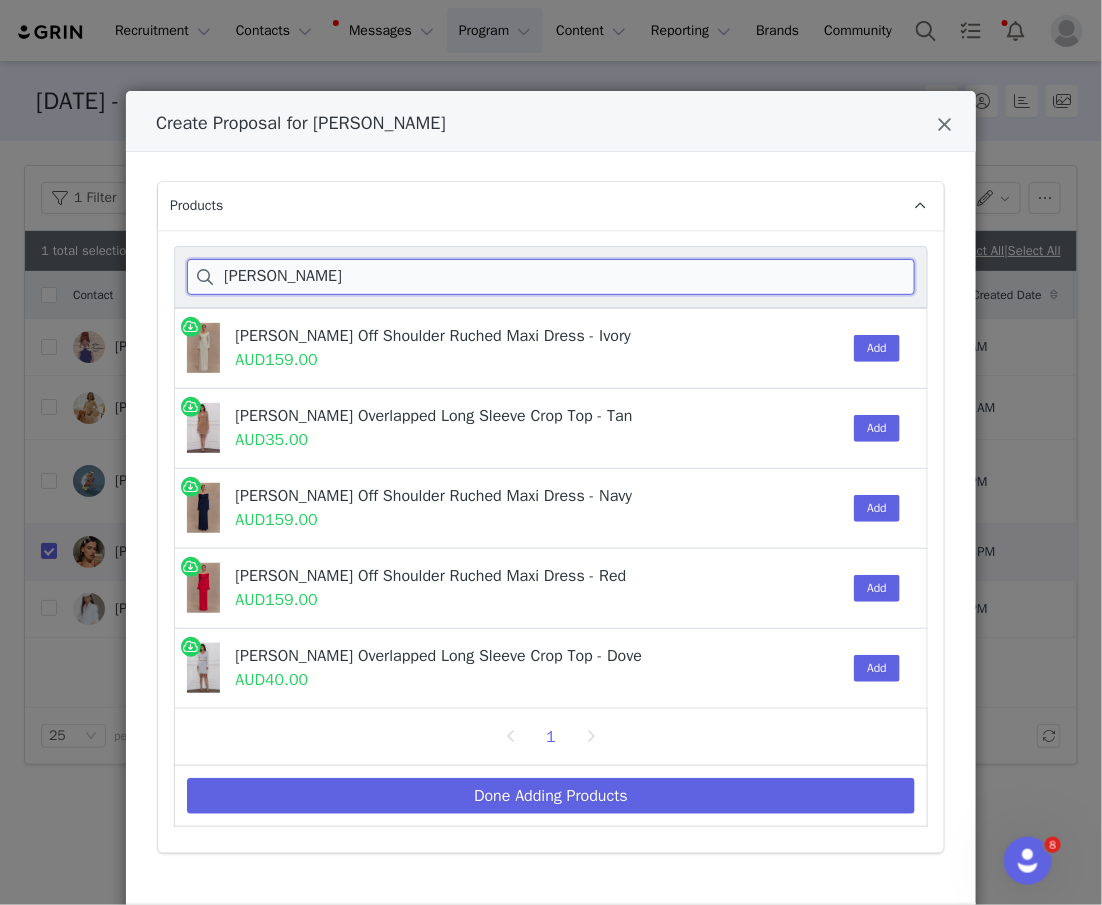 scroll, scrollTop: 0, scrollLeft: 0, axis: both 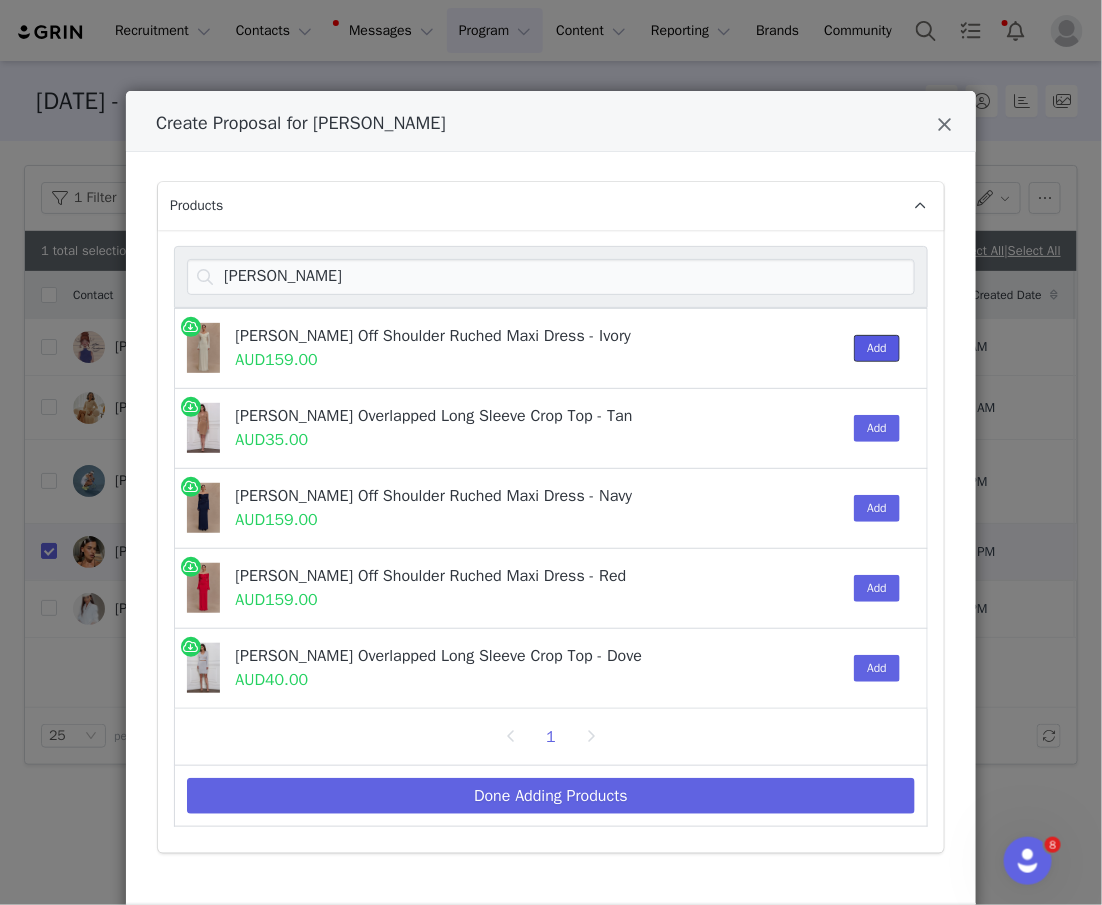click on "Add" at bounding box center (877, 348) 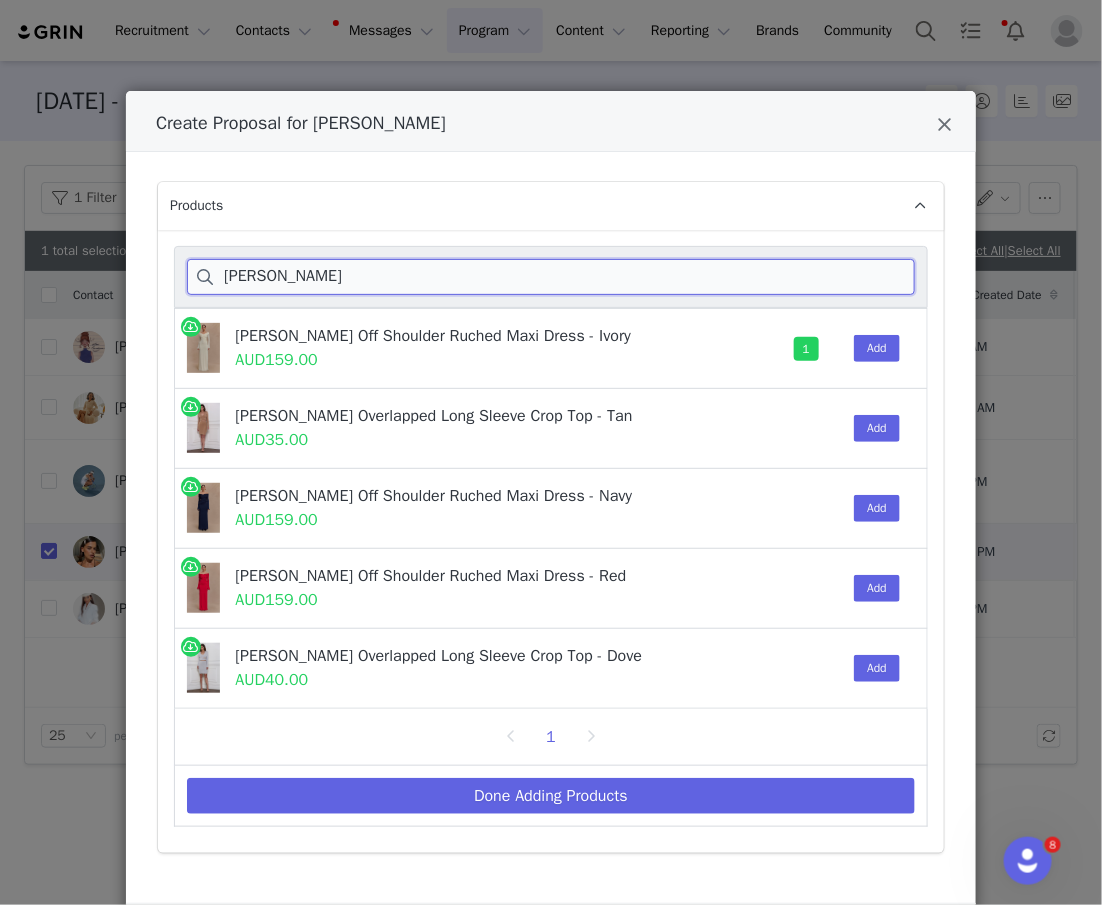 click on "therese" at bounding box center (551, 277) 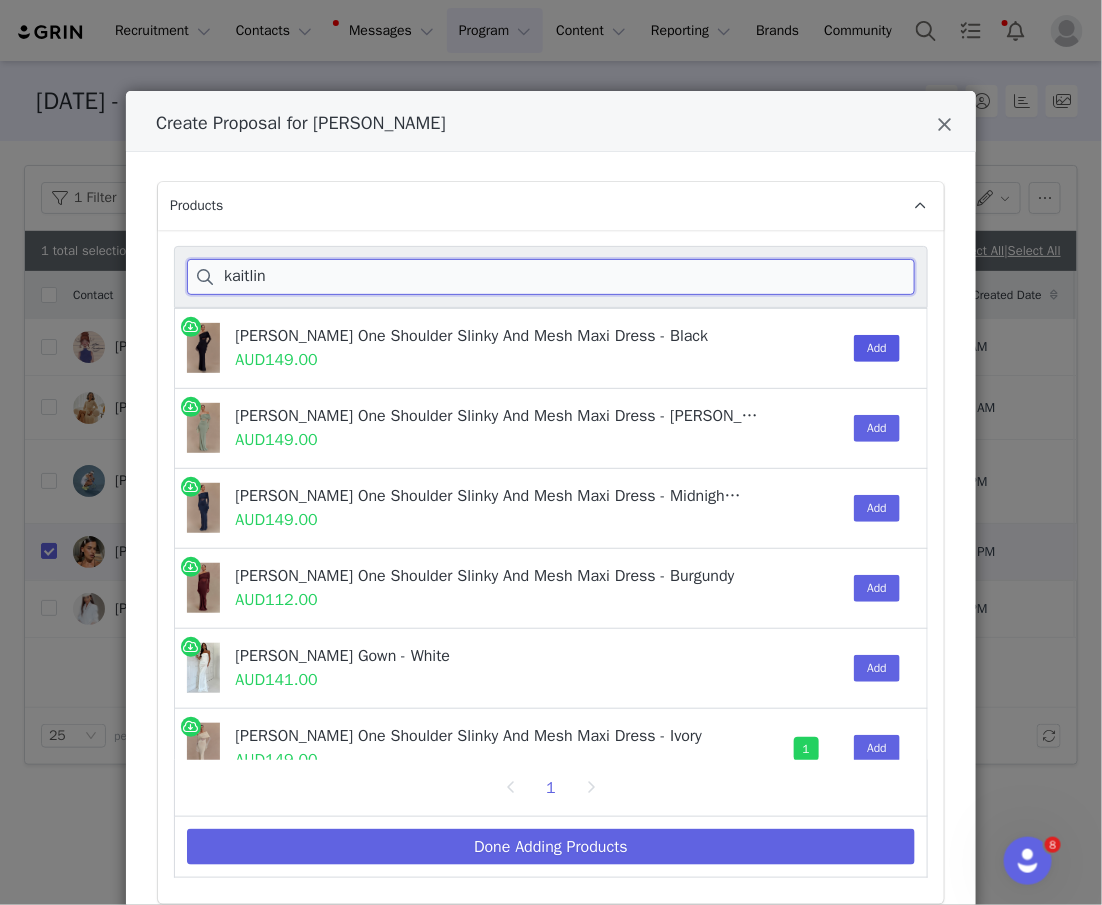 type on "kaitlin" 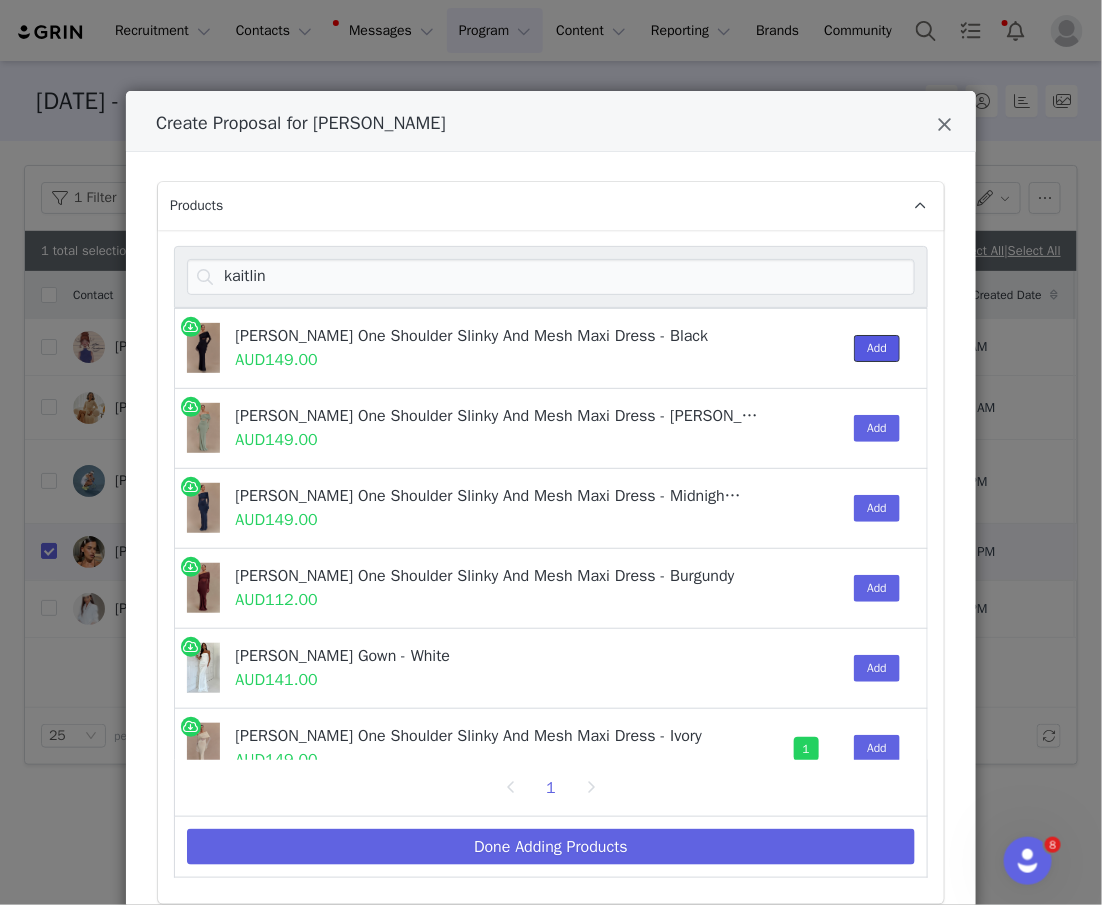 click on "Add" at bounding box center (877, 348) 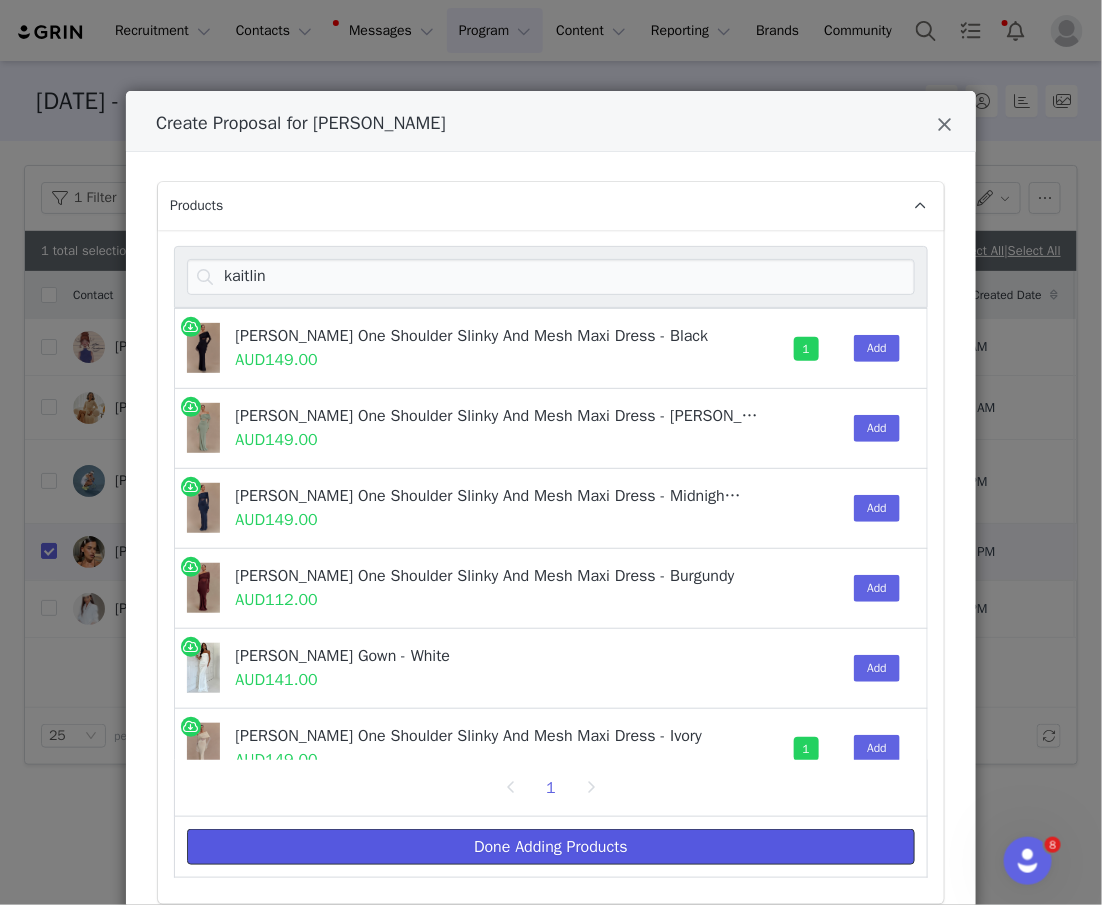 click on "Done Adding Products" at bounding box center (551, 847) 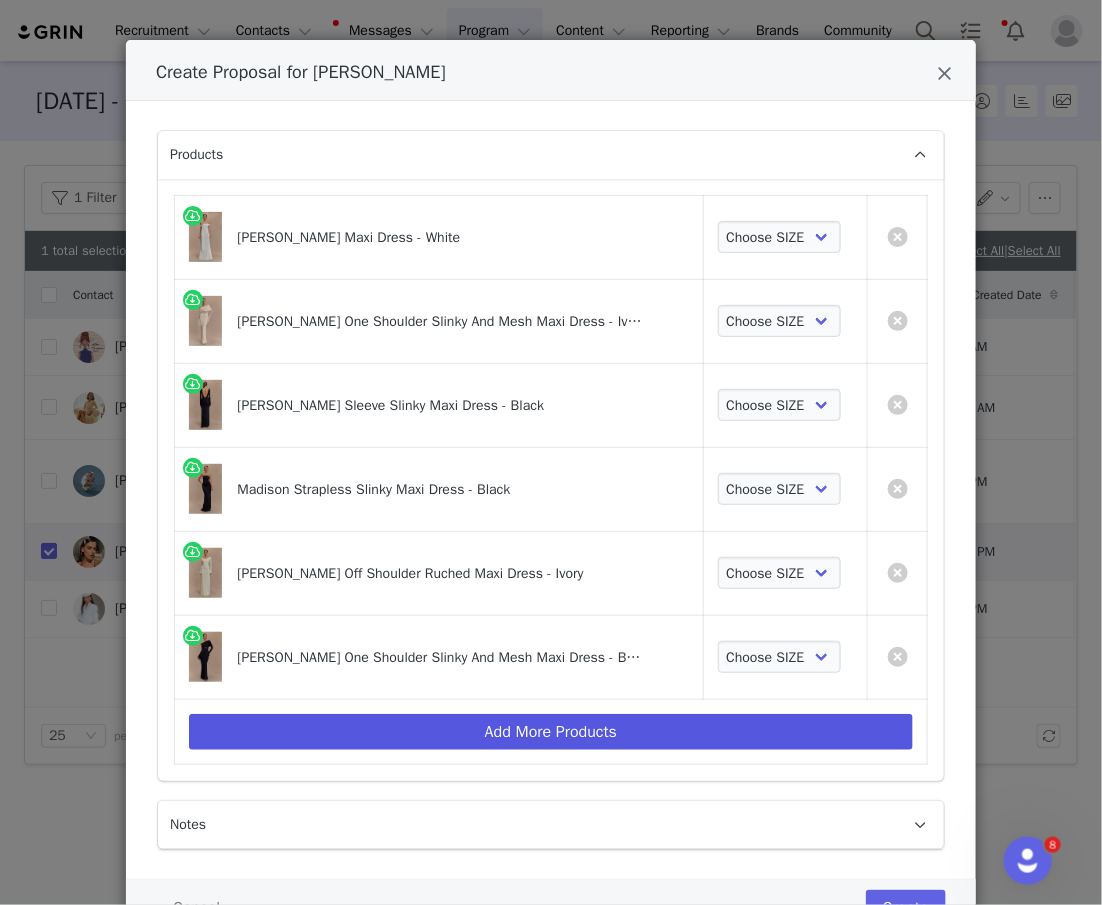 scroll, scrollTop: 132, scrollLeft: 0, axis: vertical 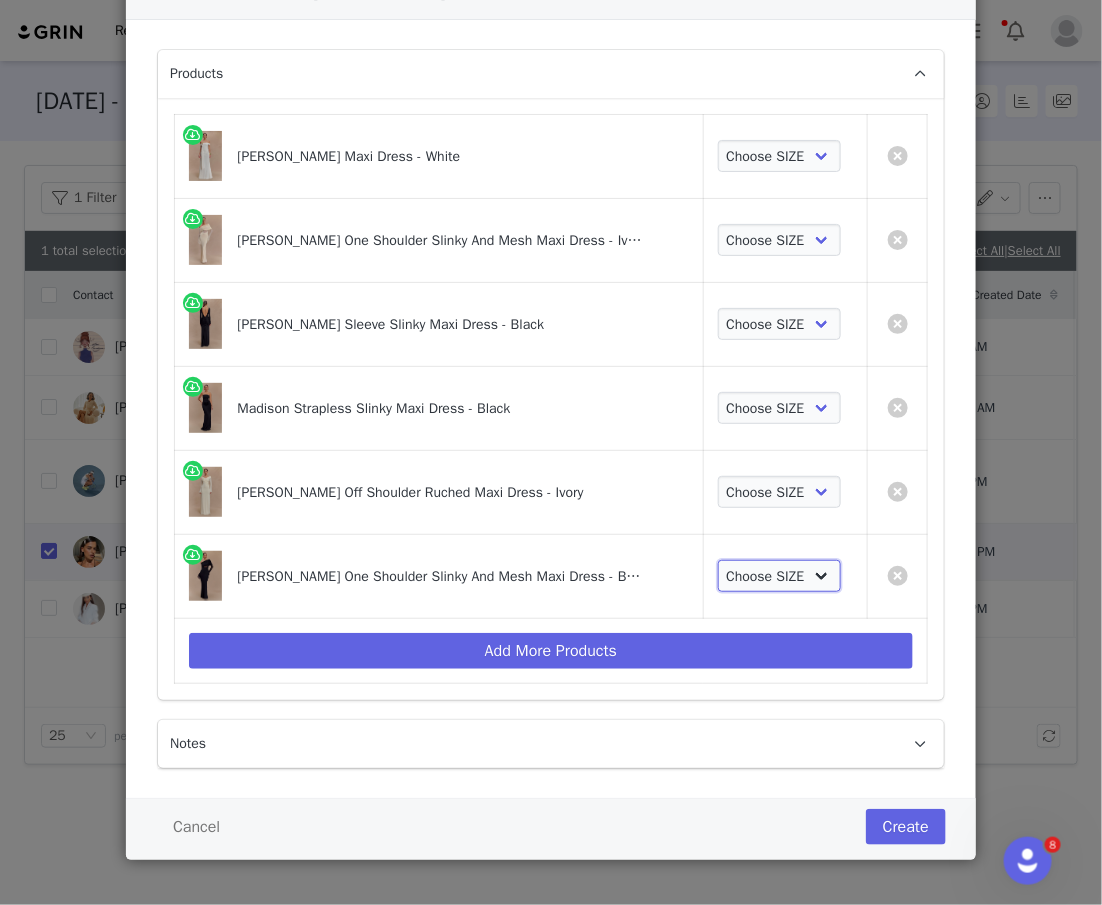 click on "Choose SIZE  XXS   XS   S   M   L   XL   XXL   3XL" at bounding box center [780, 576] 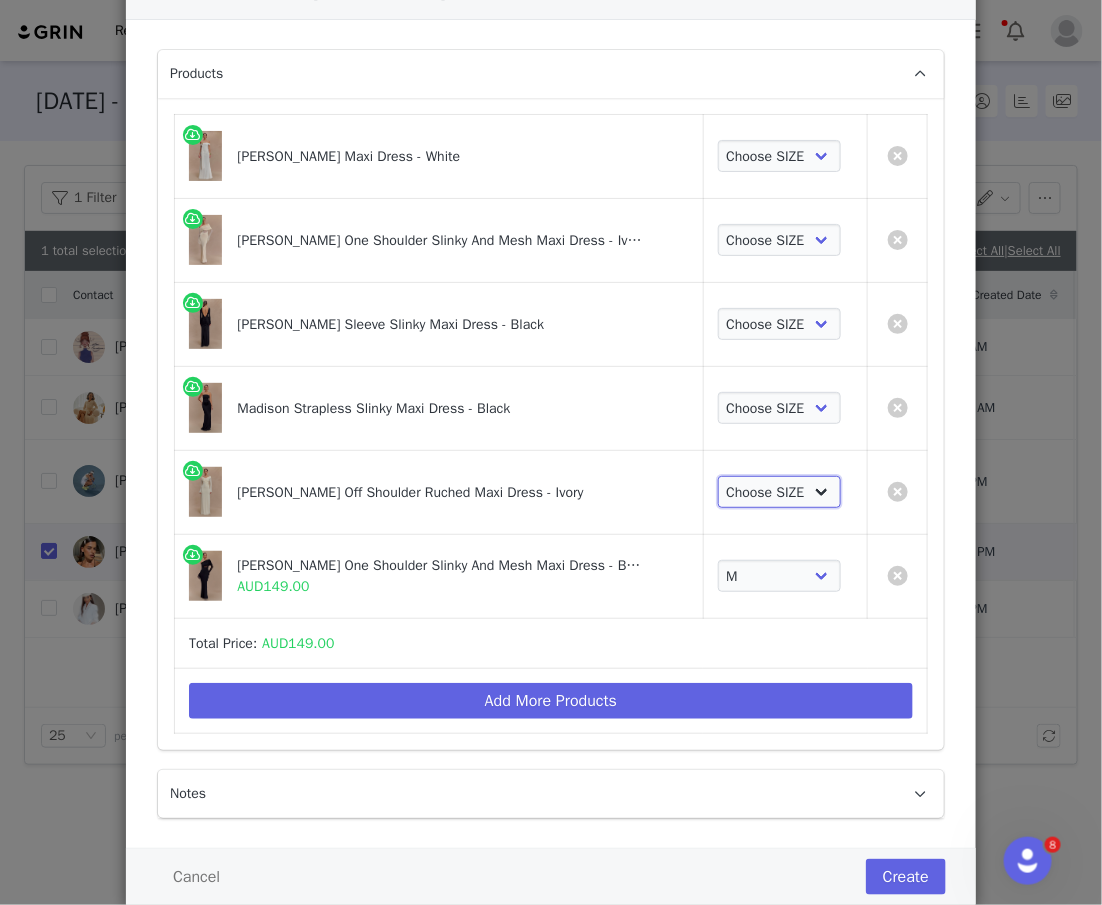 click on "Choose SIZE  XXS   XS   S   M   L   XL   XXL   3XL" at bounding box center [780, 492] 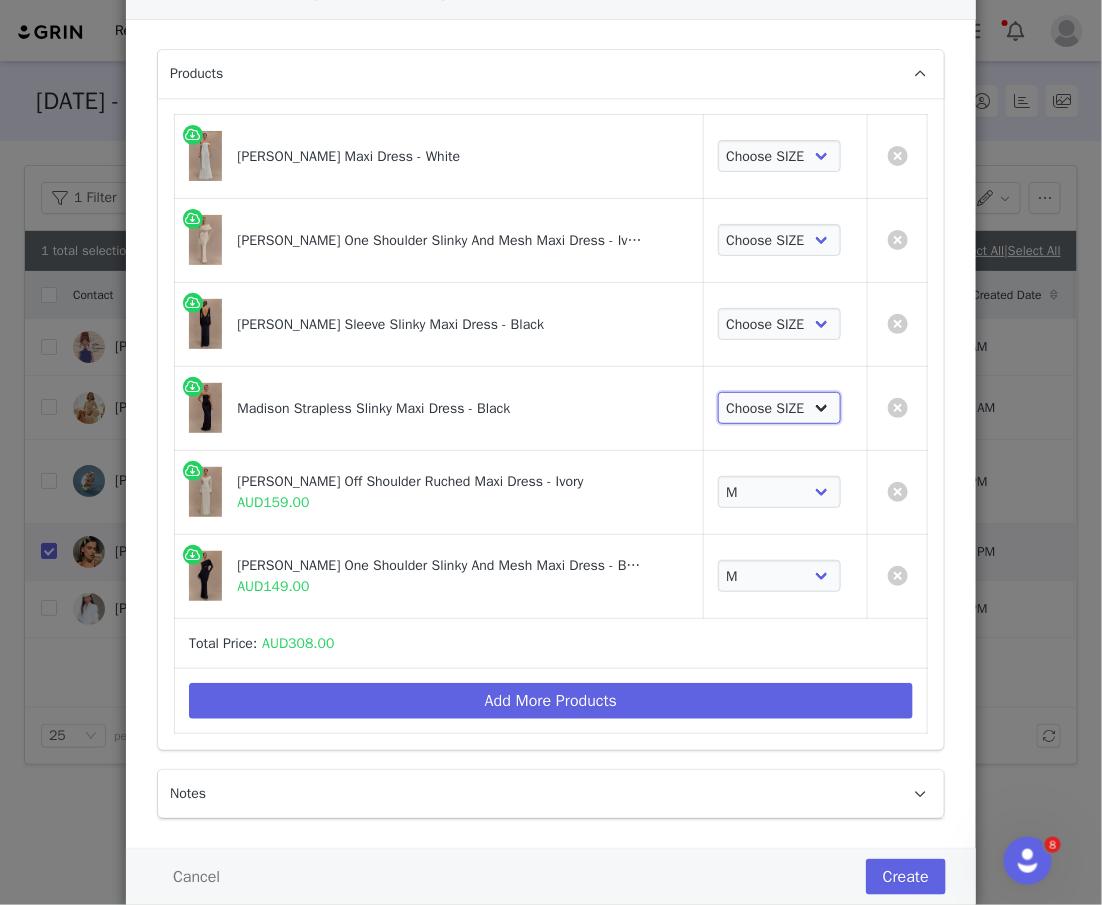 click on "Choose SIZE  XXS   XS   S   M   L   XL   XXL   3XL" at bounding box center (780, 408) 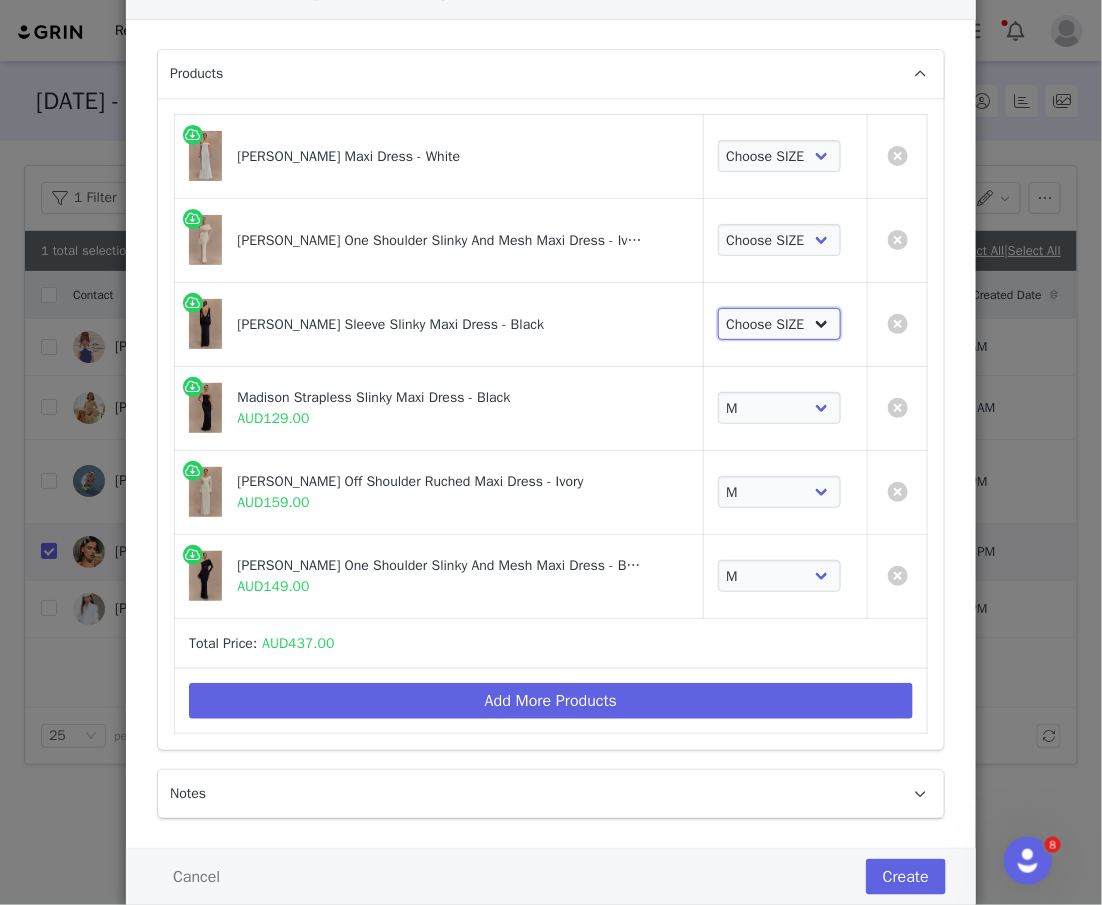 click on "Choose SIZE  XXS   XS   S   M   L   XL   XXL   3XL" at bounding box center [780, 324] 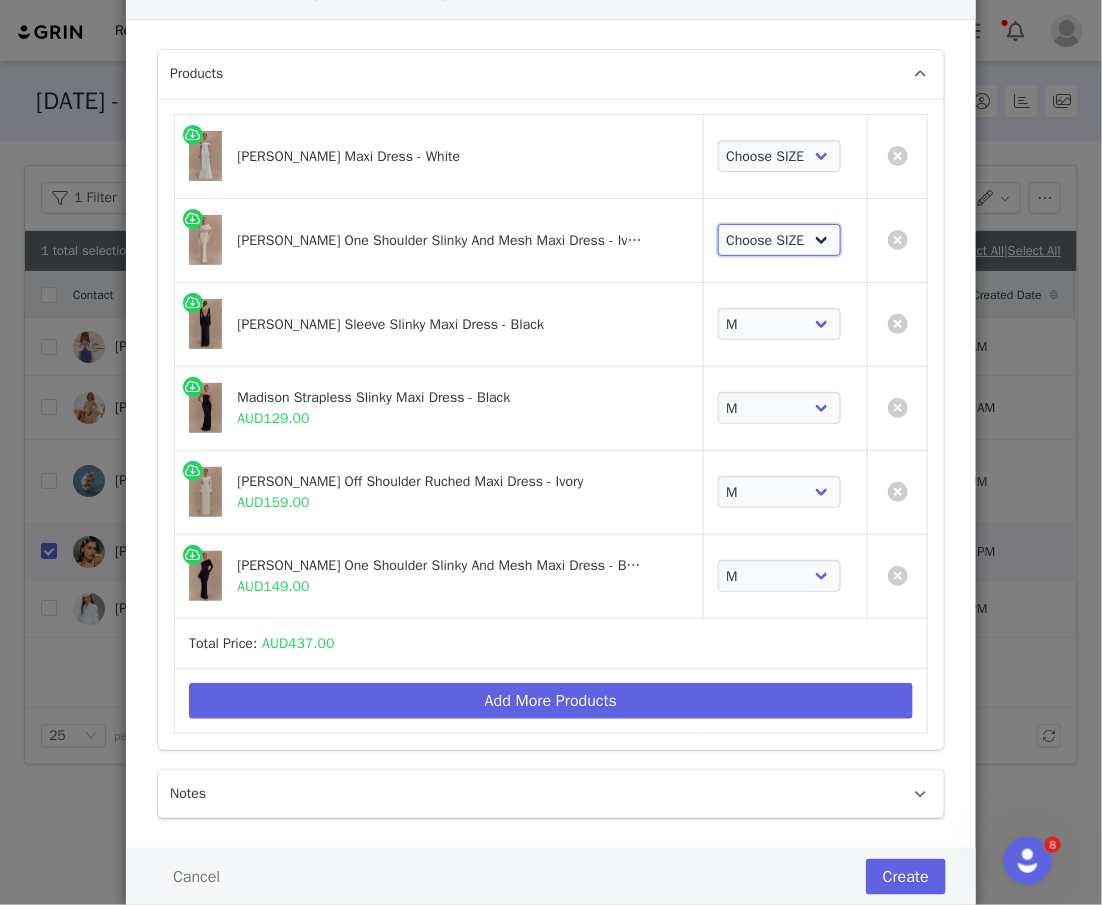 click on "Choose SIZE  XXS   XS   S   M   L   XL   XXL   3XL" at bounding box center [780, 240] 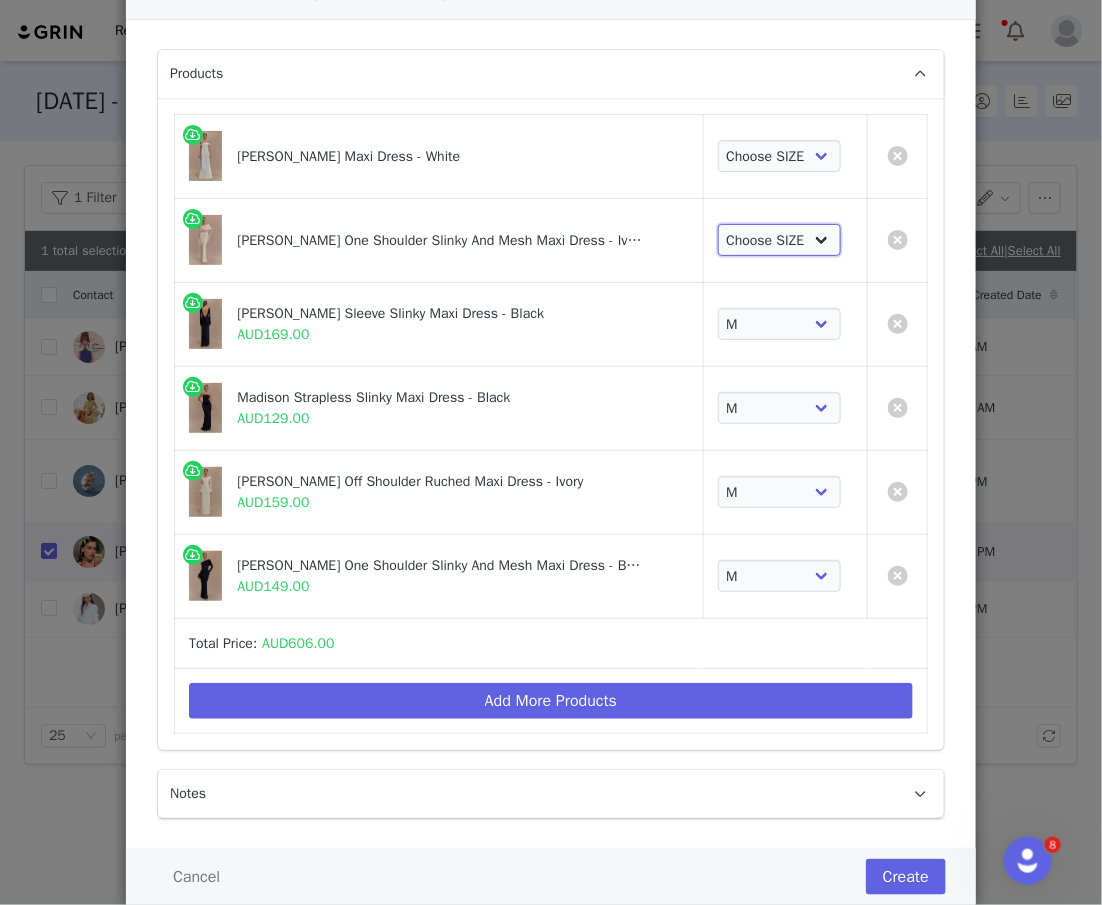 select on "25949253" 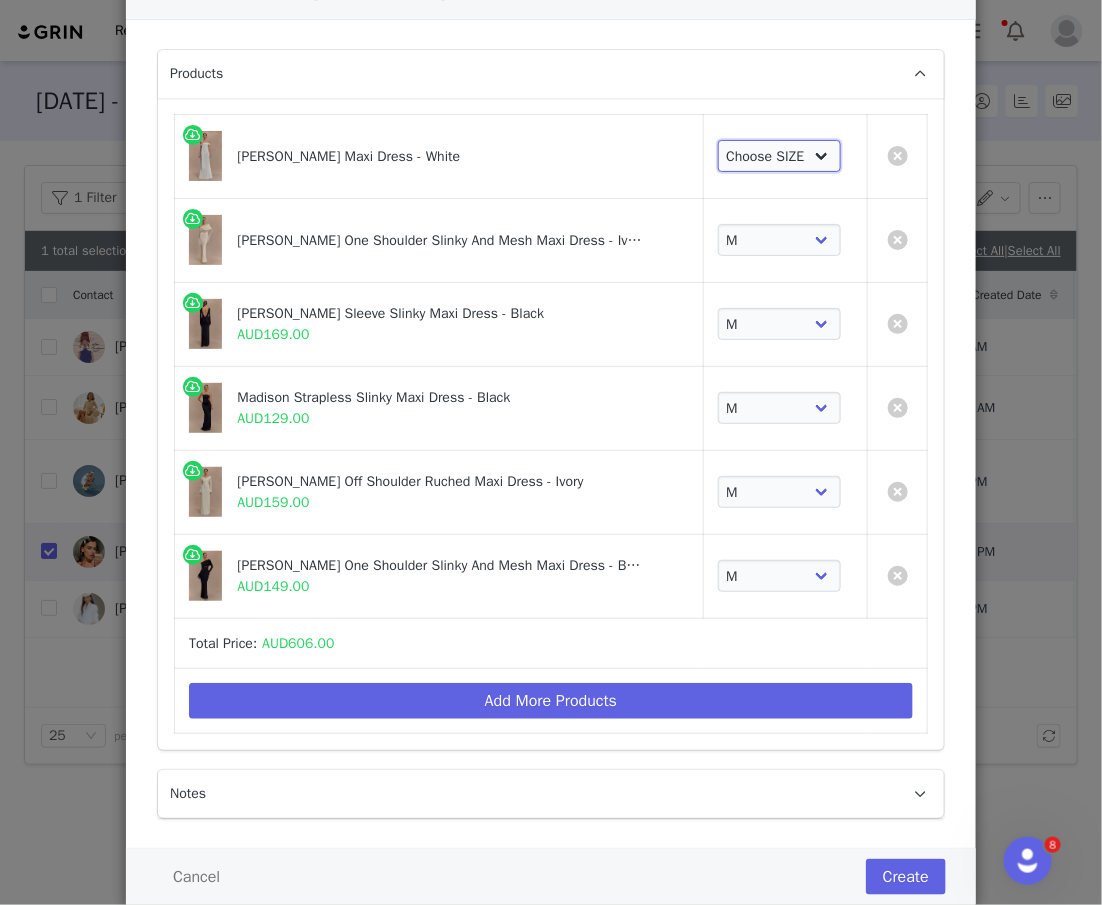 click on "Choose SIZE  XXS   XS   S   M   L   XL   XXL   3XL" at bounding box center [780, 156] 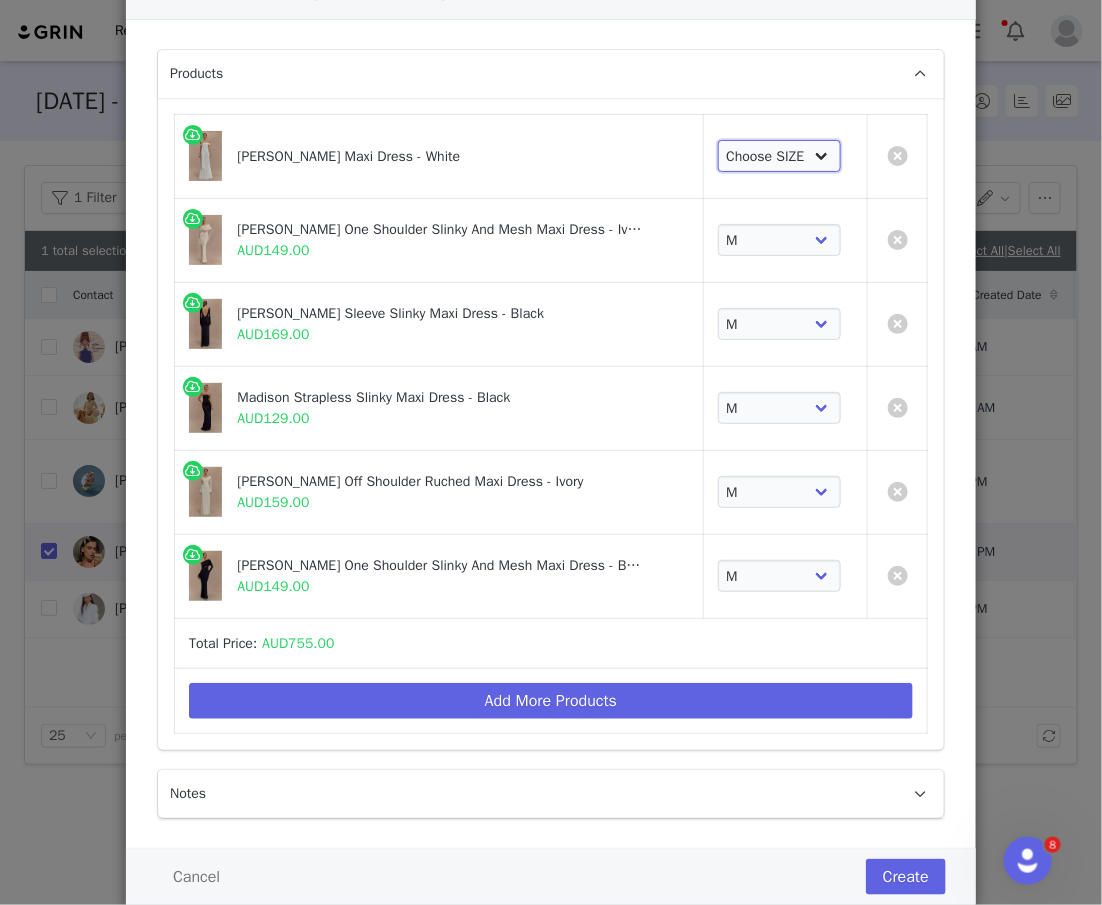 select on "27070235" 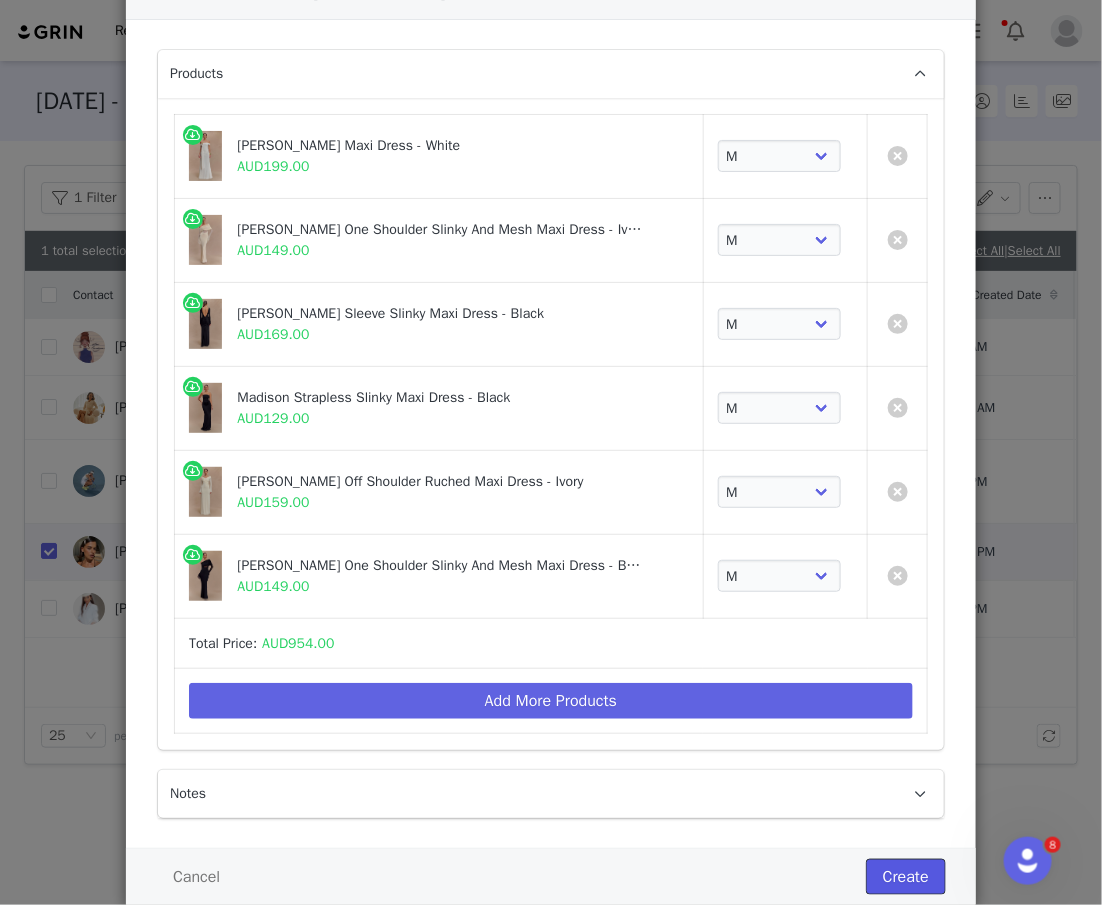 click on "Create" at bounding box center [906, 877] 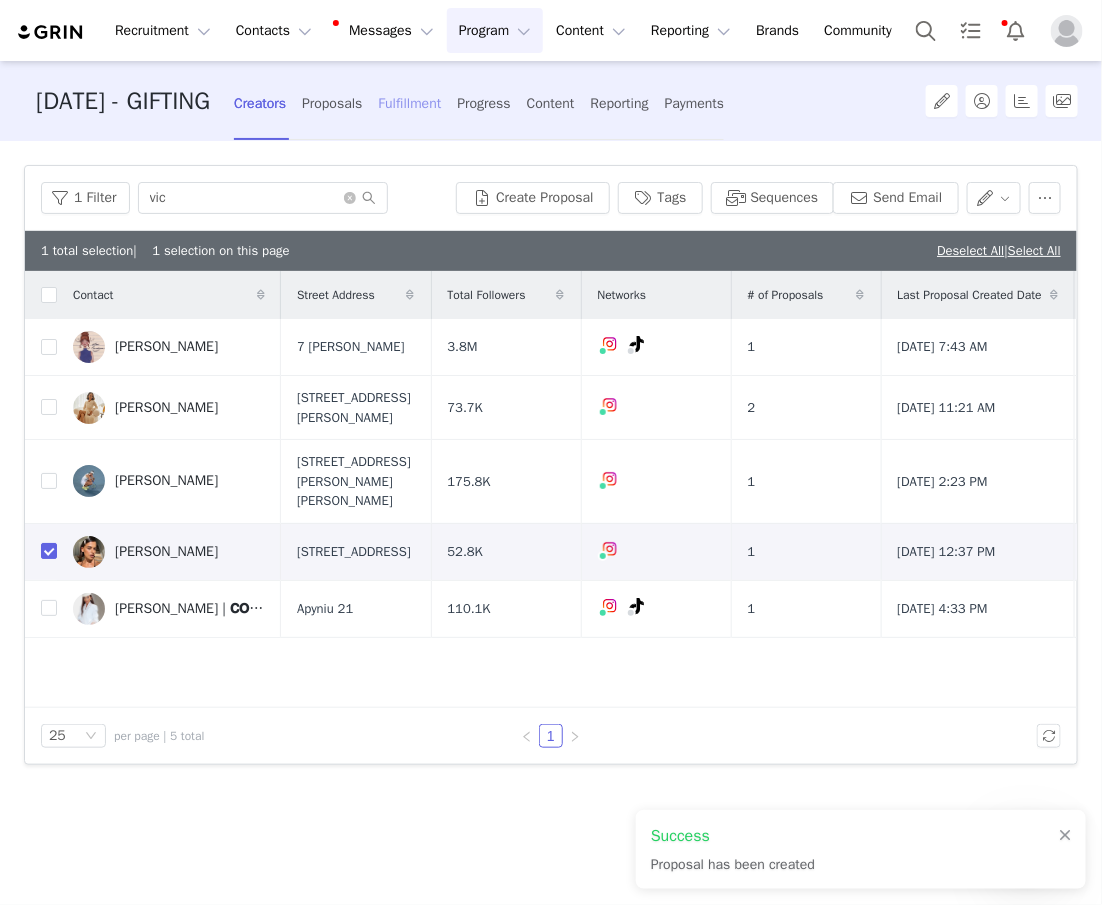 click on "Fulfillment" at bounding box center [409, 103] 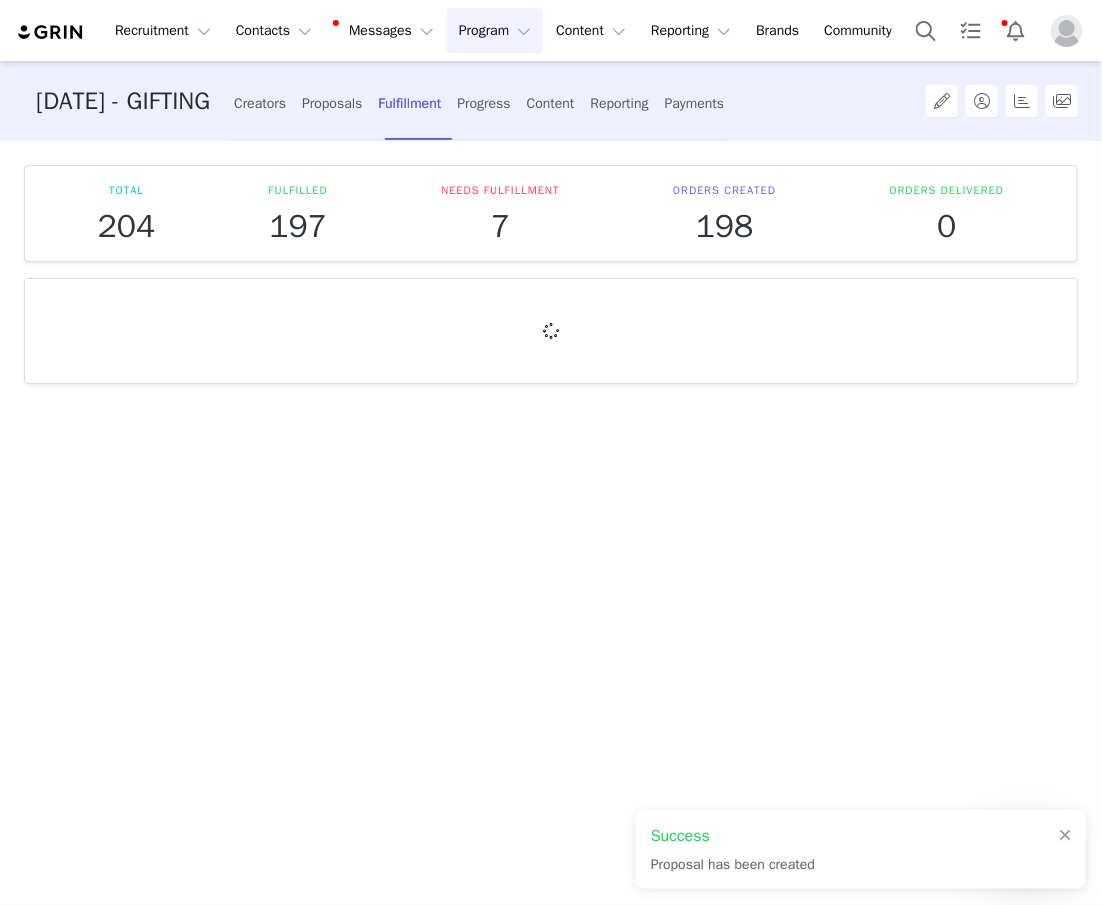 click at bounding box center (551, 331) 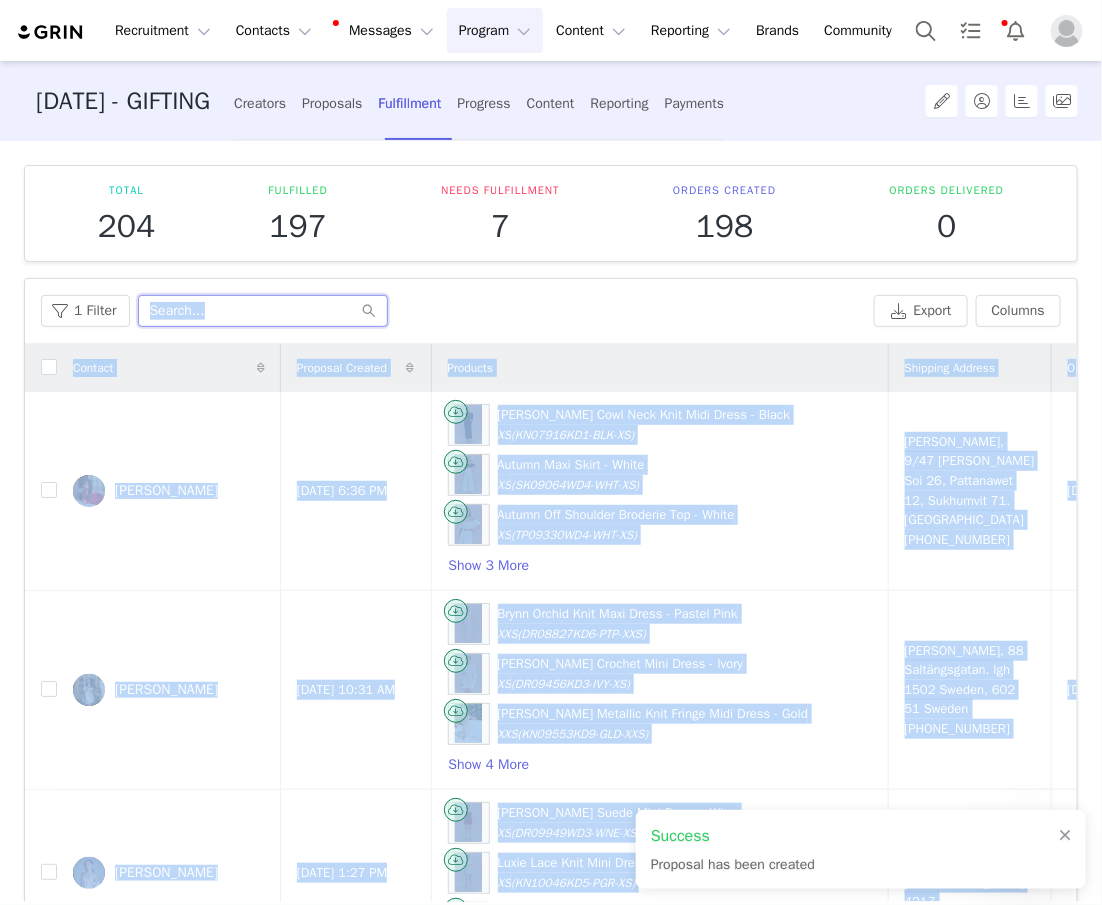 click at bounding box center (263, 311) 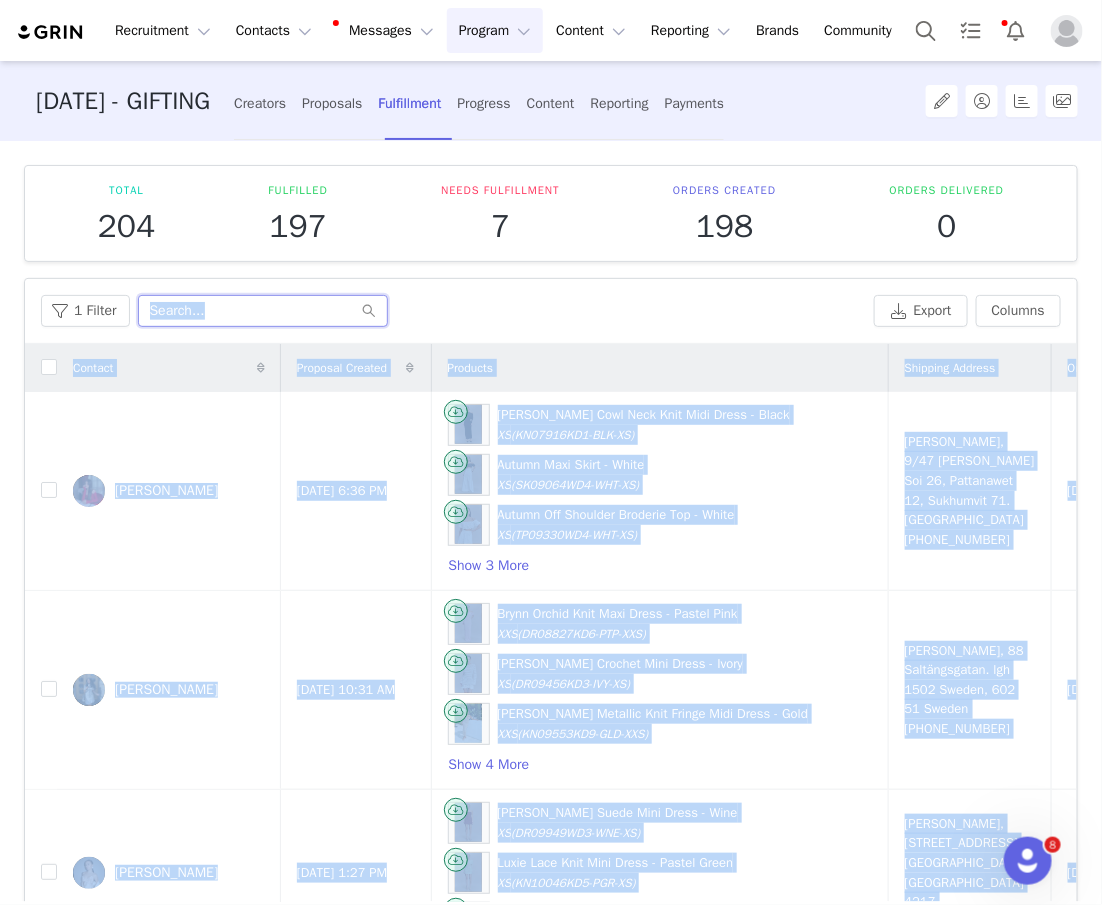 click at bounding box center (263, 311) 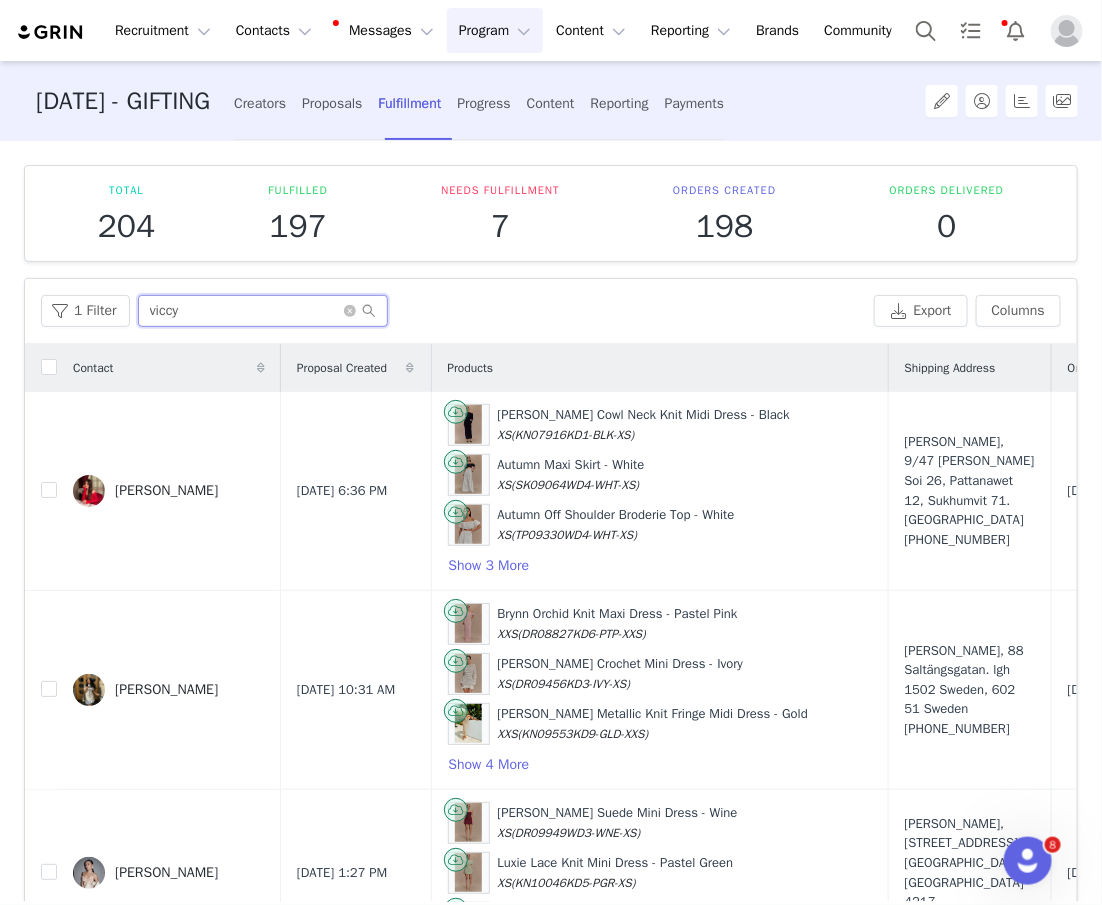 type on "viccy" 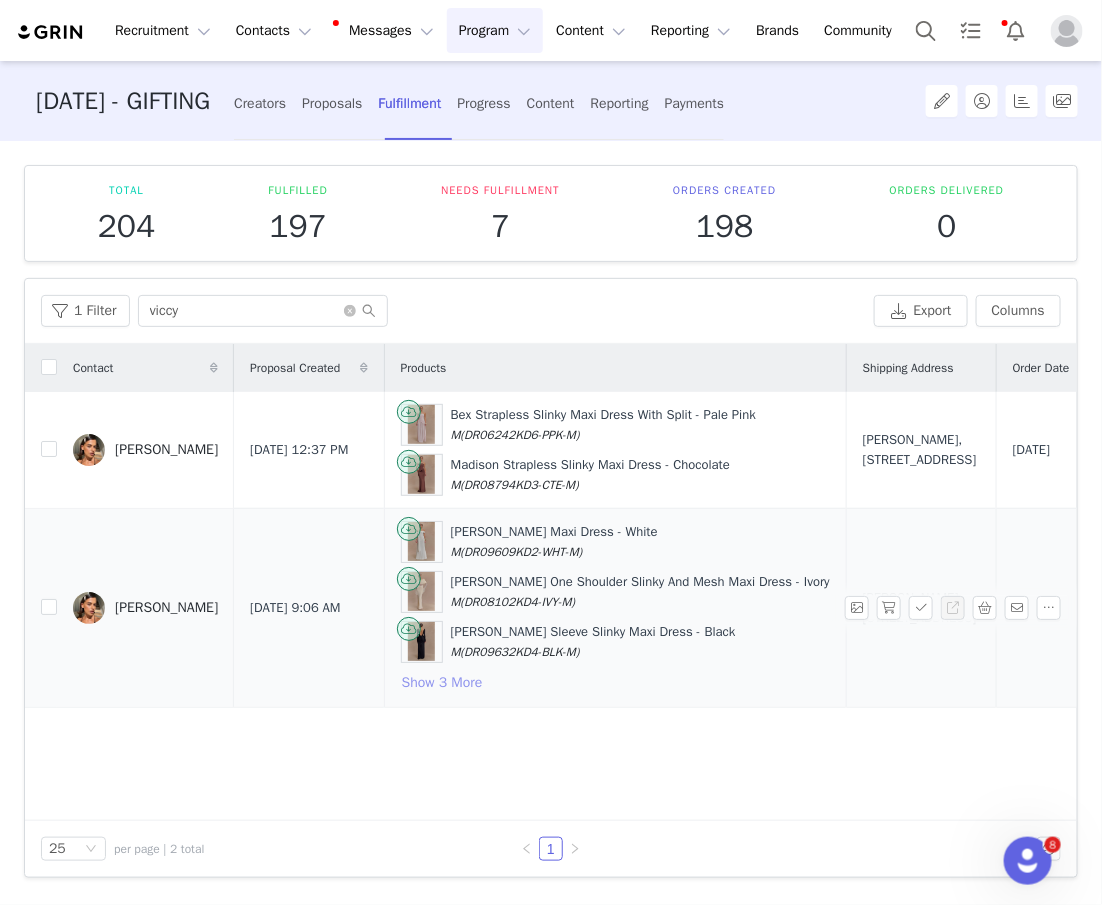 click on "Show 3 More" at bounding box center (442, 683) 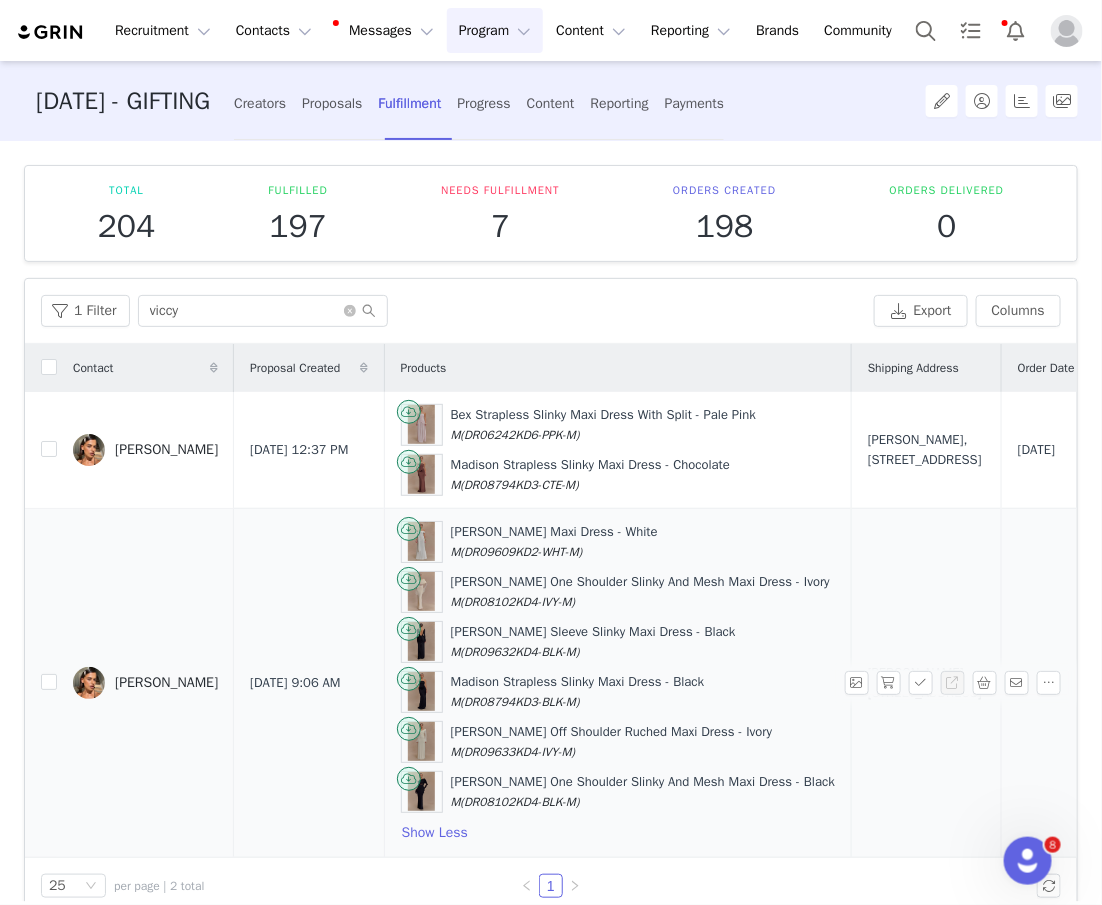 click on "Oliver Slinky Maxi Dress - White M (DR09609KD2-WHT-M)" at bounding box center [618, 542] 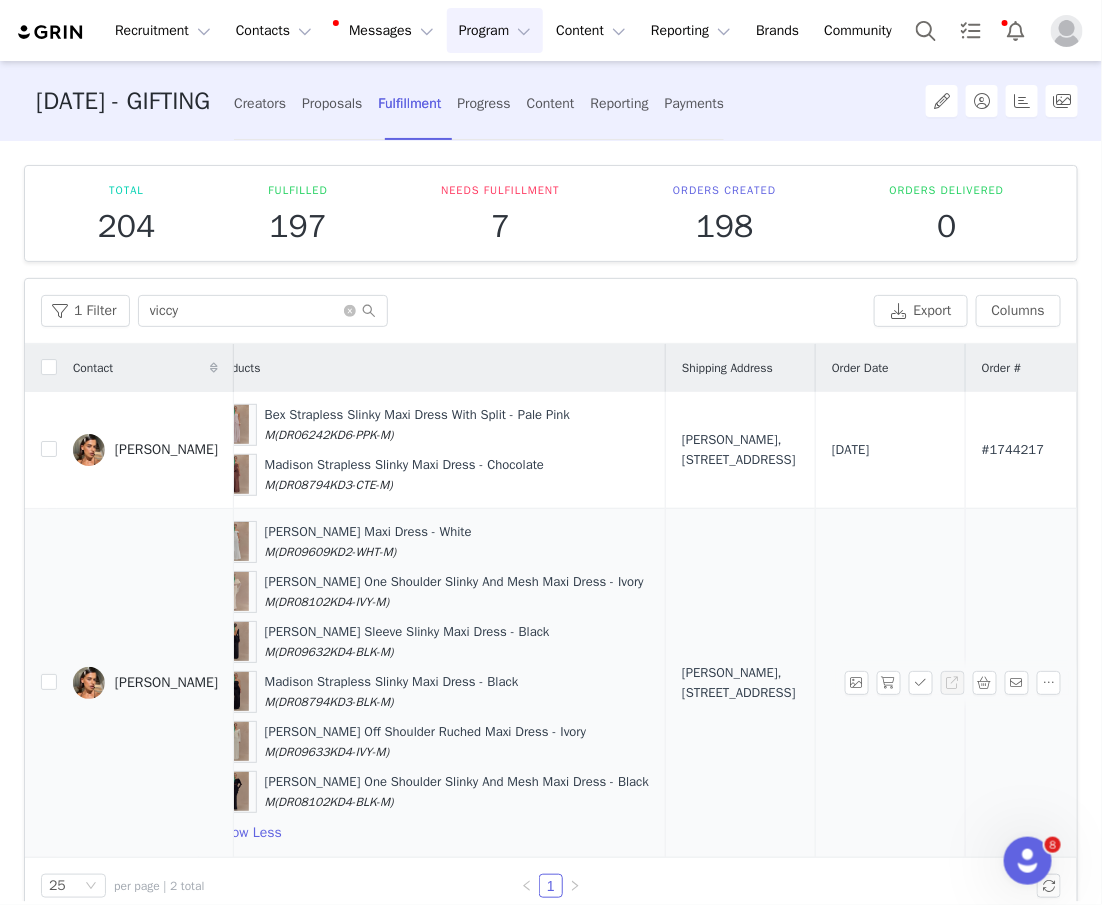 scroll, scrollTop: 0, scrollLeft: 228, axis: horizontal 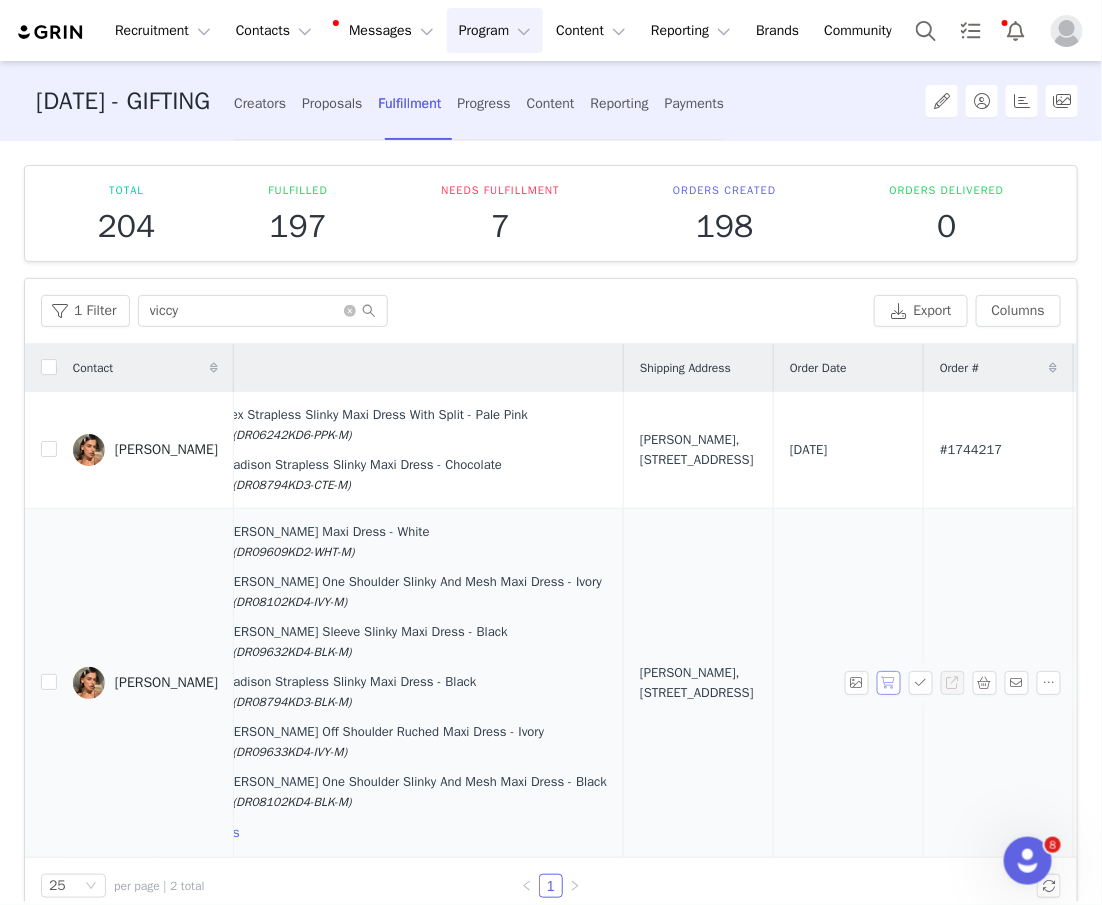 click at bounding box center (889, 683) 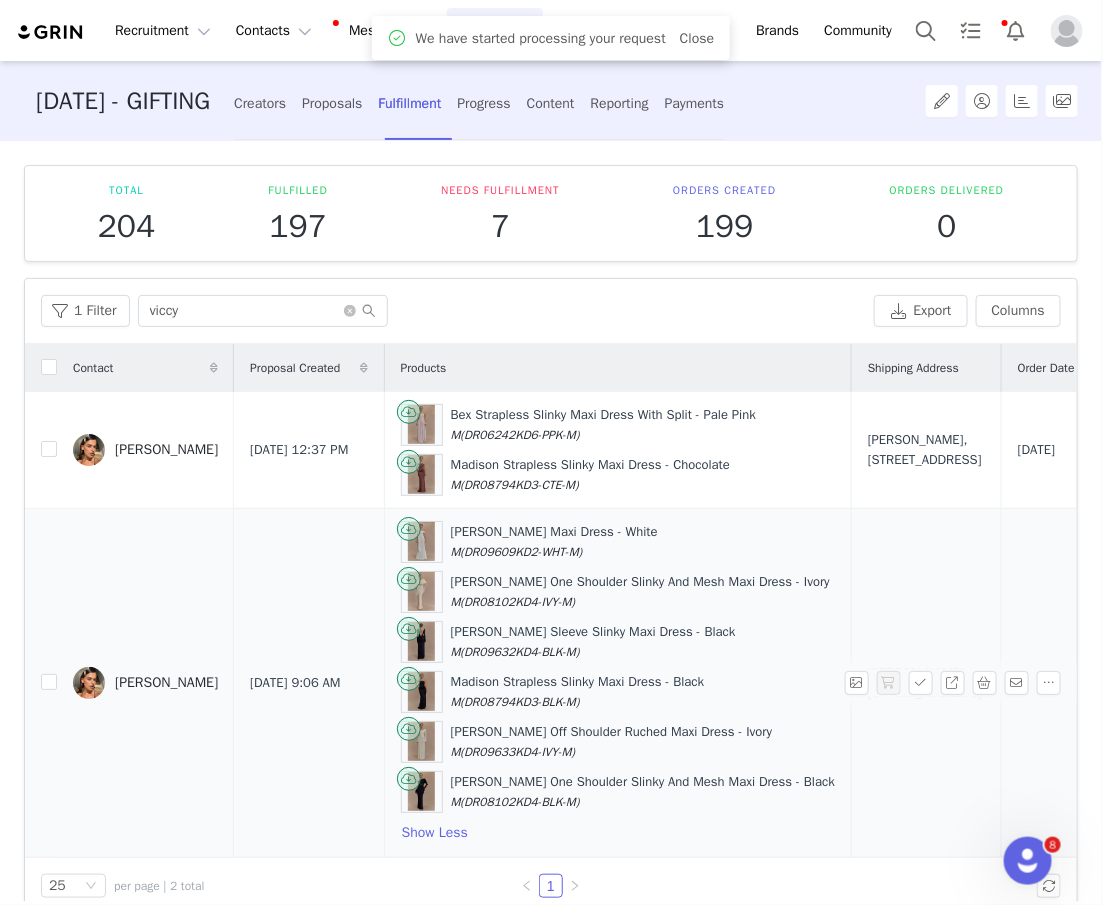 scroll, scrollTop: 0, scrollLeft: 372, axis: horizontal 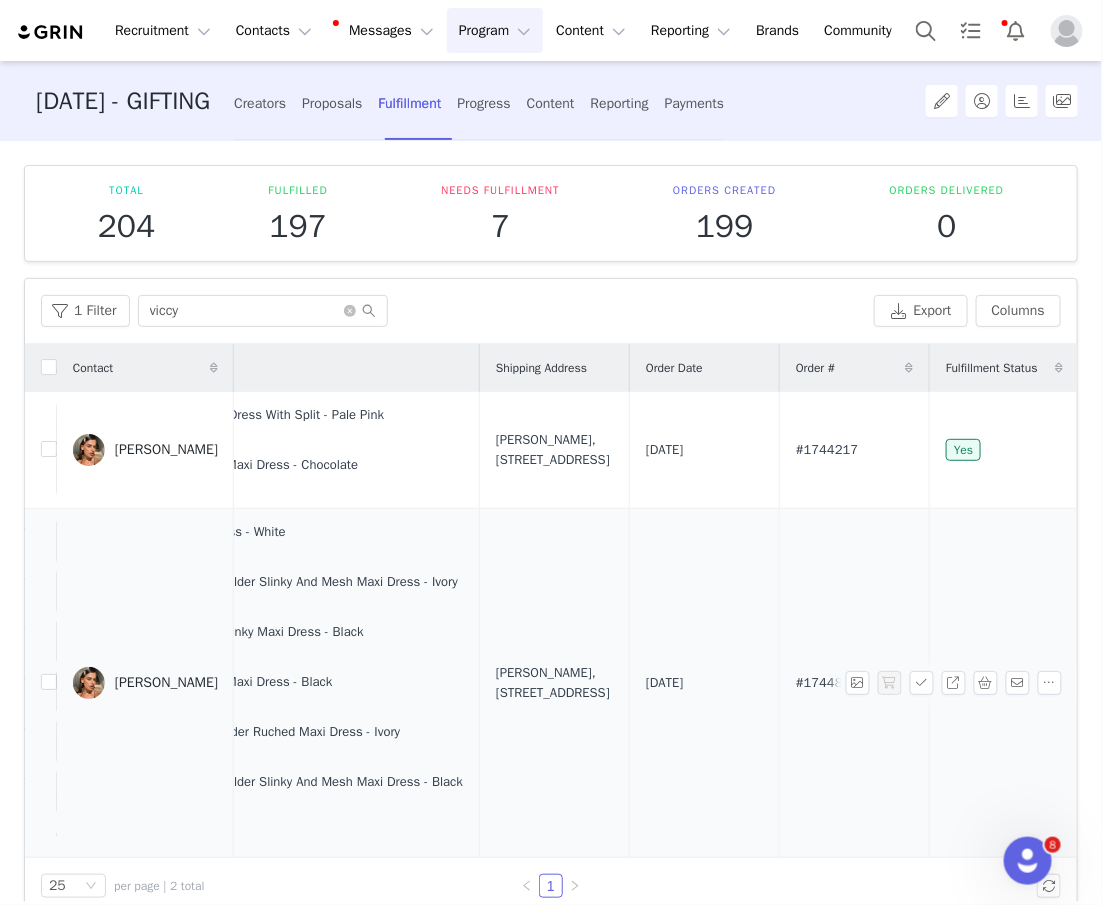 click on "#1744839" at bounding box center [827, 683] 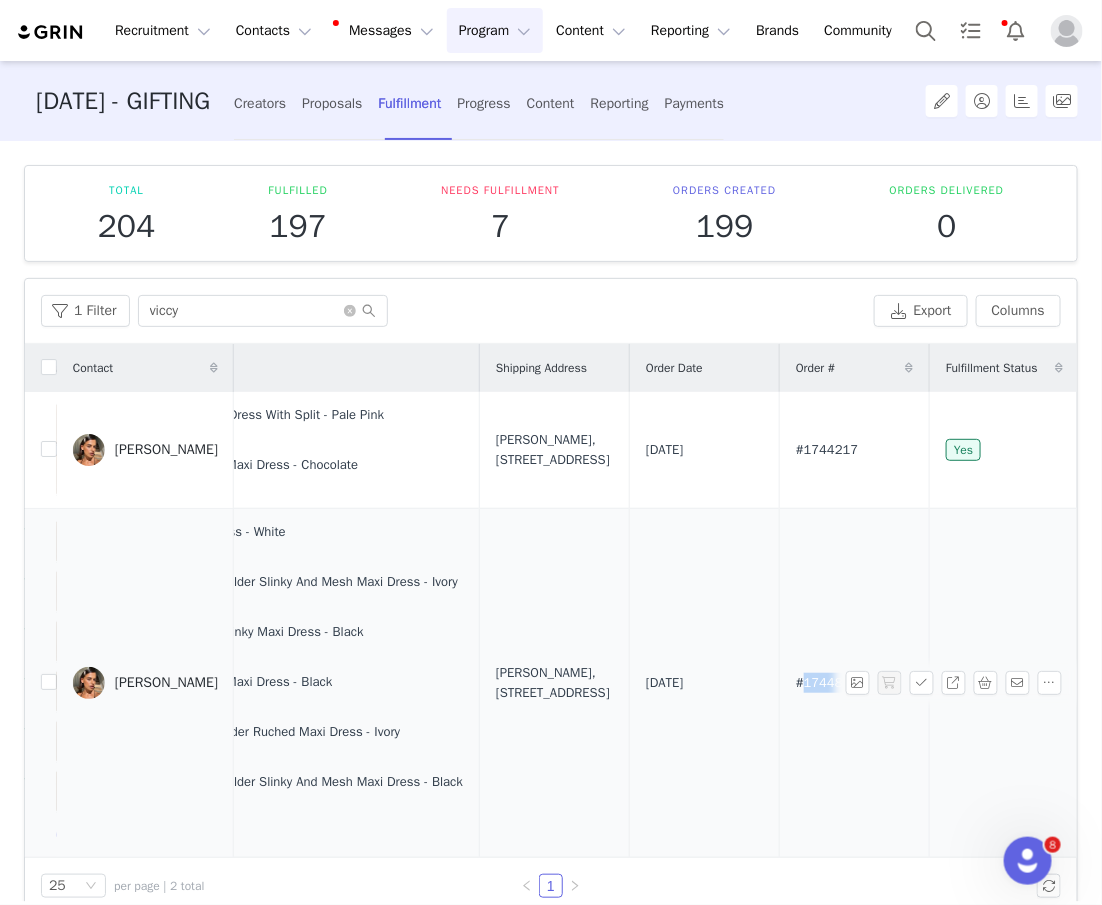 click on "#1744839" at bounding box center [827, 683] 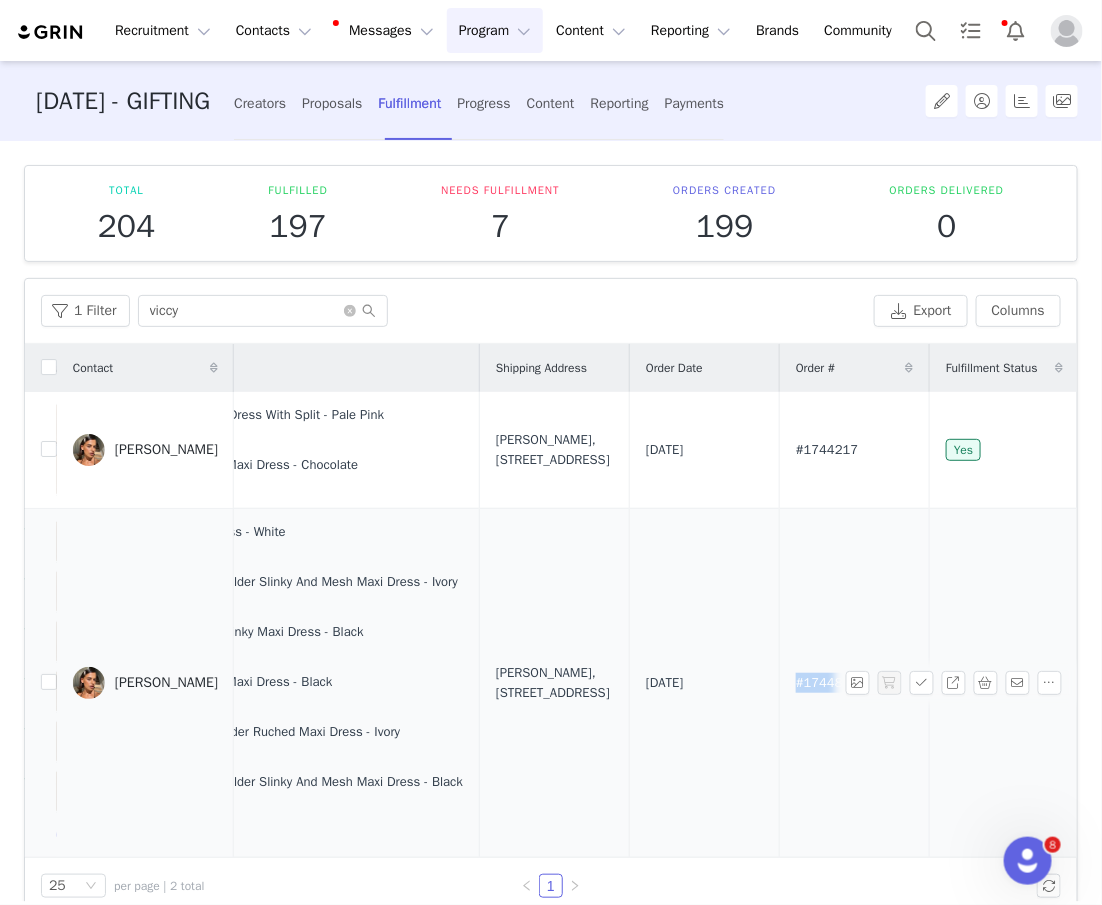 click on "#1744839" at bounding box center (827, 683) 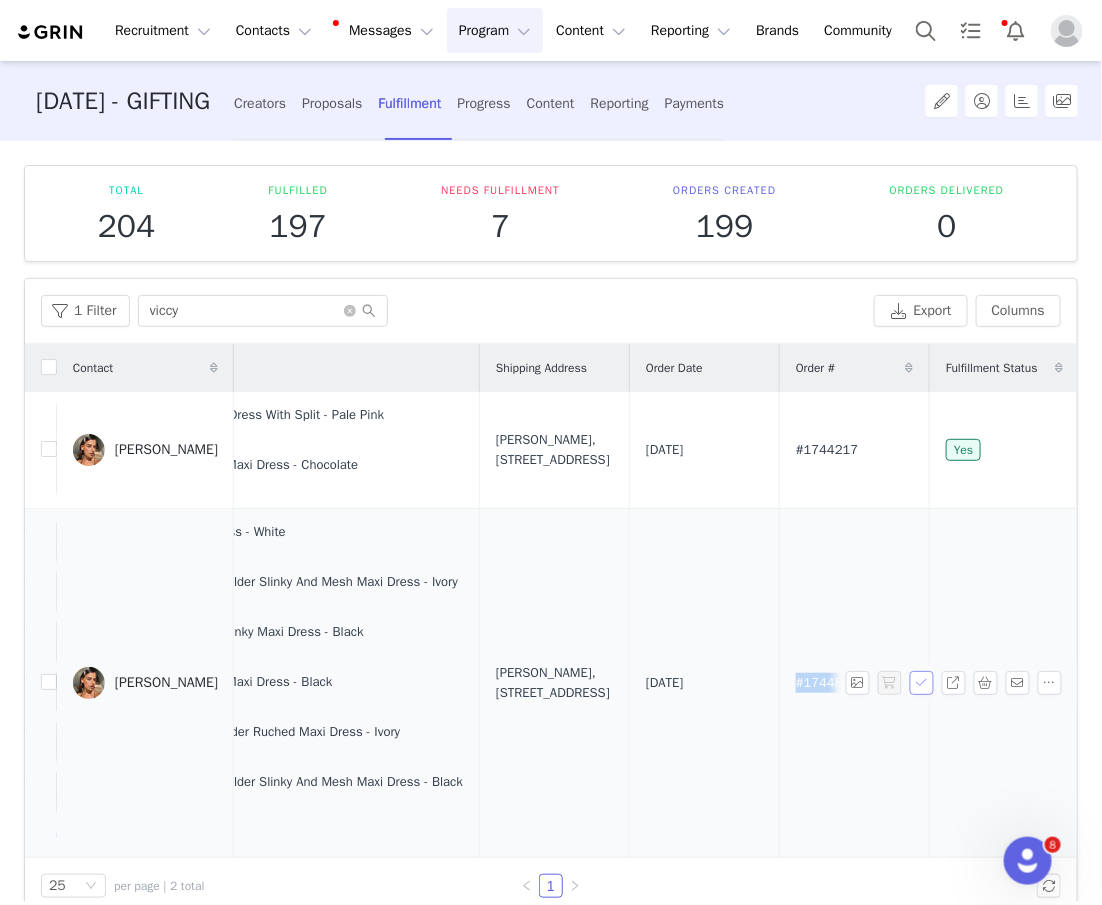 copy on "#1744839" 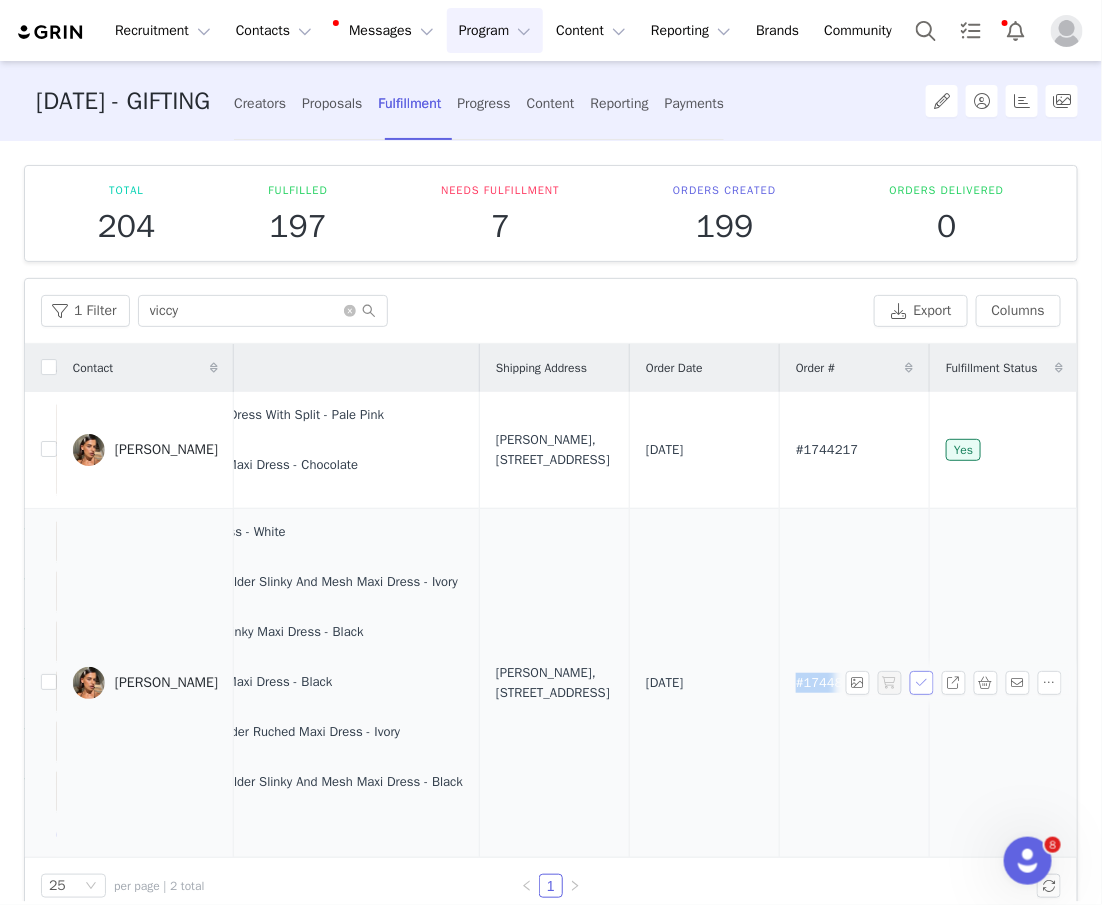click at bounding box center [921, 683] 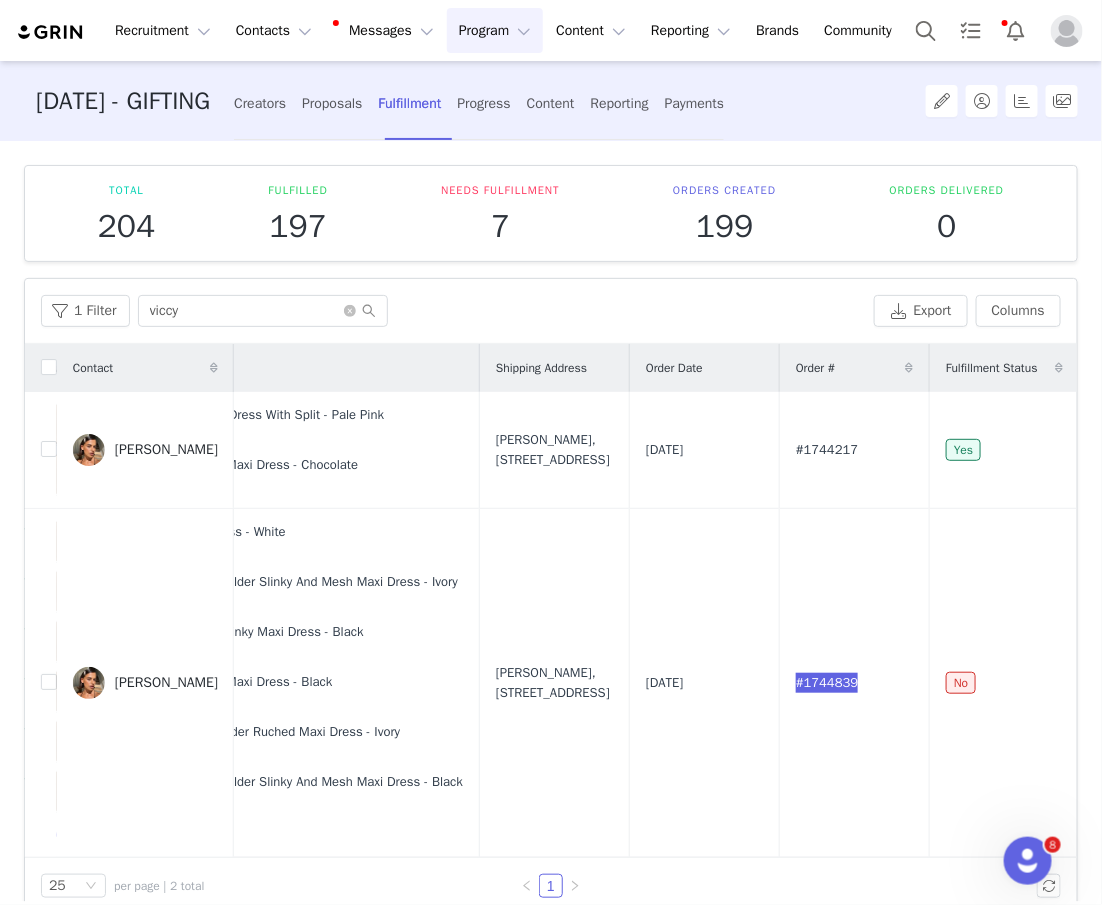 scroll, scrollTop: 0, scrollLeft: 0, axis: both 